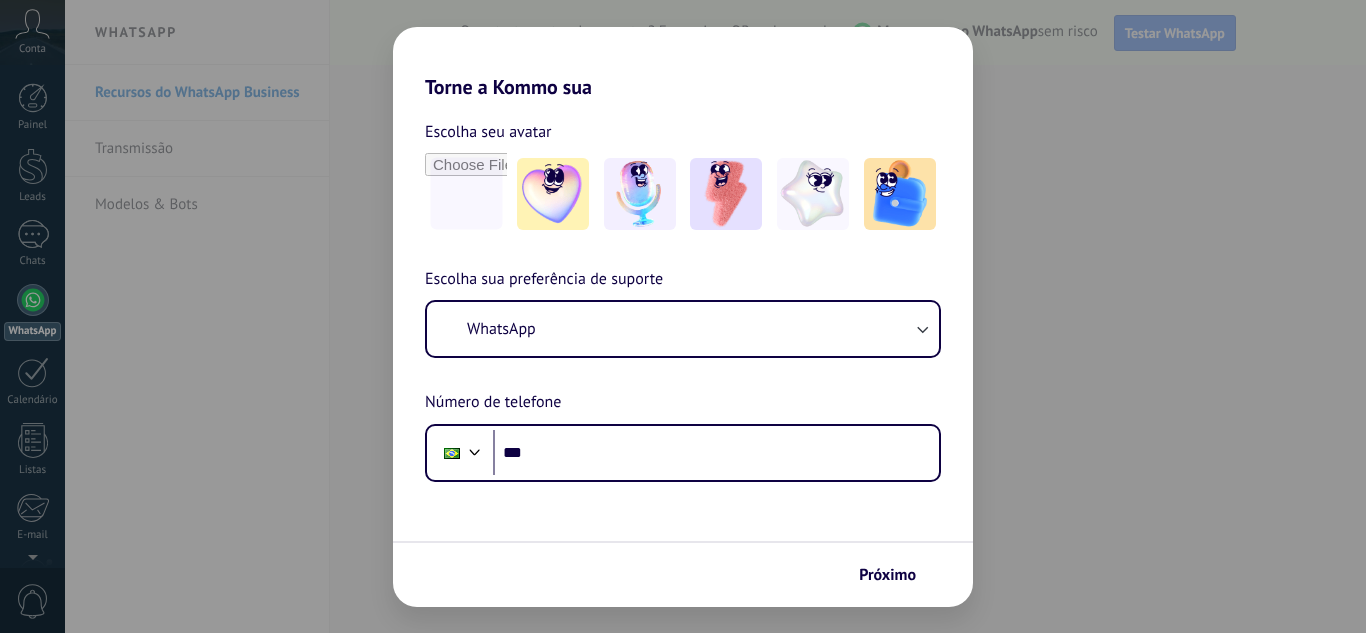 scroll, scrollTop: 0, scrollLeft: 0, axis: both 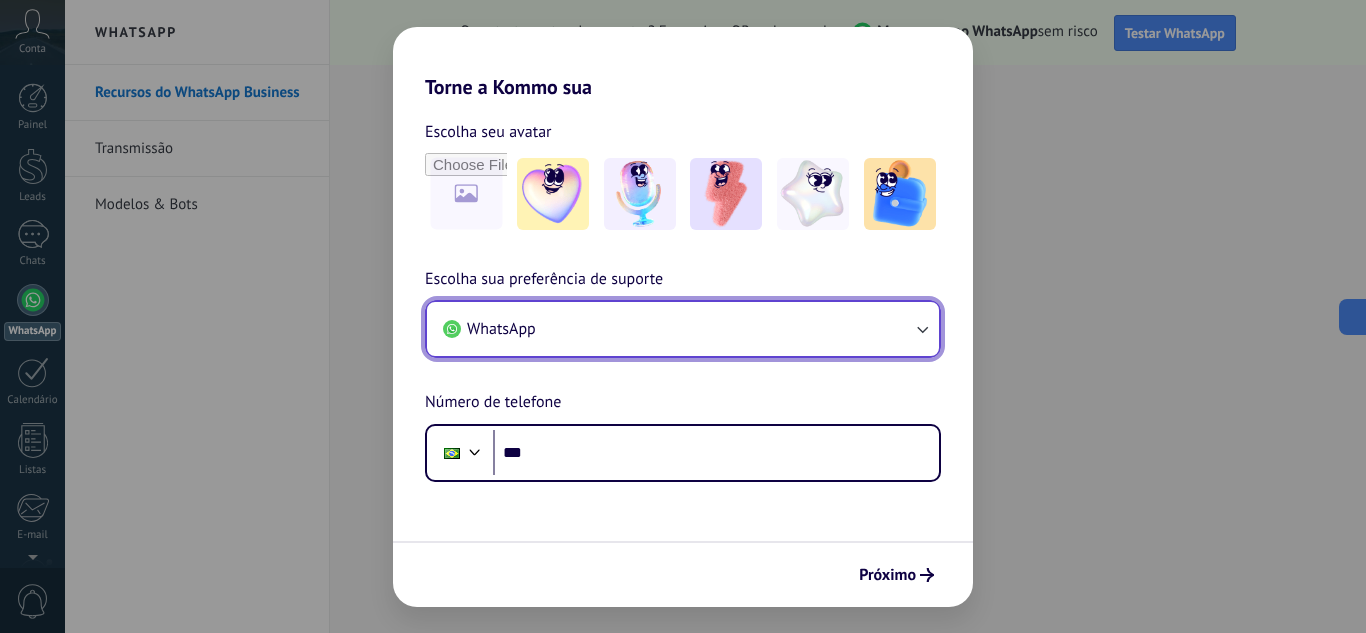 click on "WhatsApp" at bounding box center [683, 329] 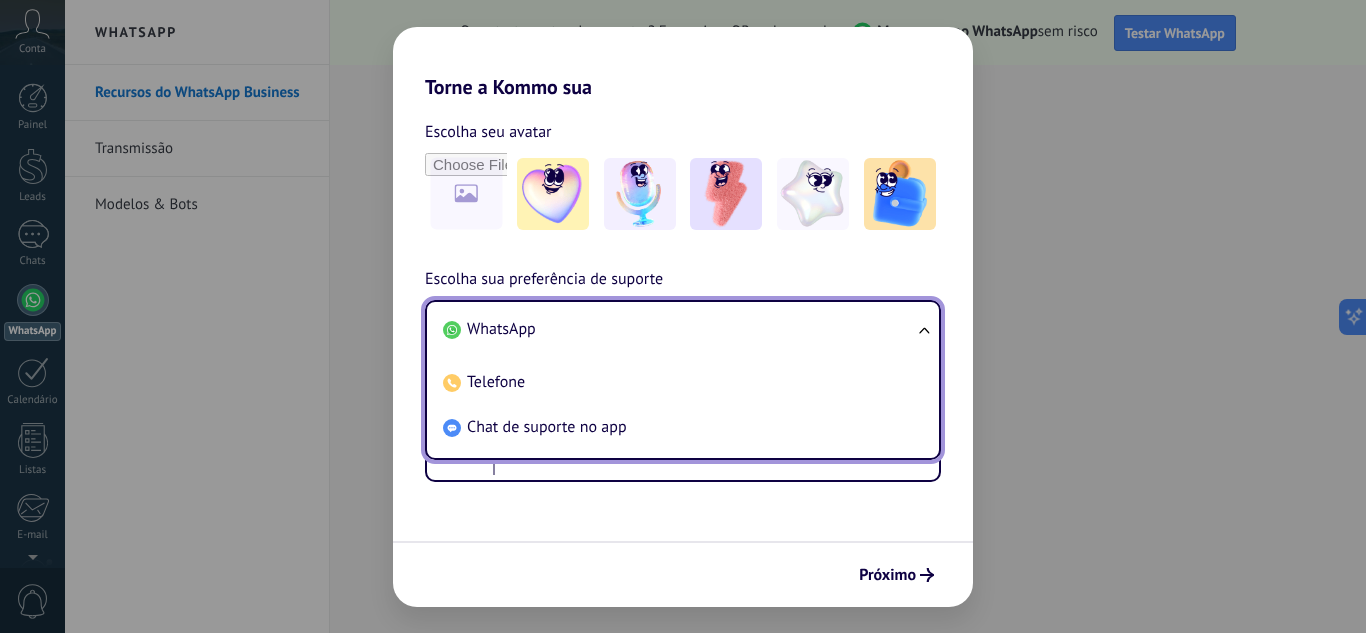 click on "WhatsApp" at bounding box center (679, 329) 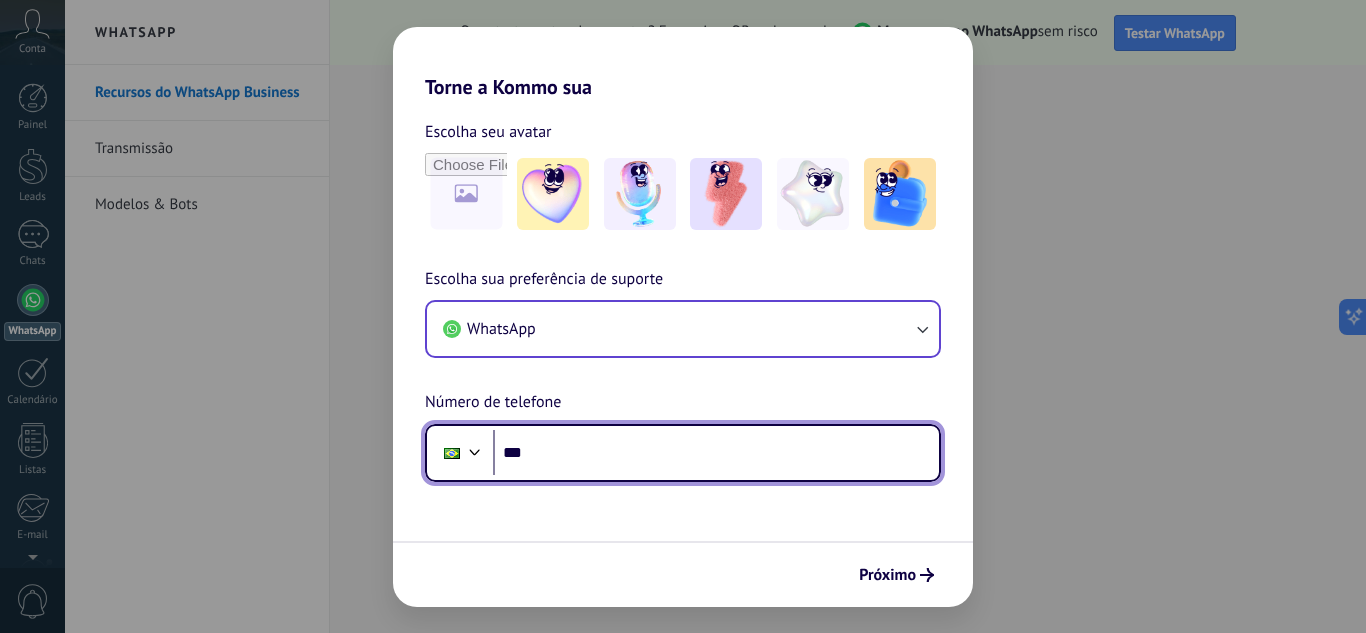 click on "***" at bounding box center (716, 453) 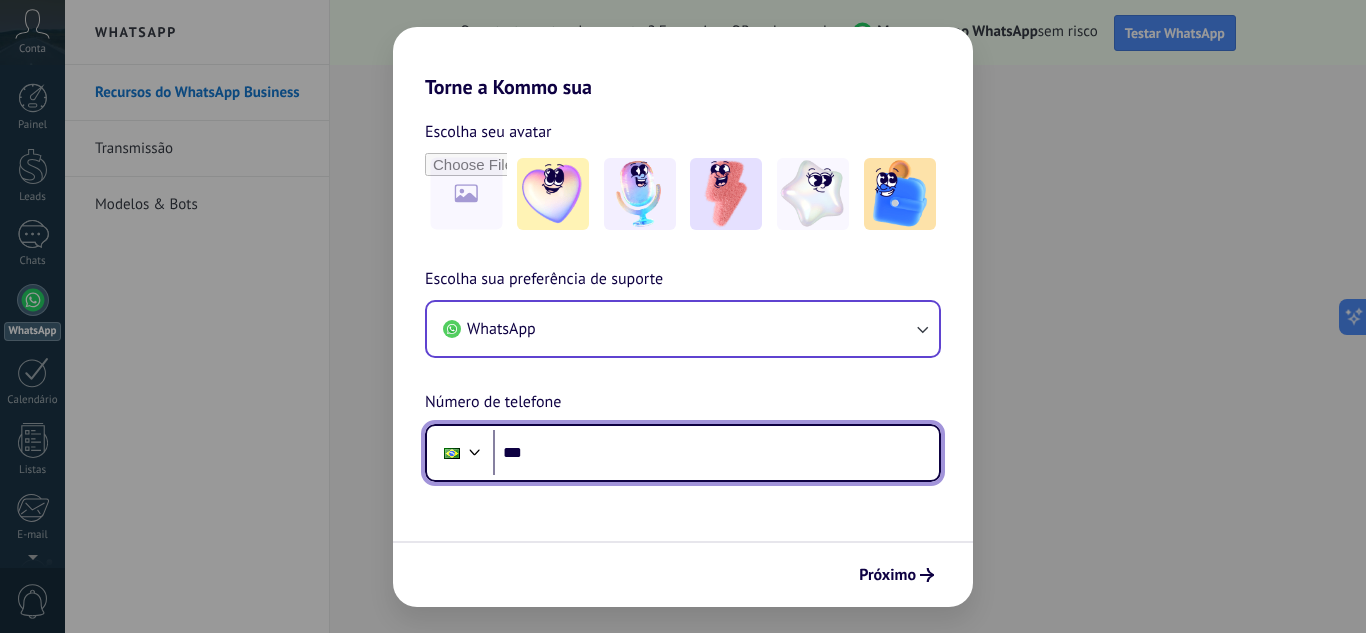 click on "***" at bounding box center (716, 453) 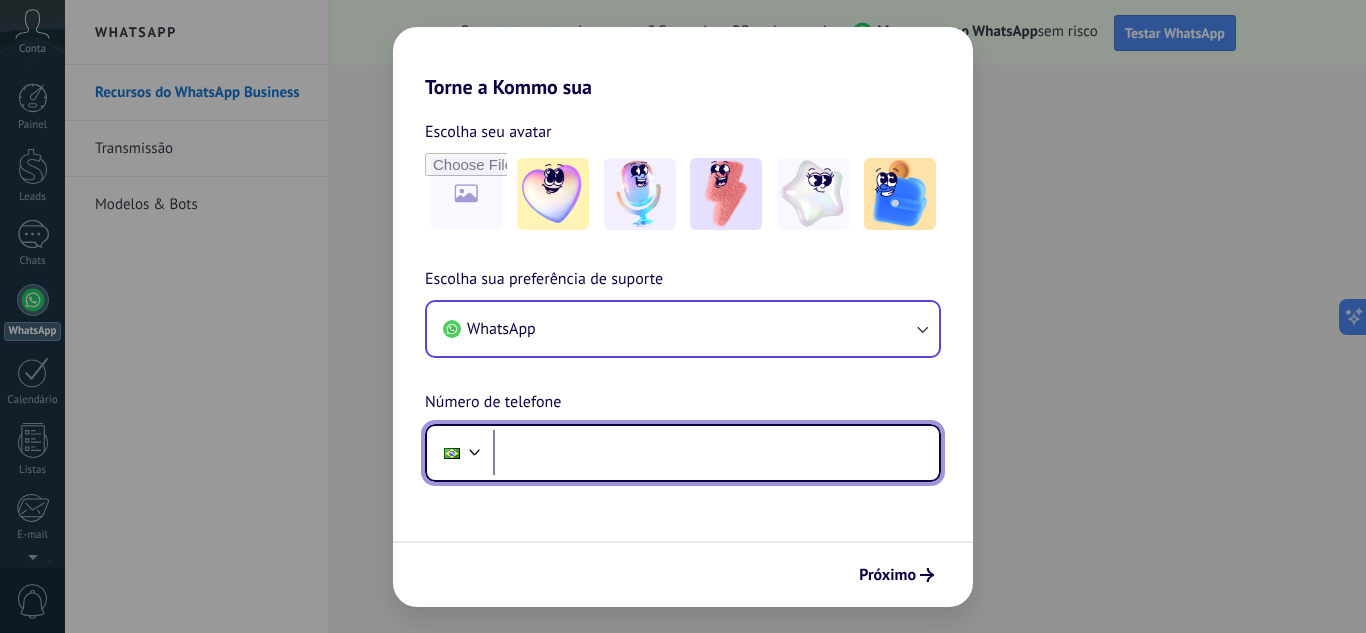 paste on "**********" 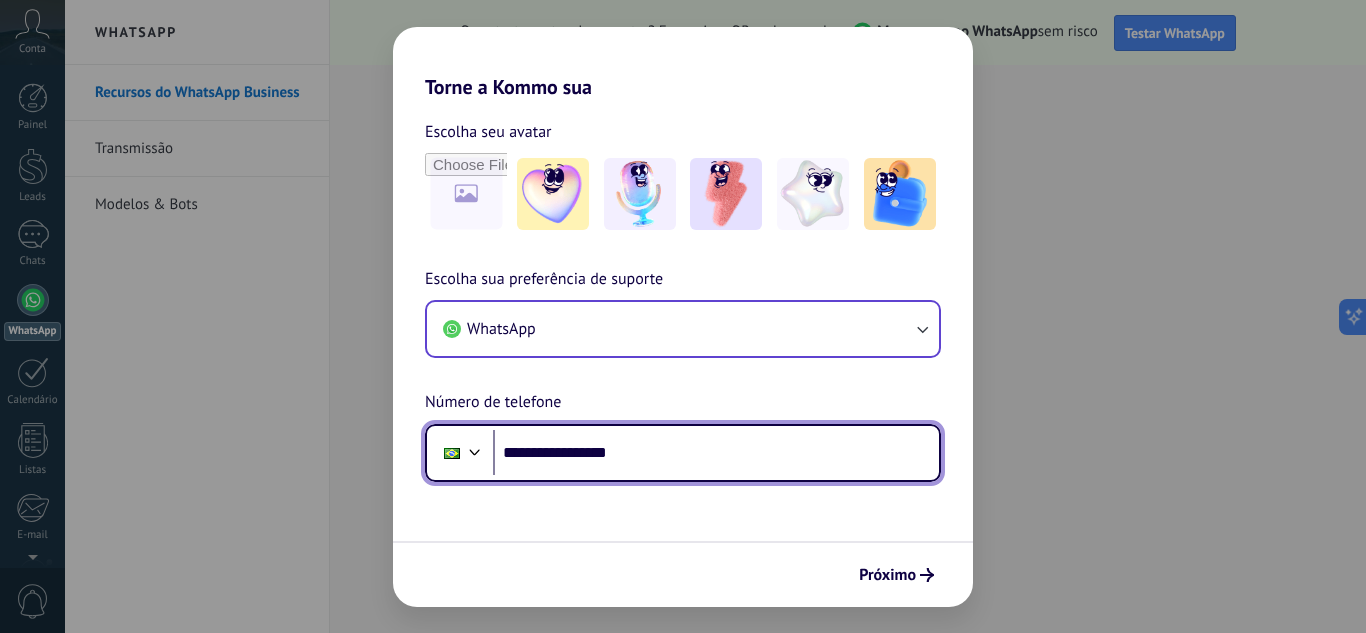 click on "**********" at bounding box center [716, 453] 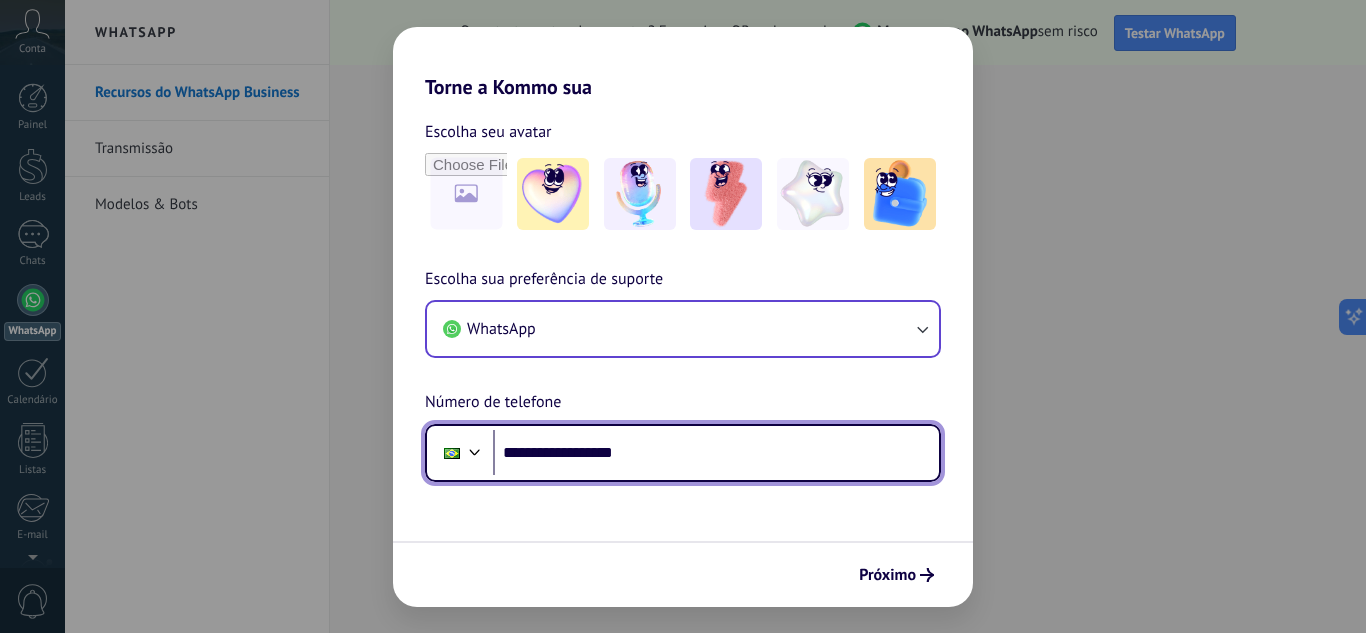 type on "**********" 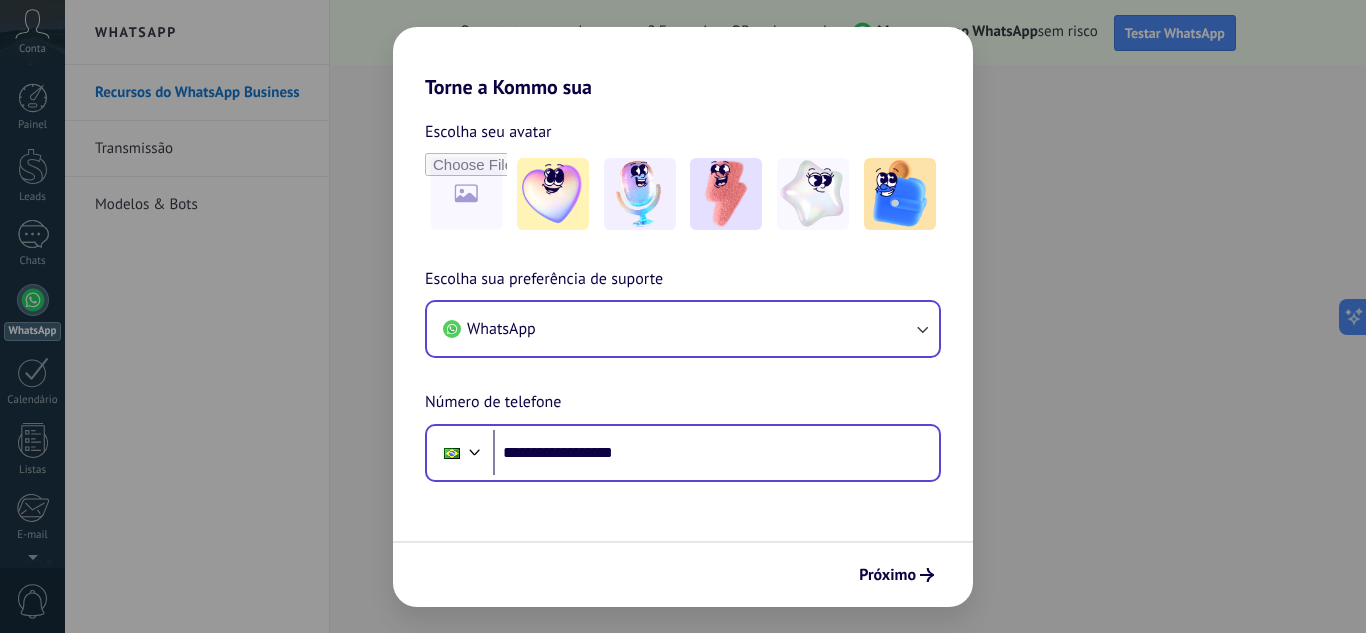 scroll, scrollTop: 0, scrollLeft: 0, axis: both 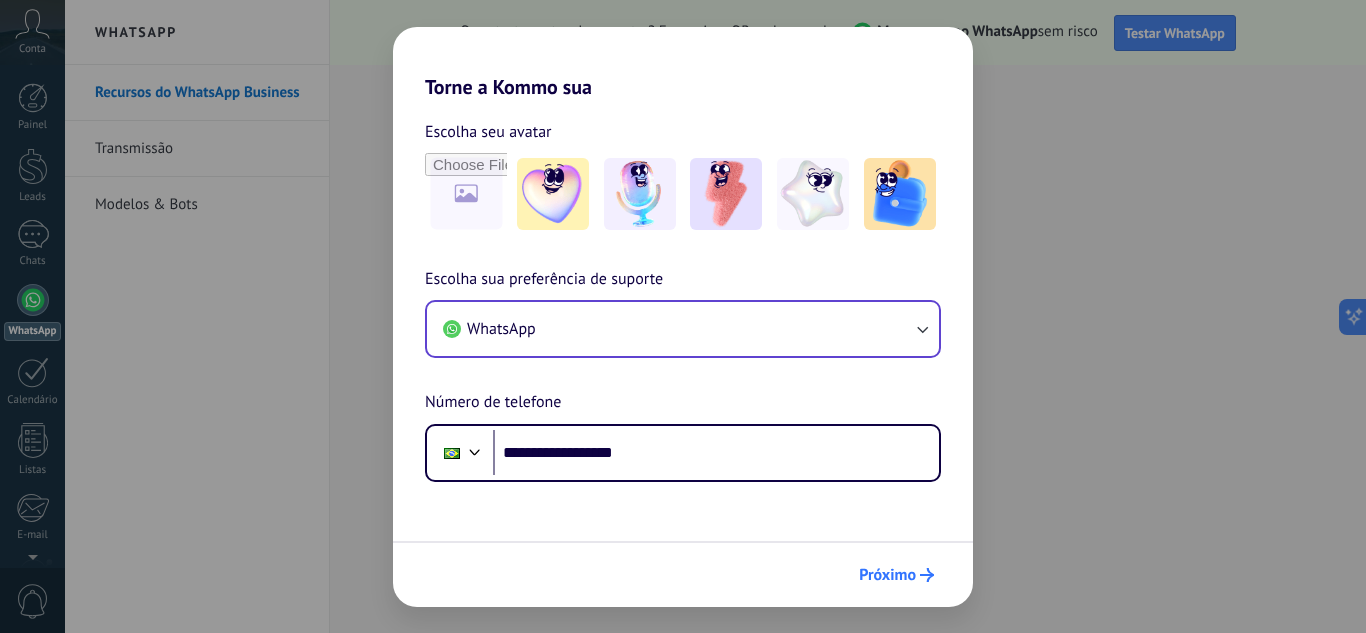 click on "Próximo" at bounding box center (896, 575) 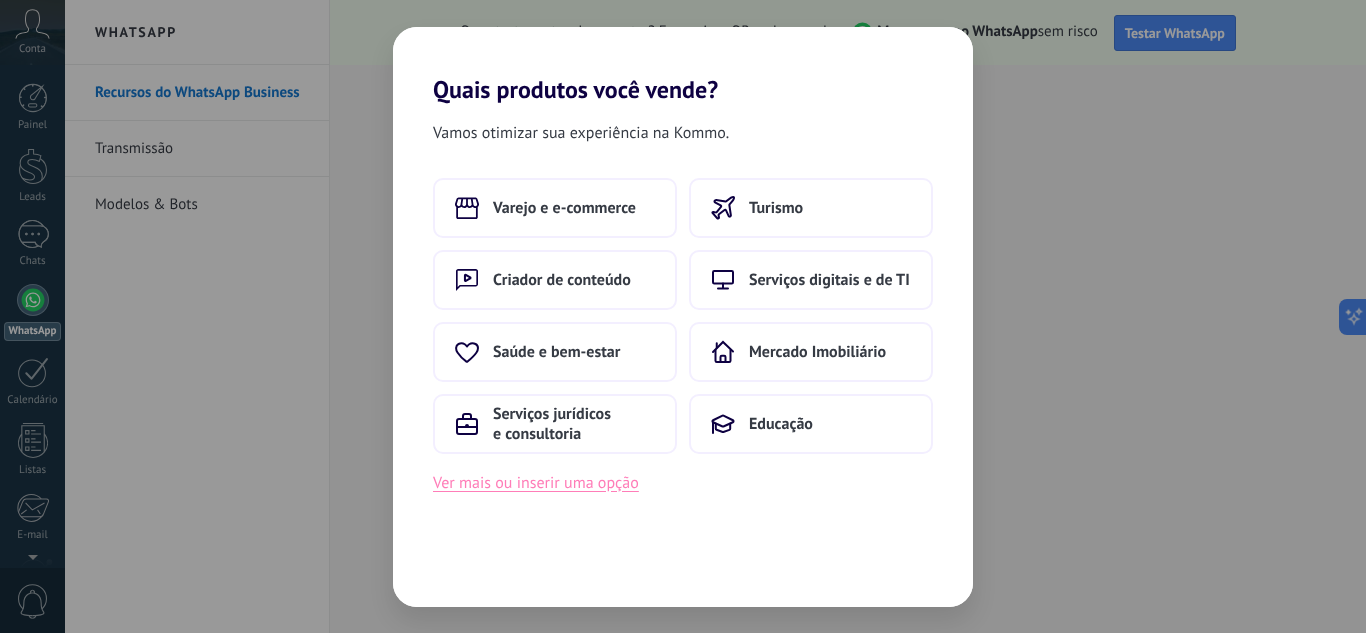 click on "Ver mais ou inserir uma opção" at bounding box center (536, 483) 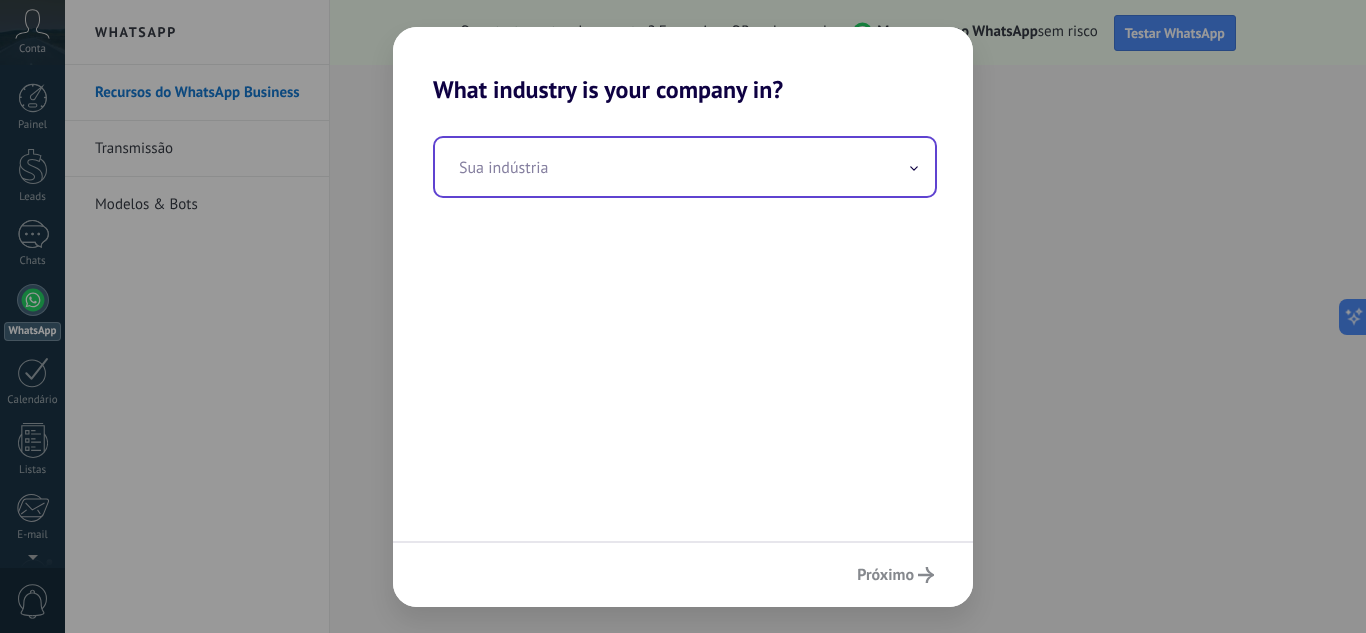 click at bounding box center (685, 167) 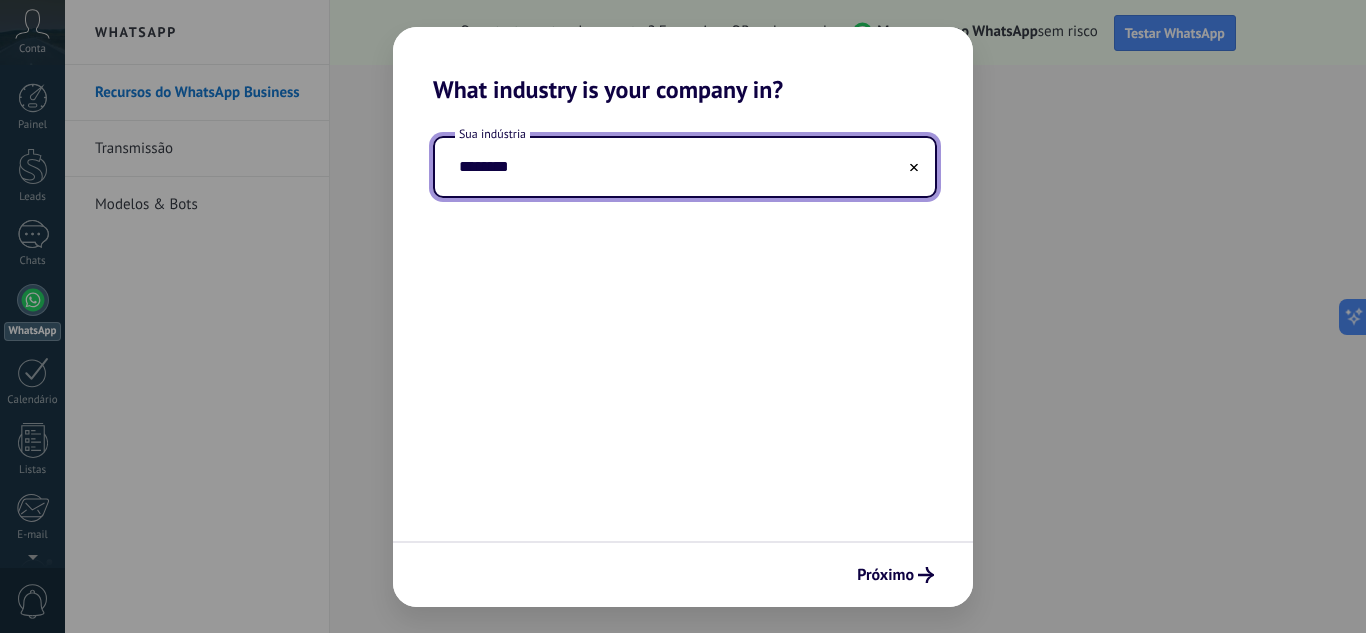 type on "********" 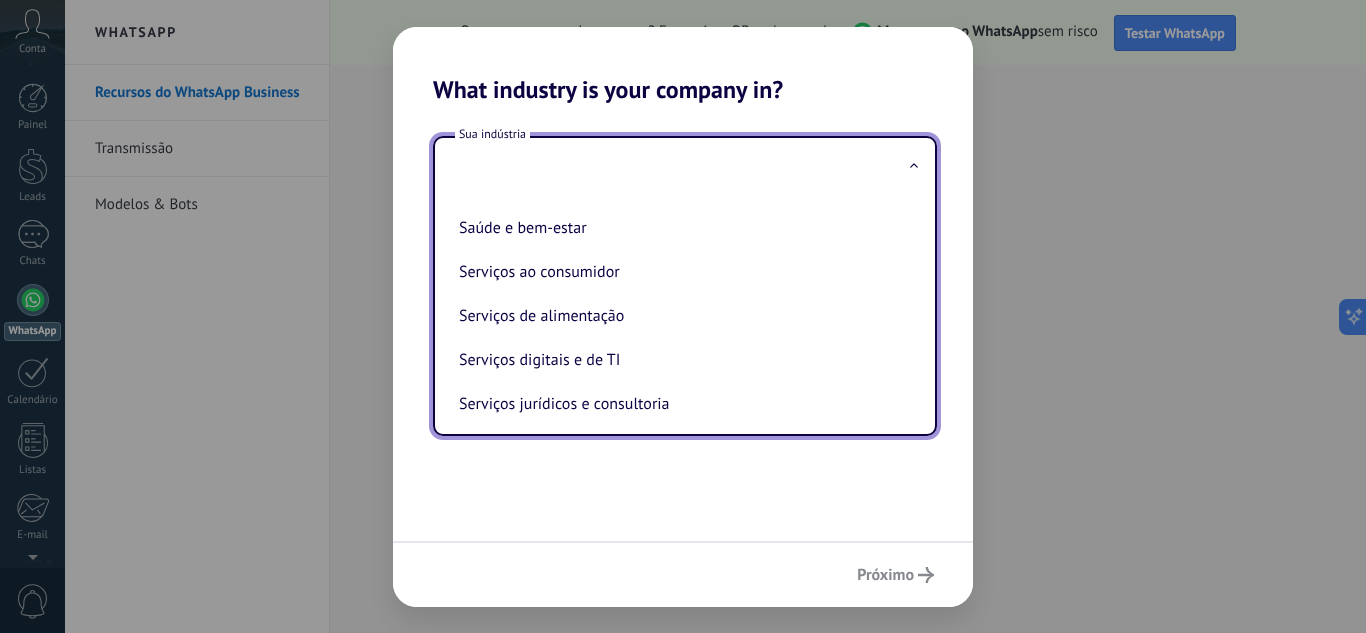 scroll, scrollTop: 347, scrollLeft: 0, axis: vertical 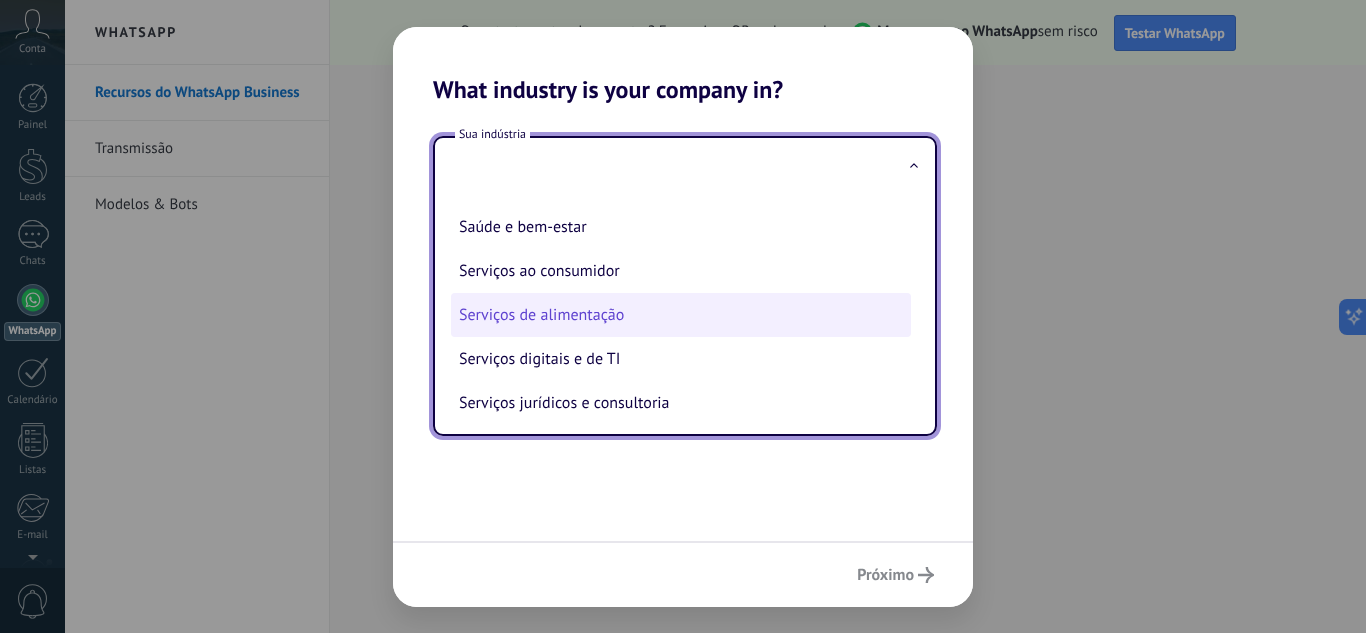 type 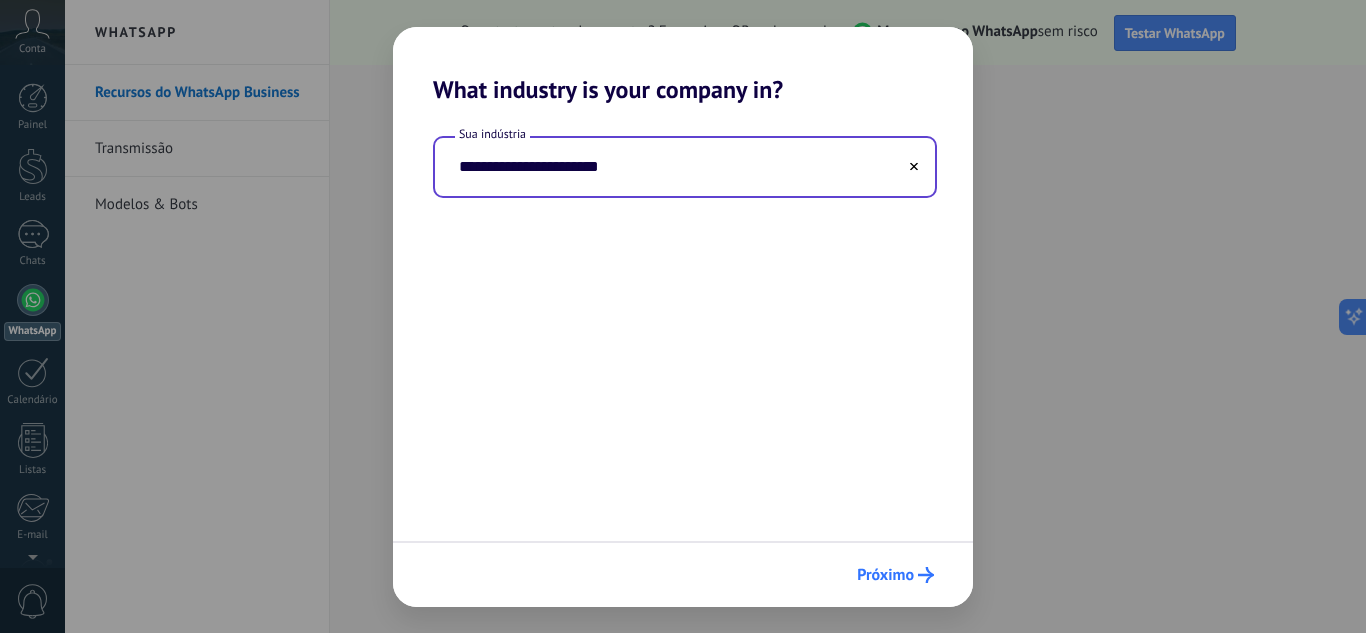 click on "Próximo" at bounding box center (885, 575) 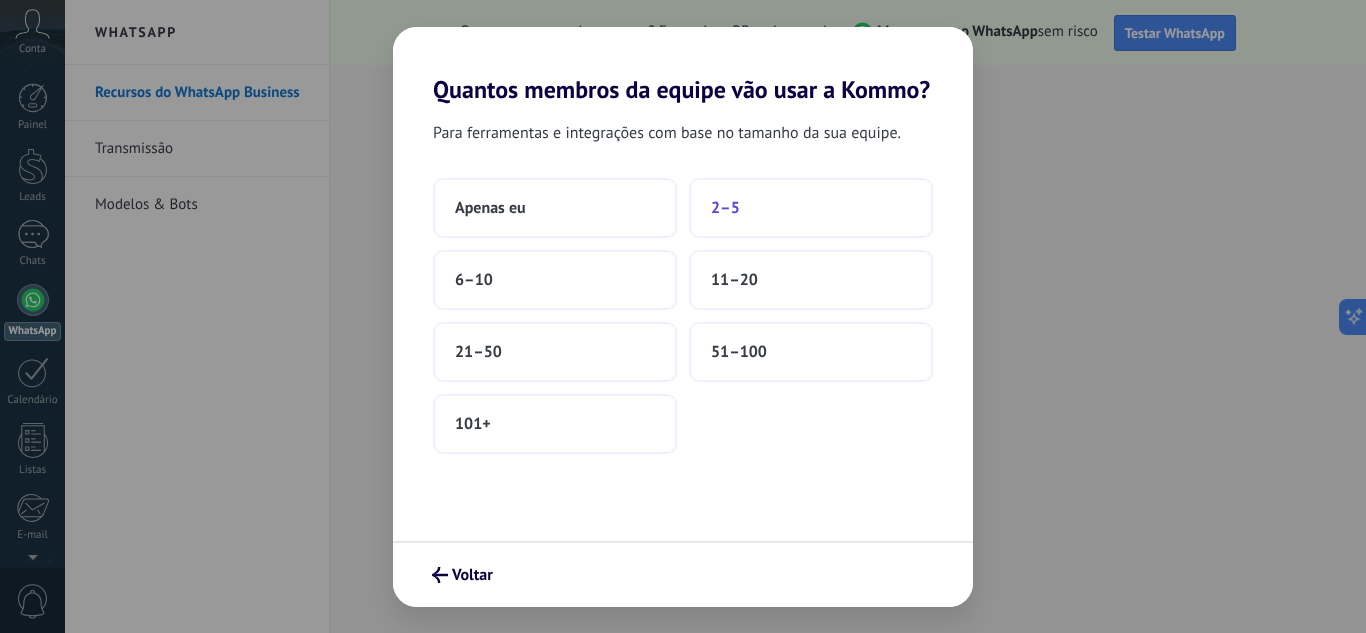 click on "2–5" at bounding box center [811, 208] 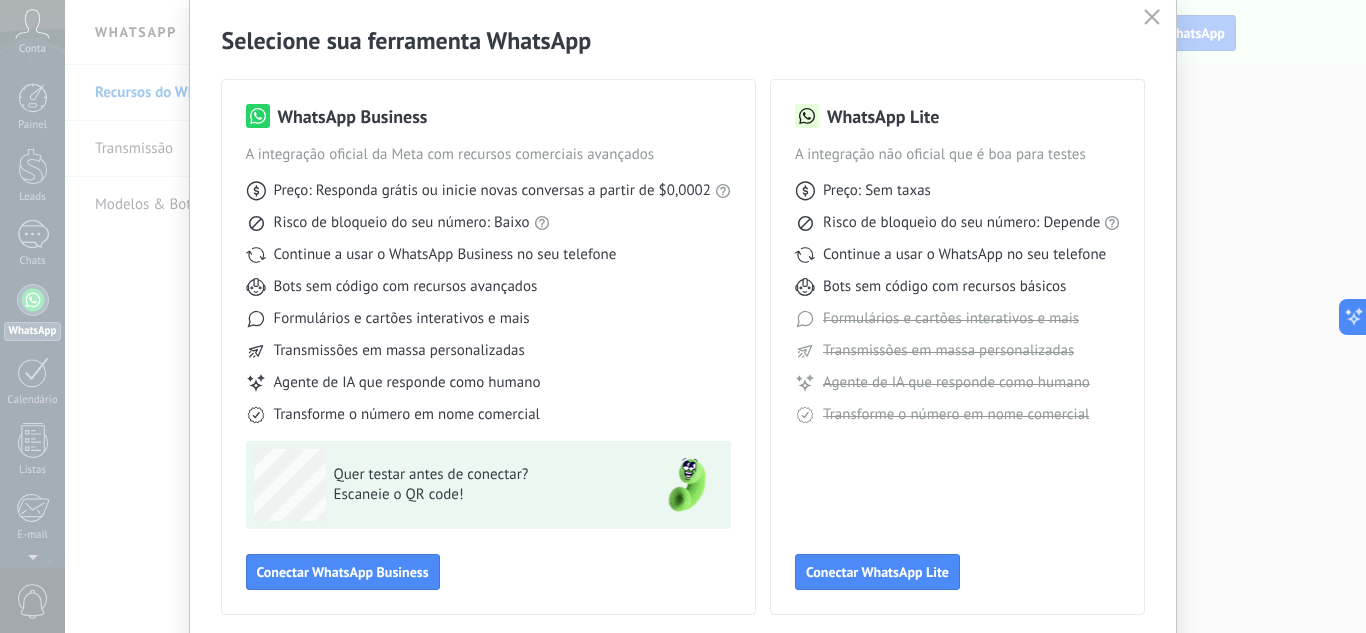scroll, scrollTop: 74, scrollLeft: 0, axis: vertical 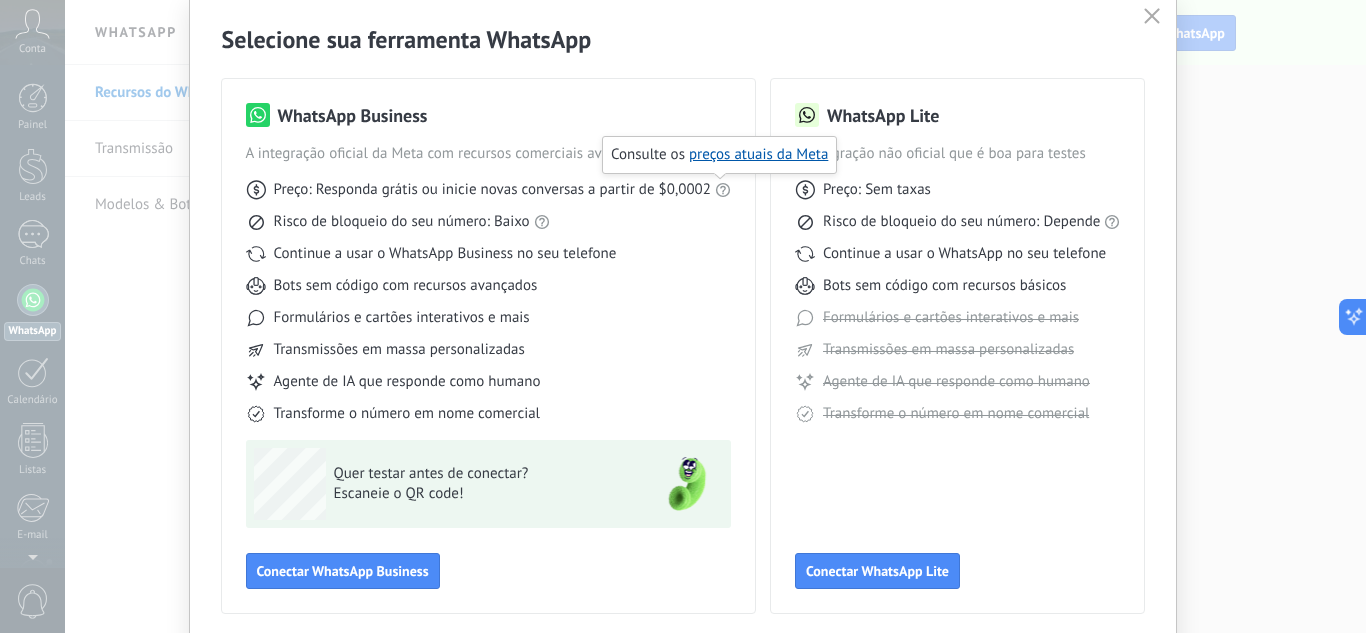 click at bounding box center (723, 190) 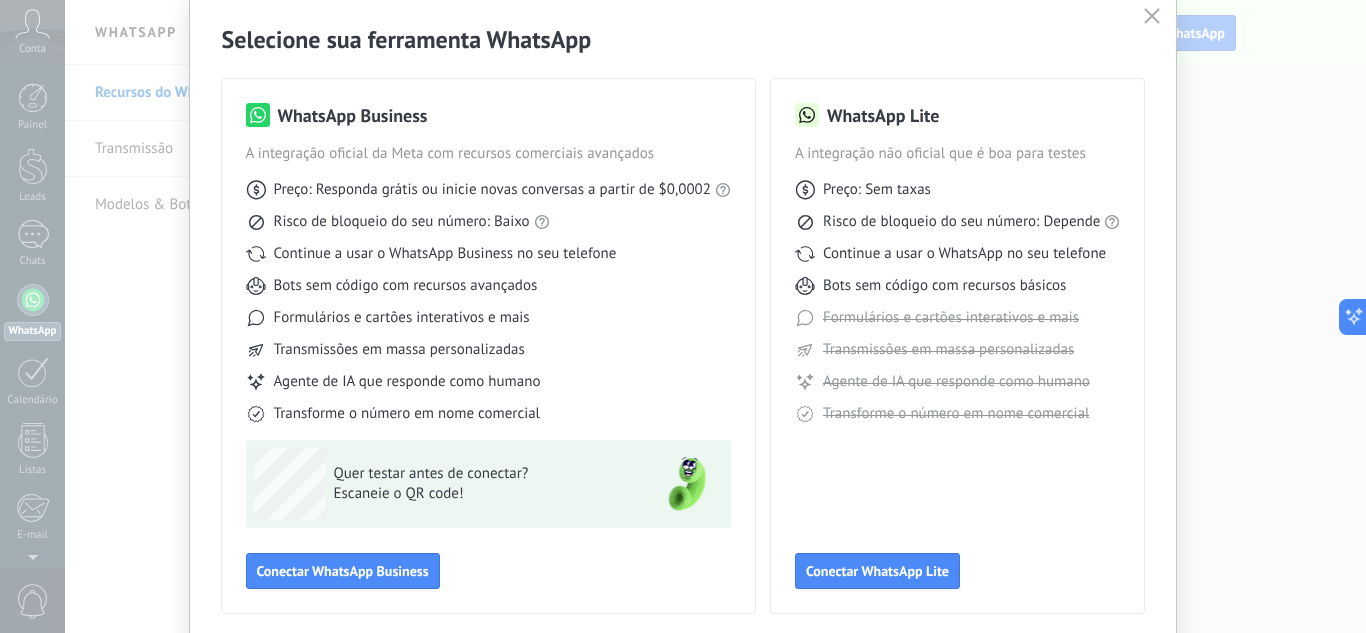 click at bounding box center (1152, 16) 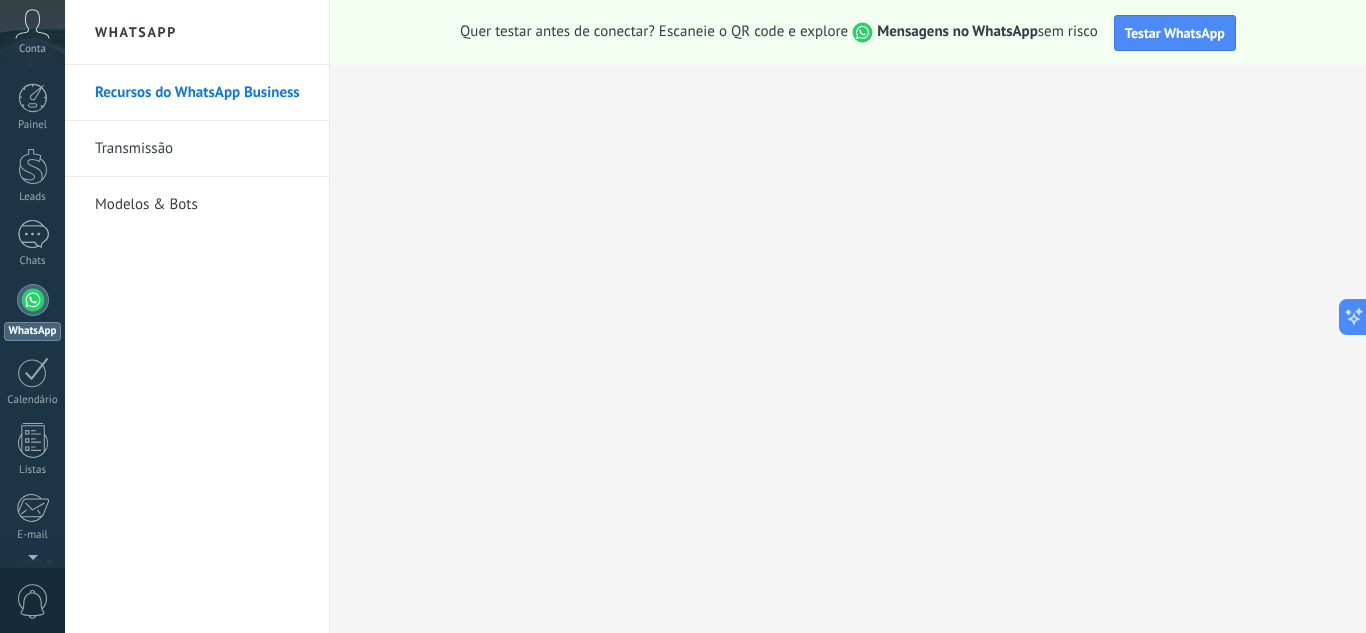 scroll, scrollTop: 0, scrollLeft: 0, axis: both 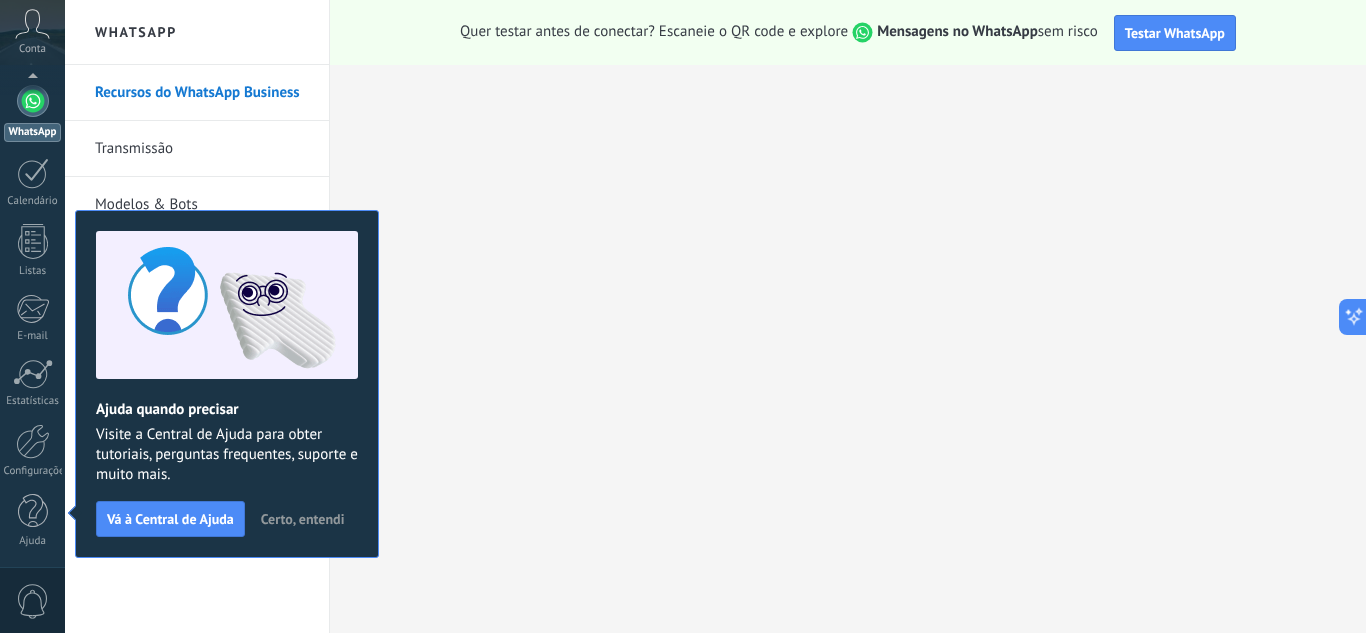 click on "Quer testar antes de conectar? Escaneie o QR code e explore Mensagens no WhatsApp  sem risco Testar WhatsApp" at bounding box center [848, 32] 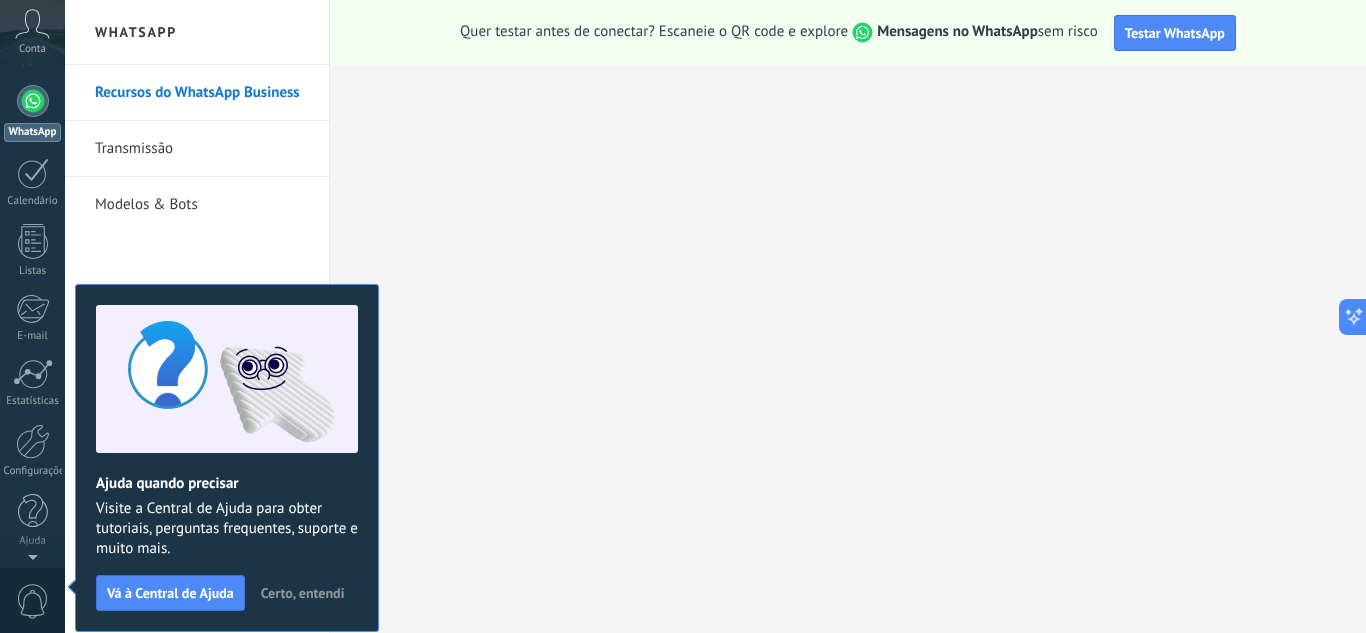 scroll, scrollTop: 0, scrollLeft: 0, axis: both 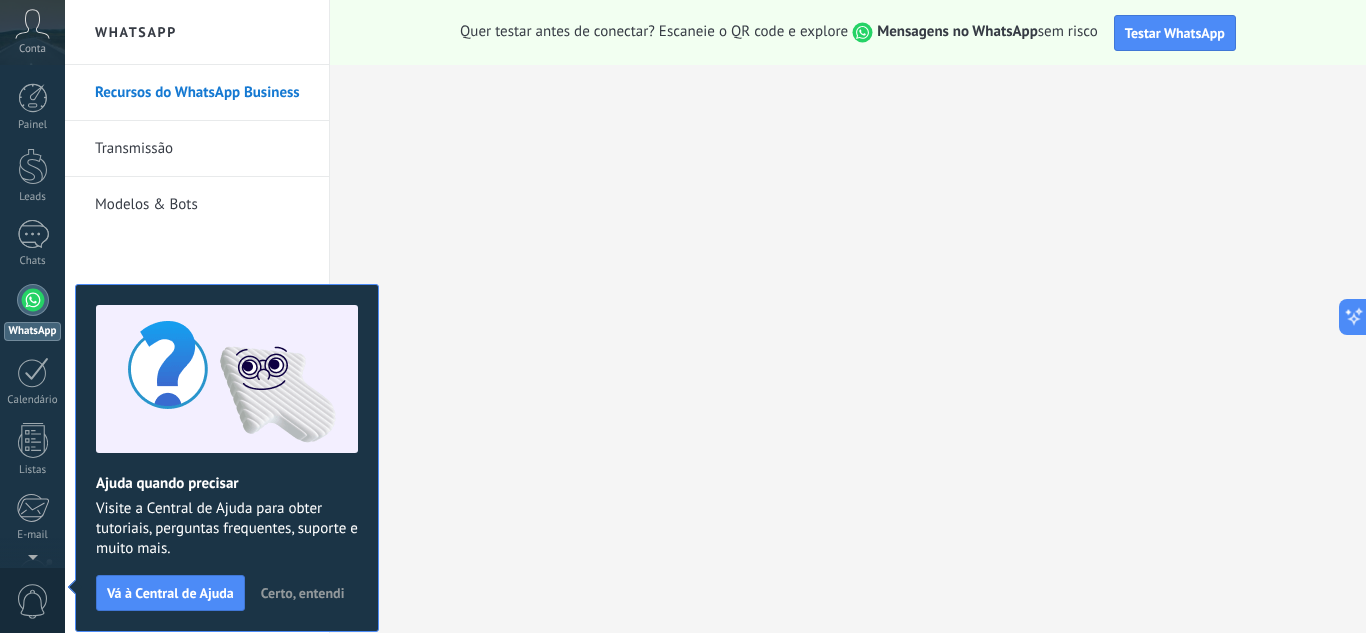 click on "WhatsApp" at bounding box center (197, 32) 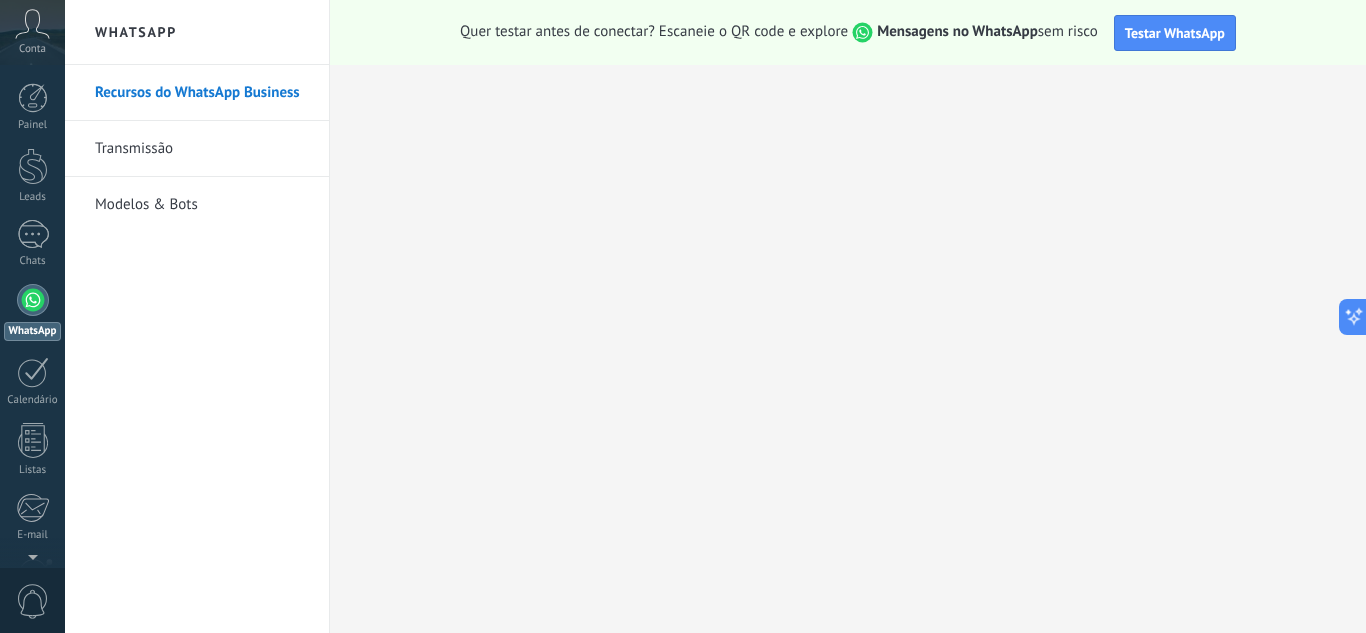 click on "WhatsApp" at bounding box center [32, 312] 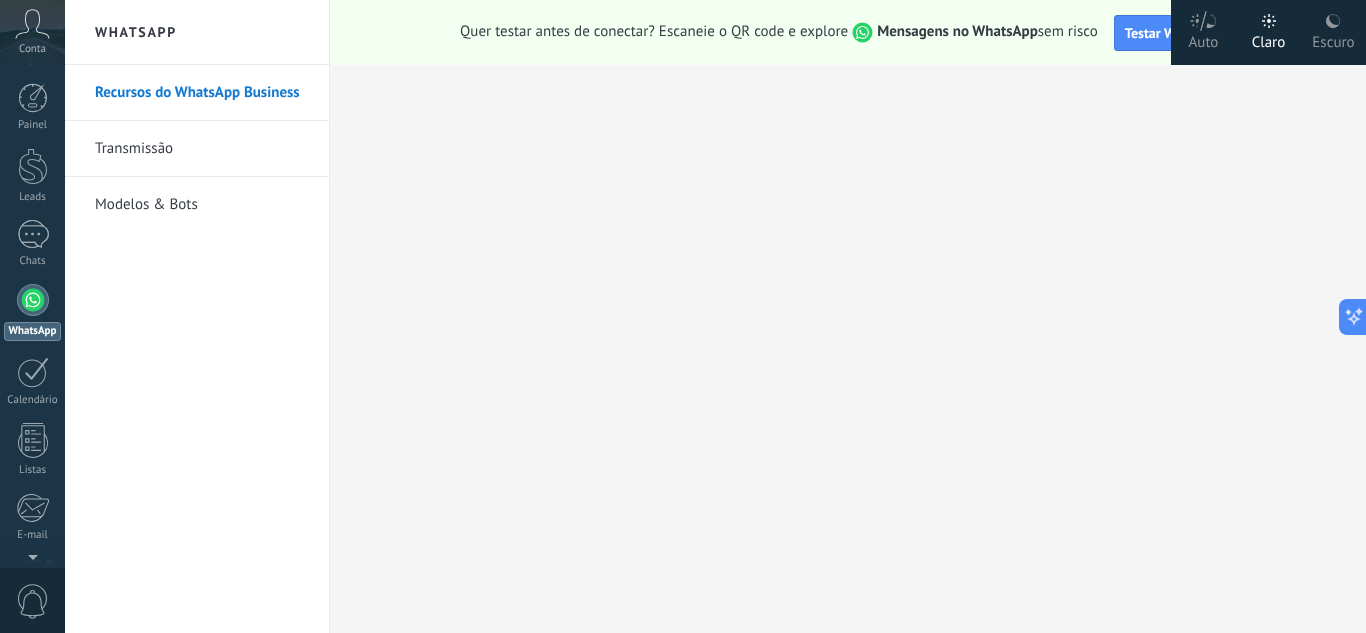 click on "Conta" at bounding box center [32, 32] 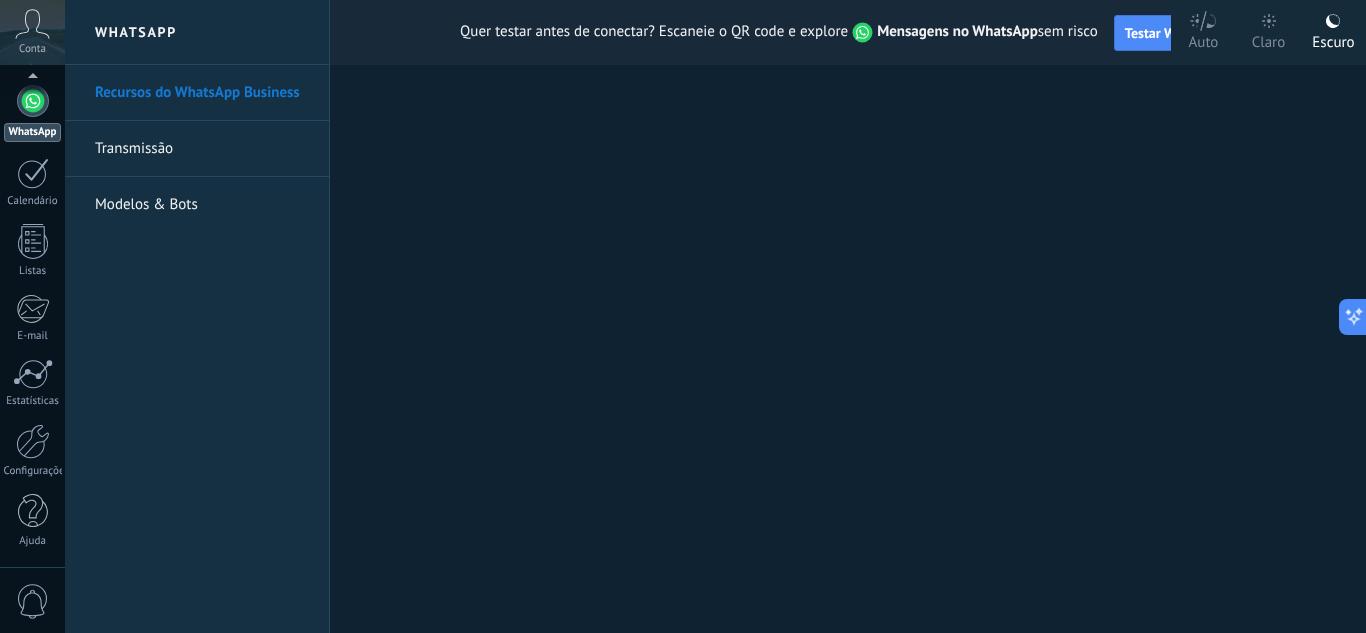 scroll, scrollTop: 0, scrollLeft: 0, axis: both 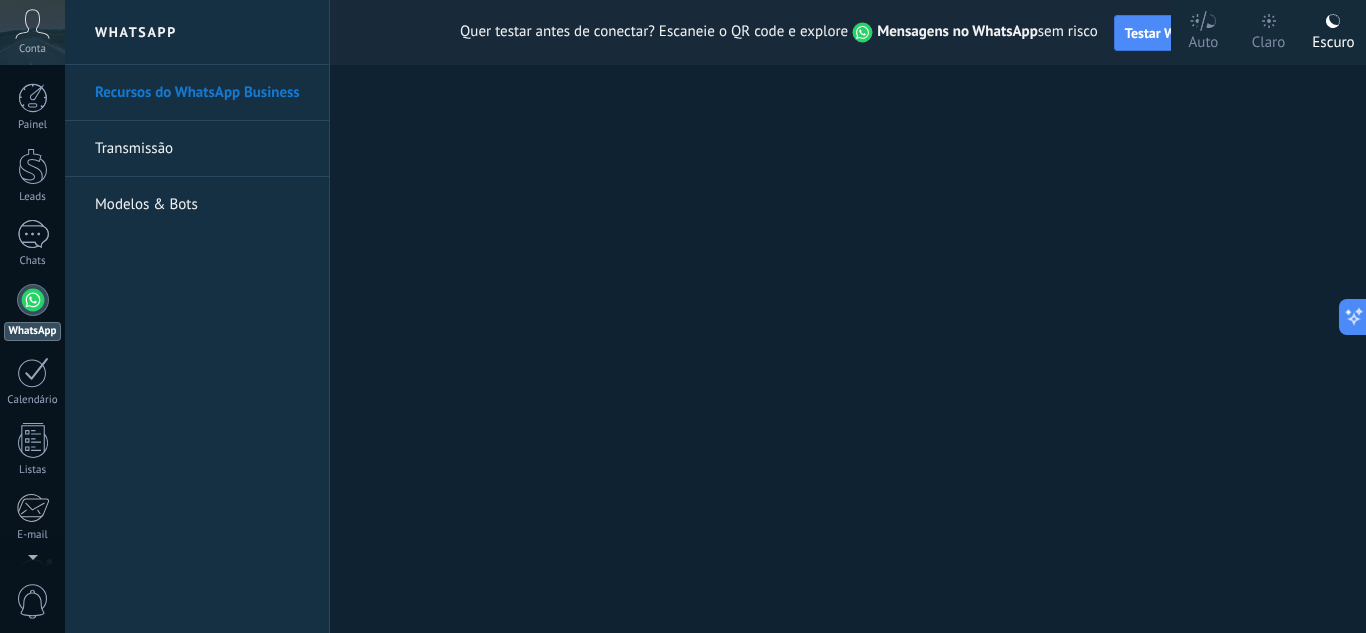 click on "Modelos & Bots" at bounding box center [202, 205] 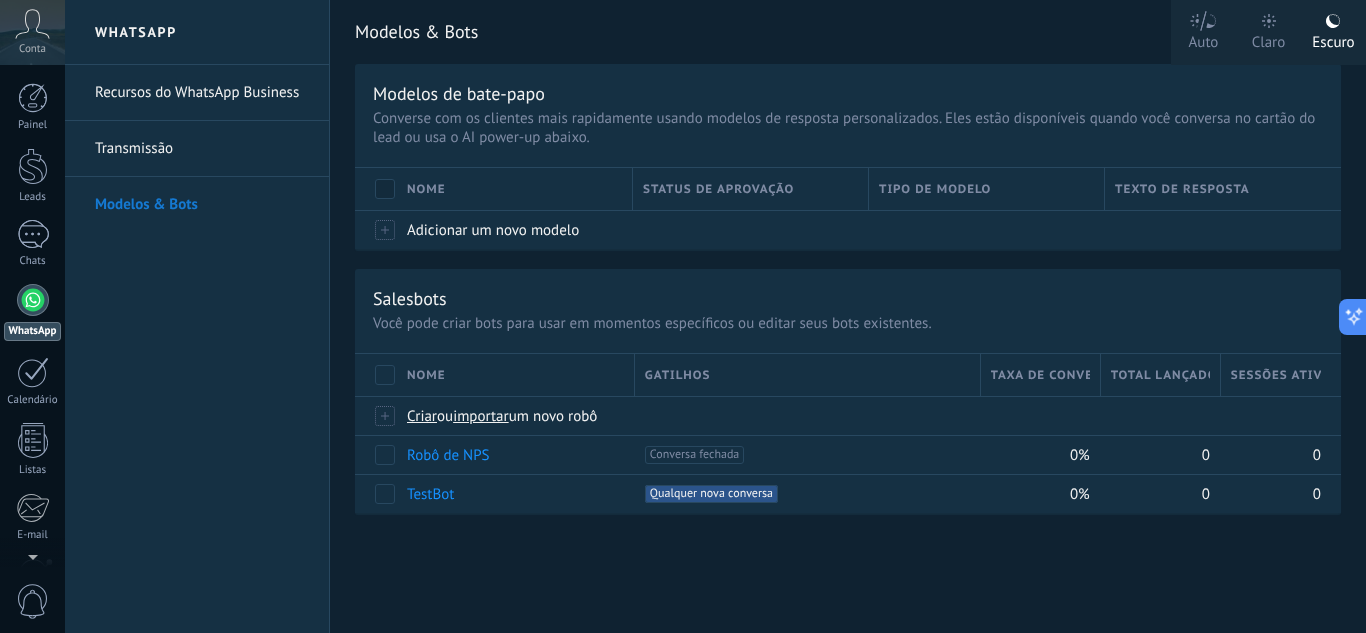 click on "Conta" at bounding box center (32, 32) 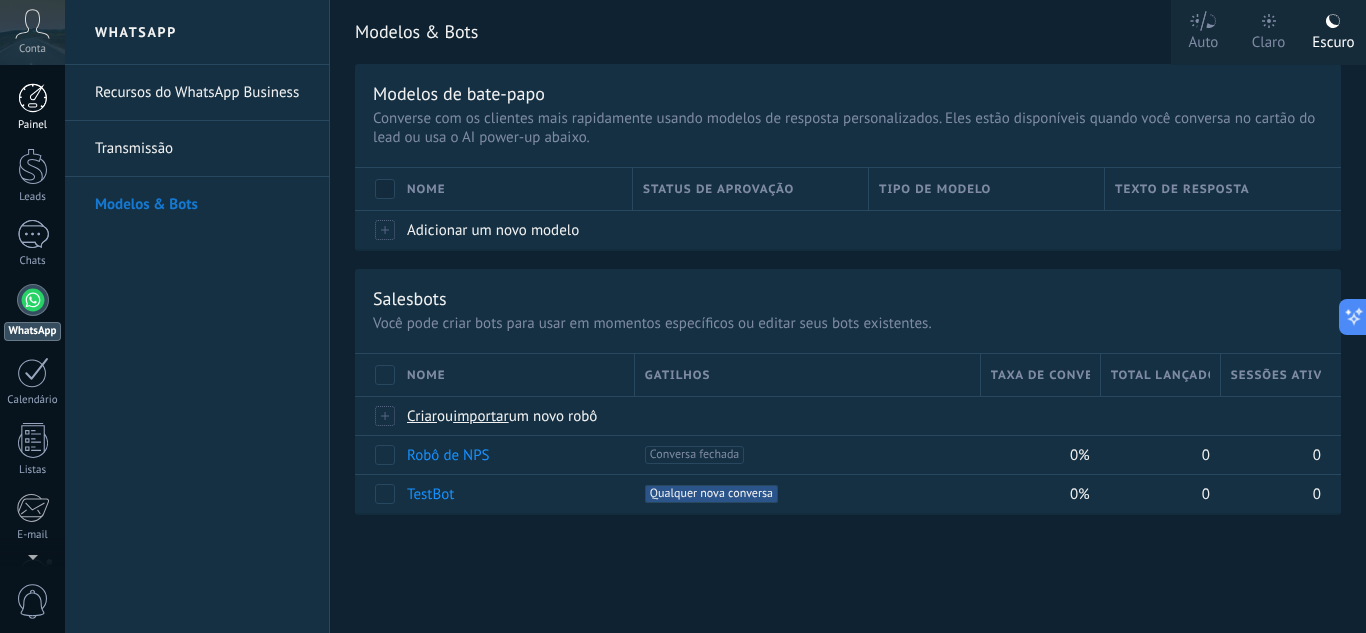 click at bounding box center (33, 98) 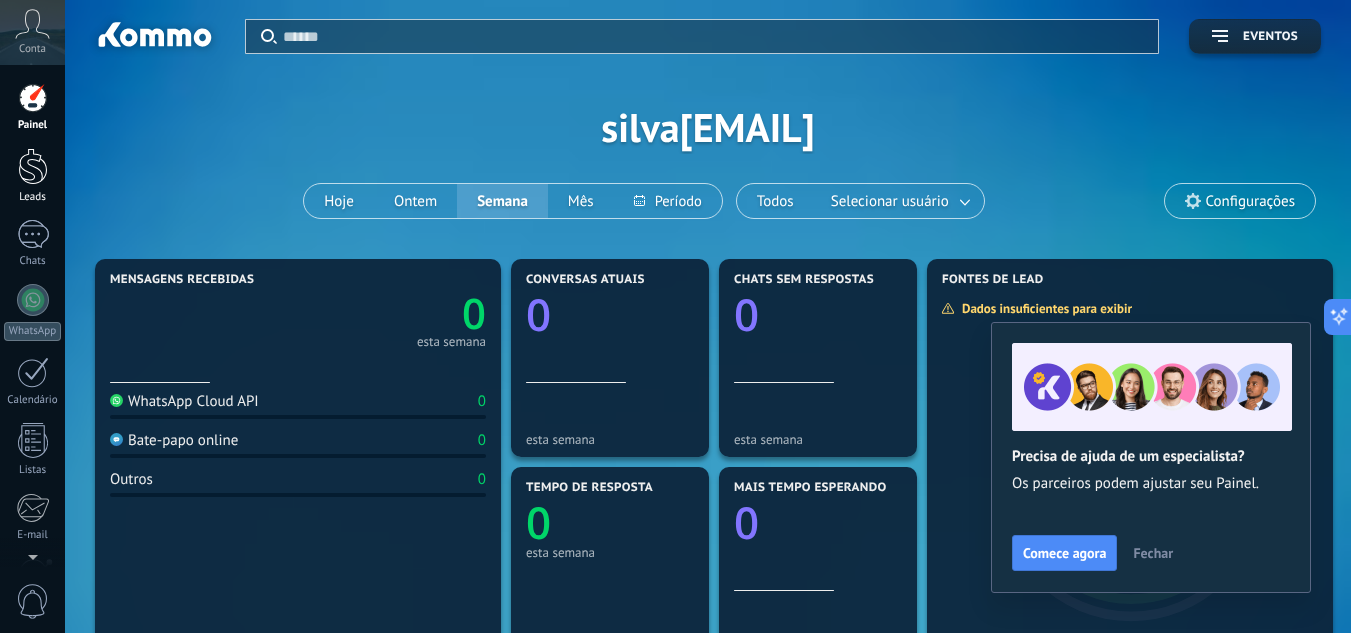click at bounding box center (33, 166) 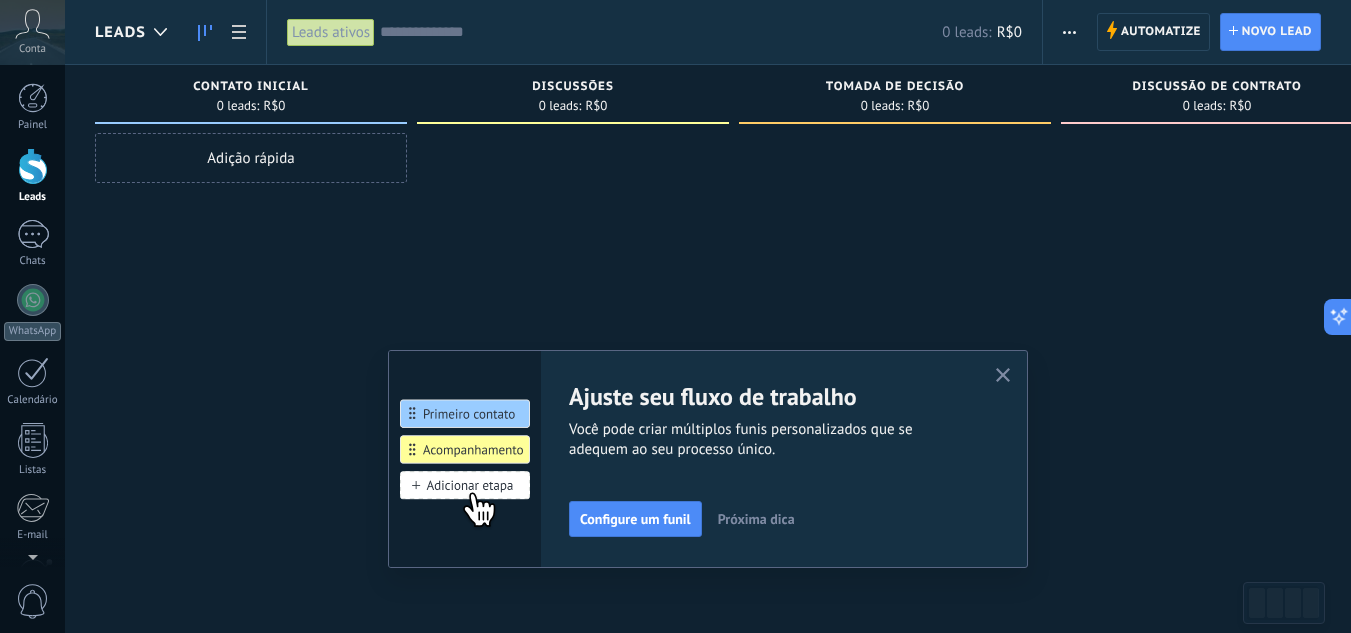 click on "Painel
Leads
Chats
WhatsApp
Clientes" at bounding box center [32, 425] 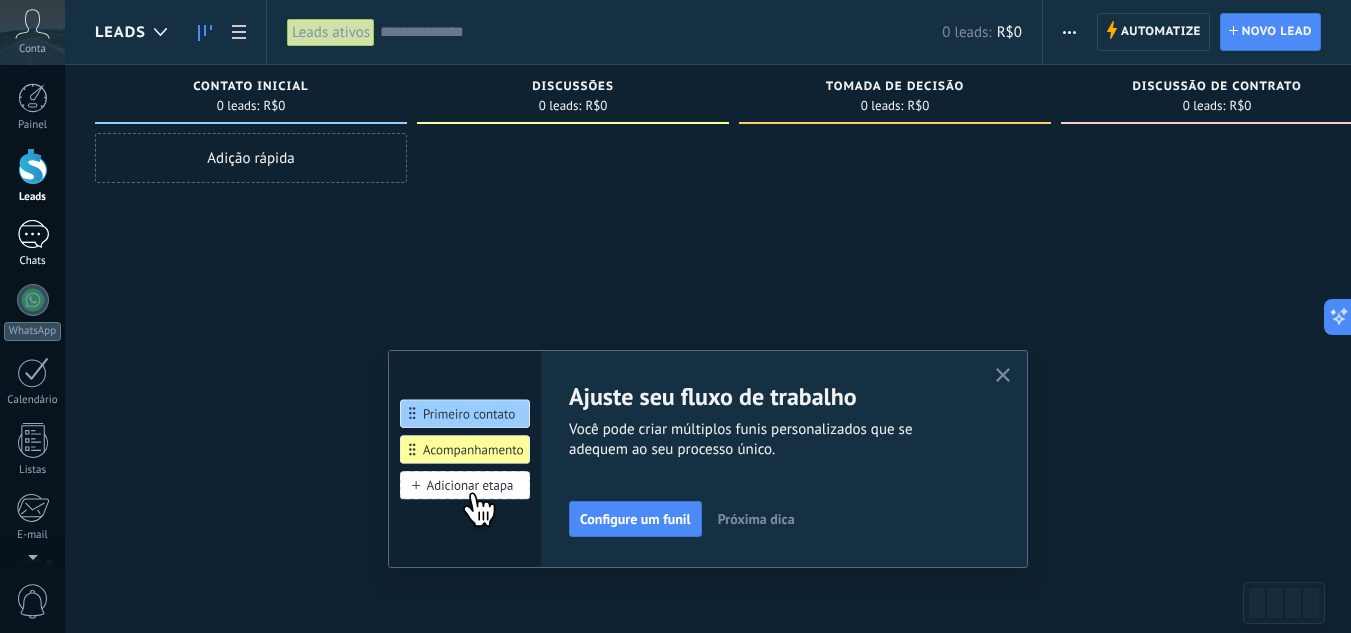 click on "Chats" at bounding box center [32, 244] 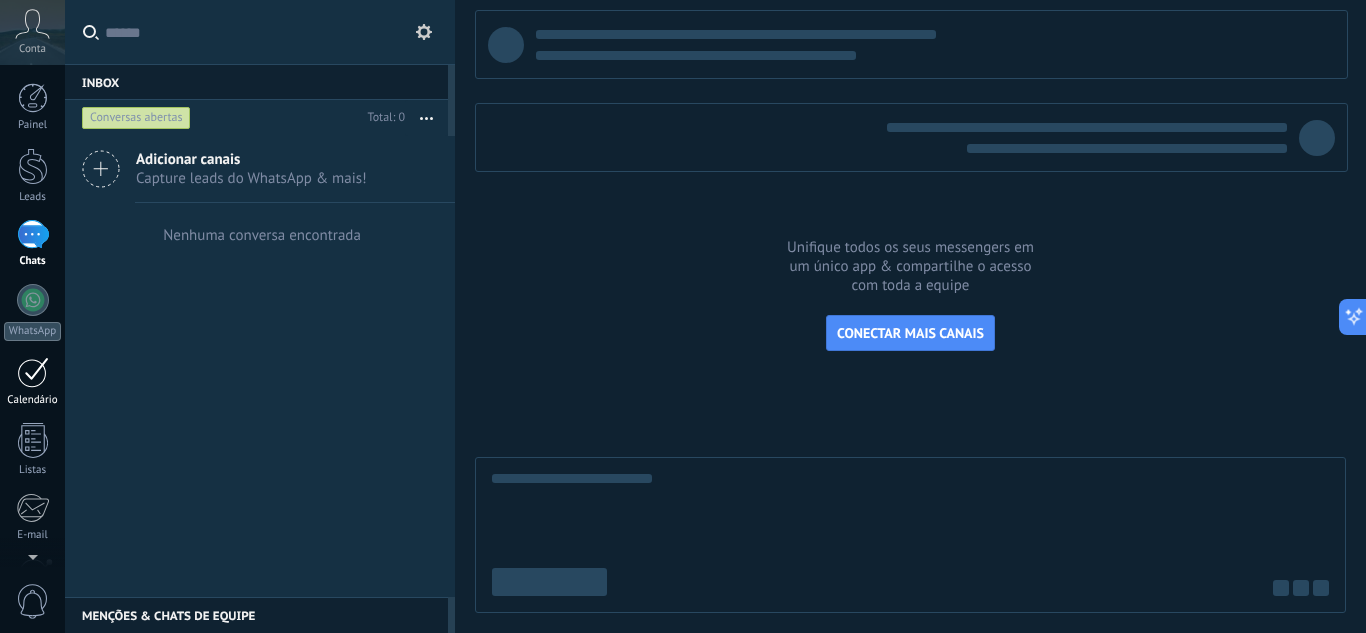 click at bounding box center [33, 372] 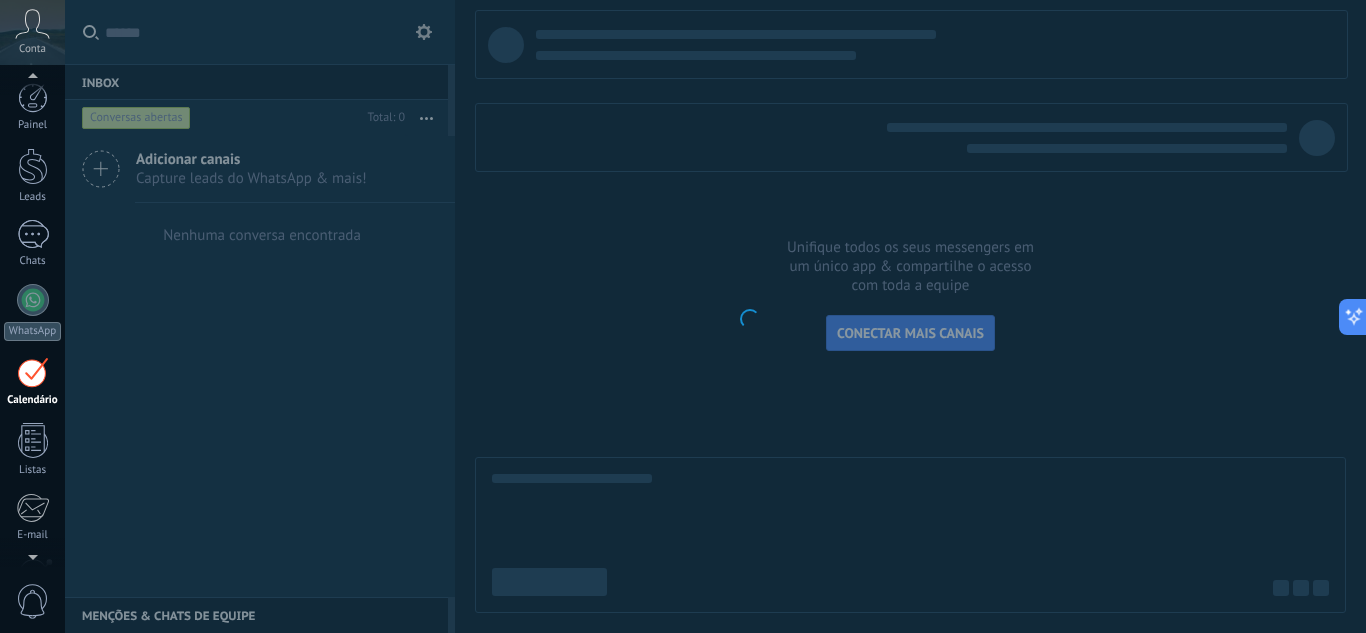 scroll, scrollTop: 58, scrollLeft: 0, axis: vertical 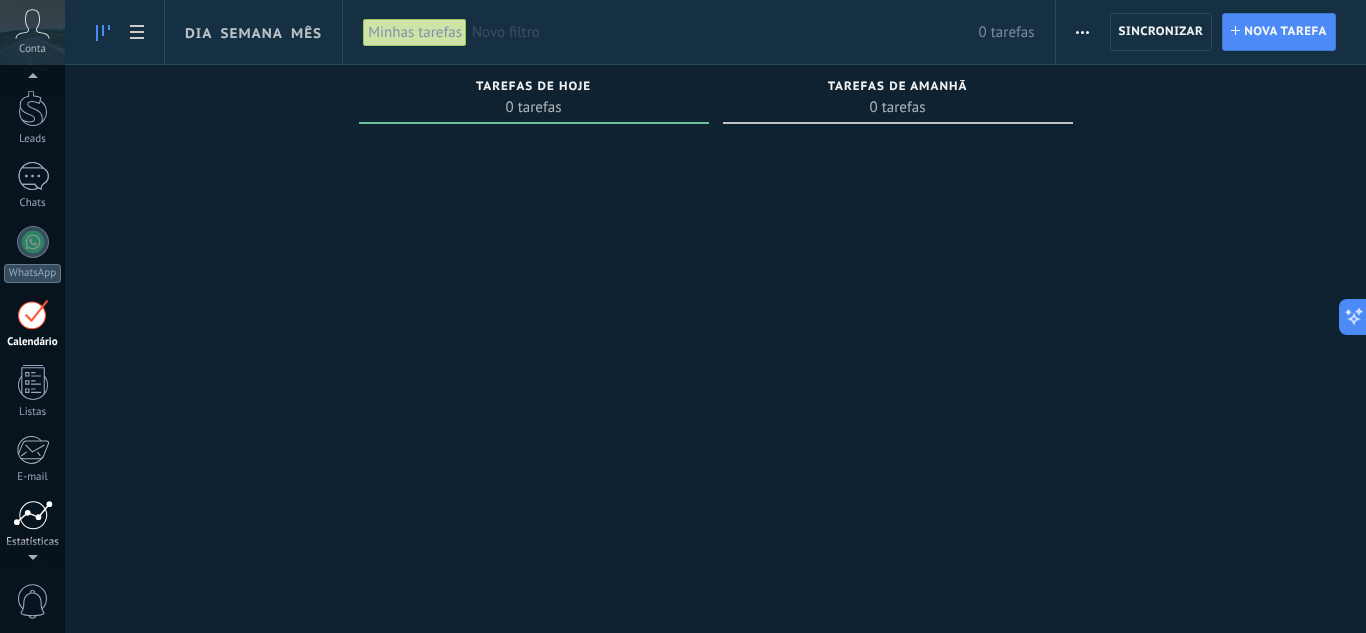 click at bounding box center [33, 515] 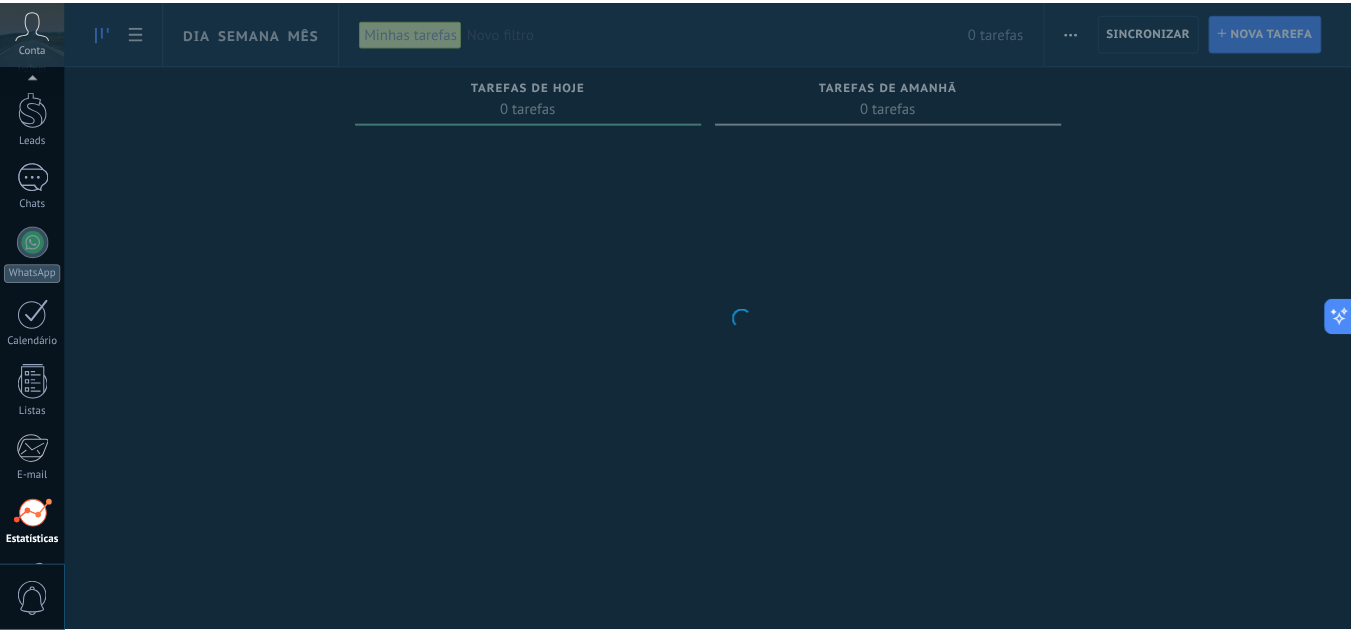 scroll, scrollTop: 199, scrollLeft: 0, axis: vertical 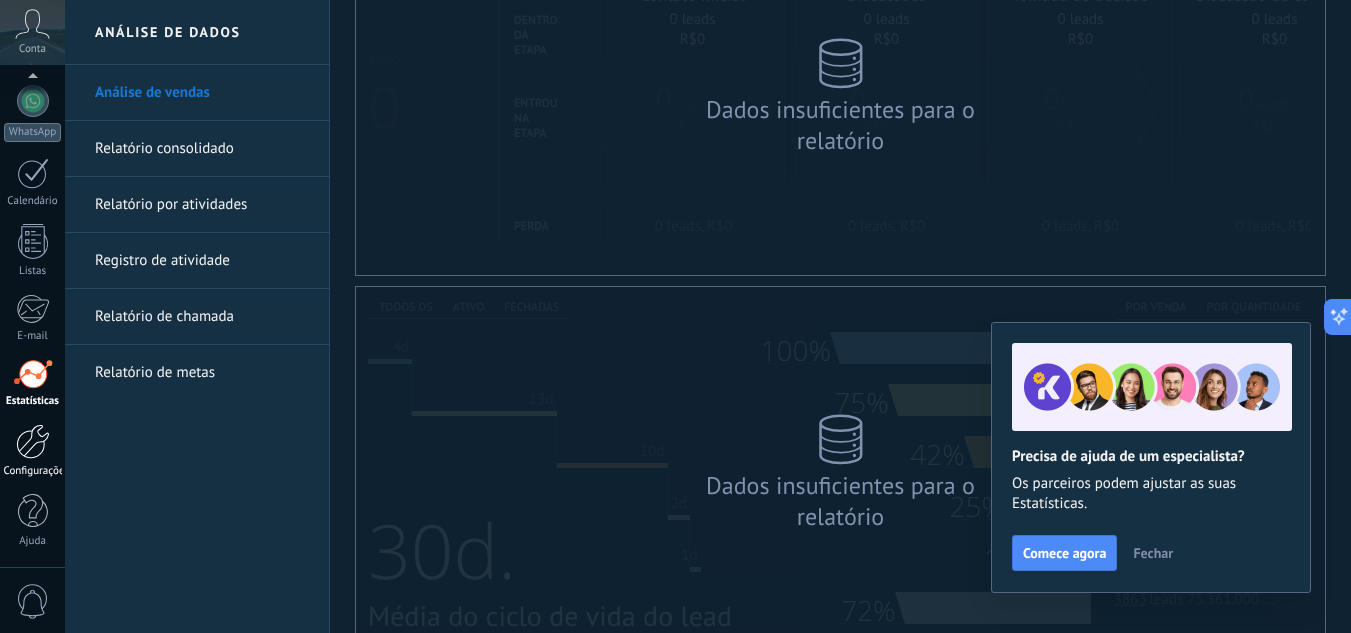 click on "Configurações" at bounding box center [33, 471] 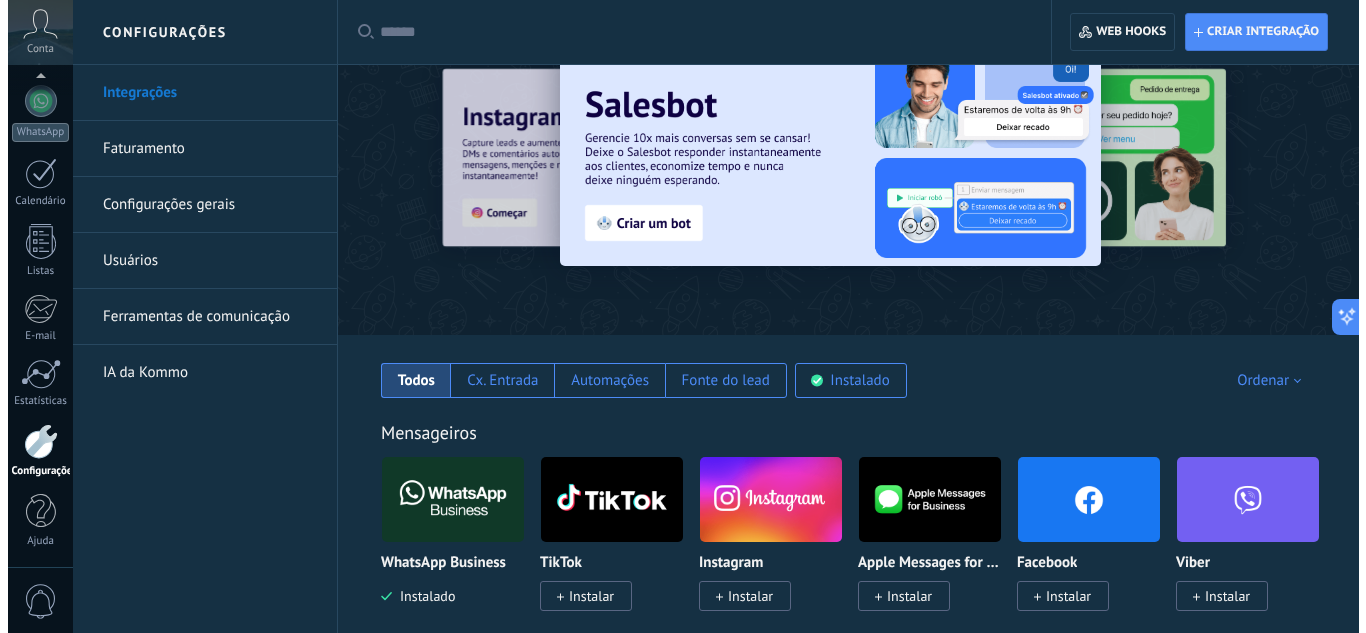 scroll, scrollTop: 54, scrollLeft: 0, axis: vertical 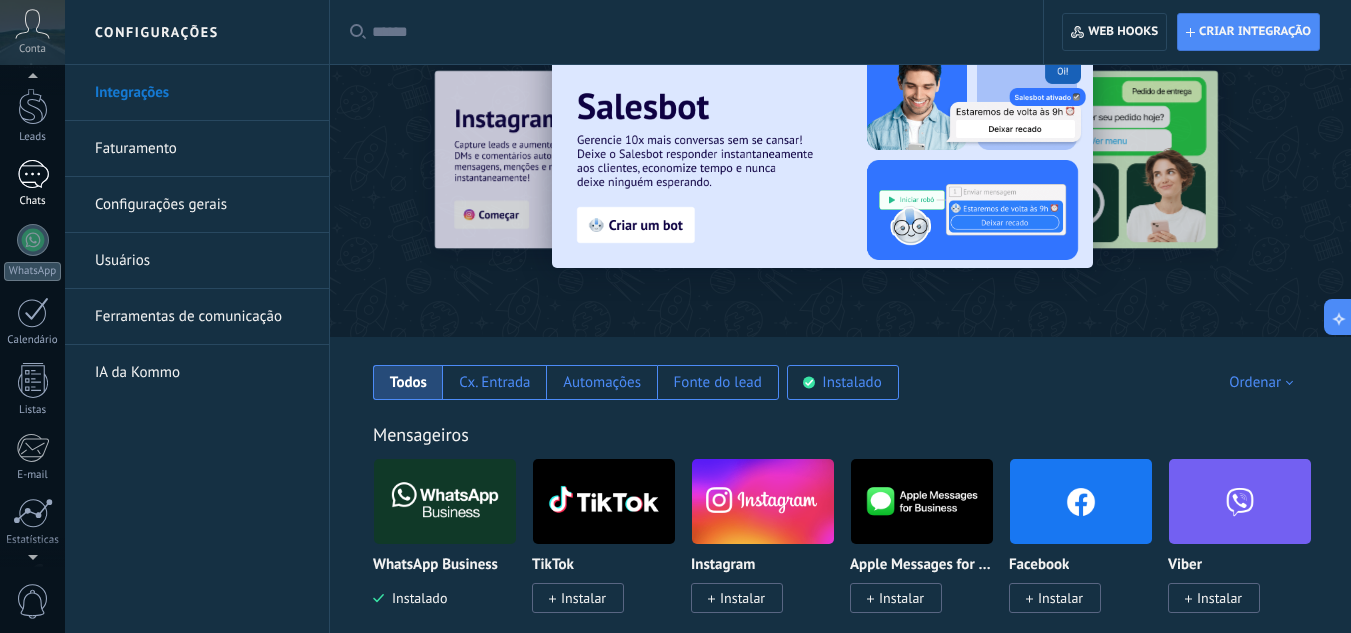 click on "Chats" at bounding box center [33, 201] 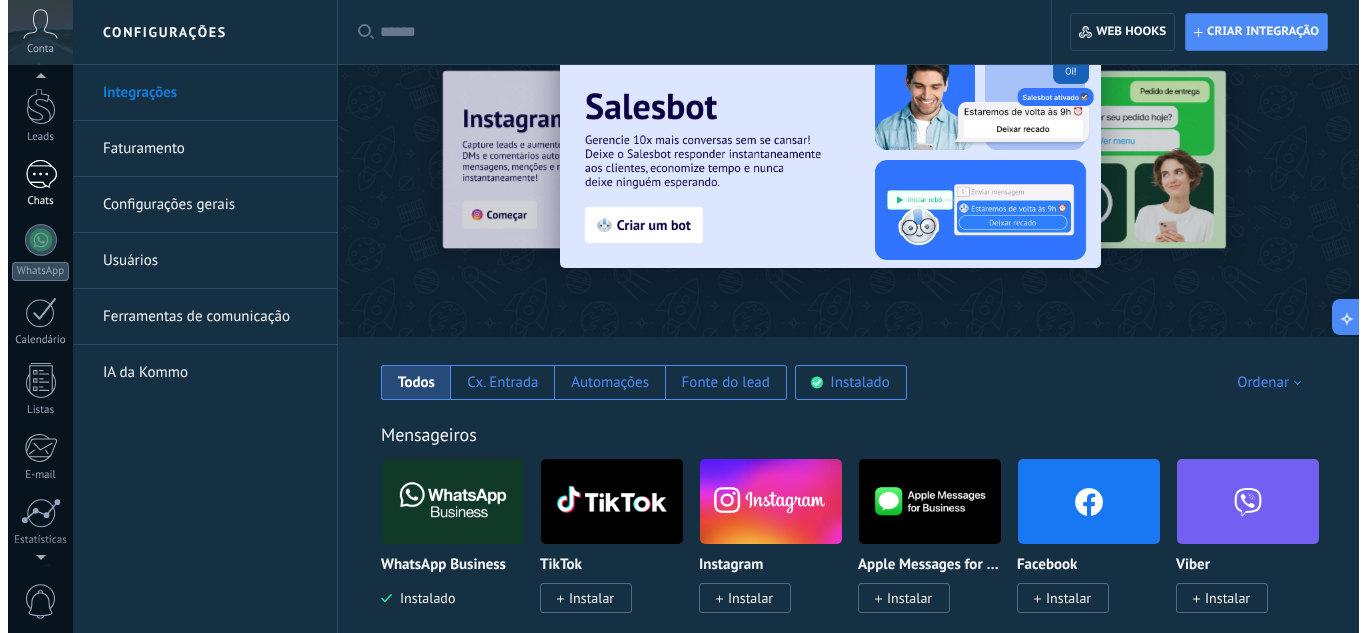 scroll, scrollTop: 0, scrollLeft: 0, axis: both 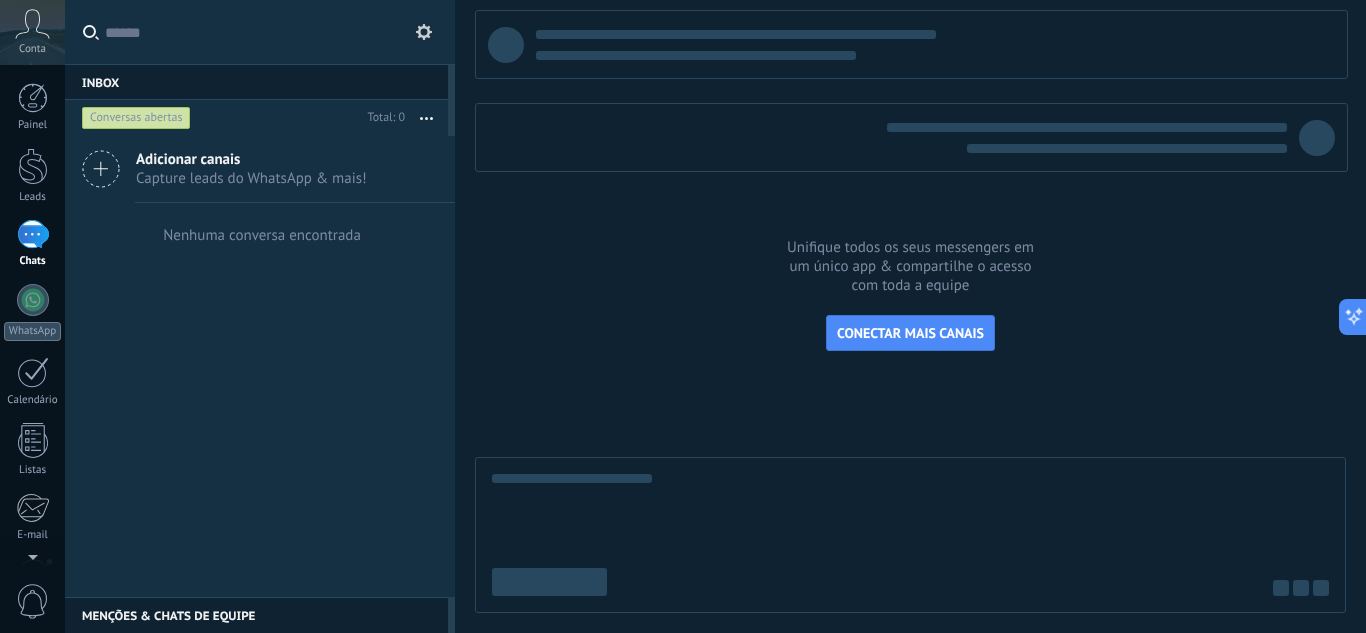 click at bounding box center [32, 24] 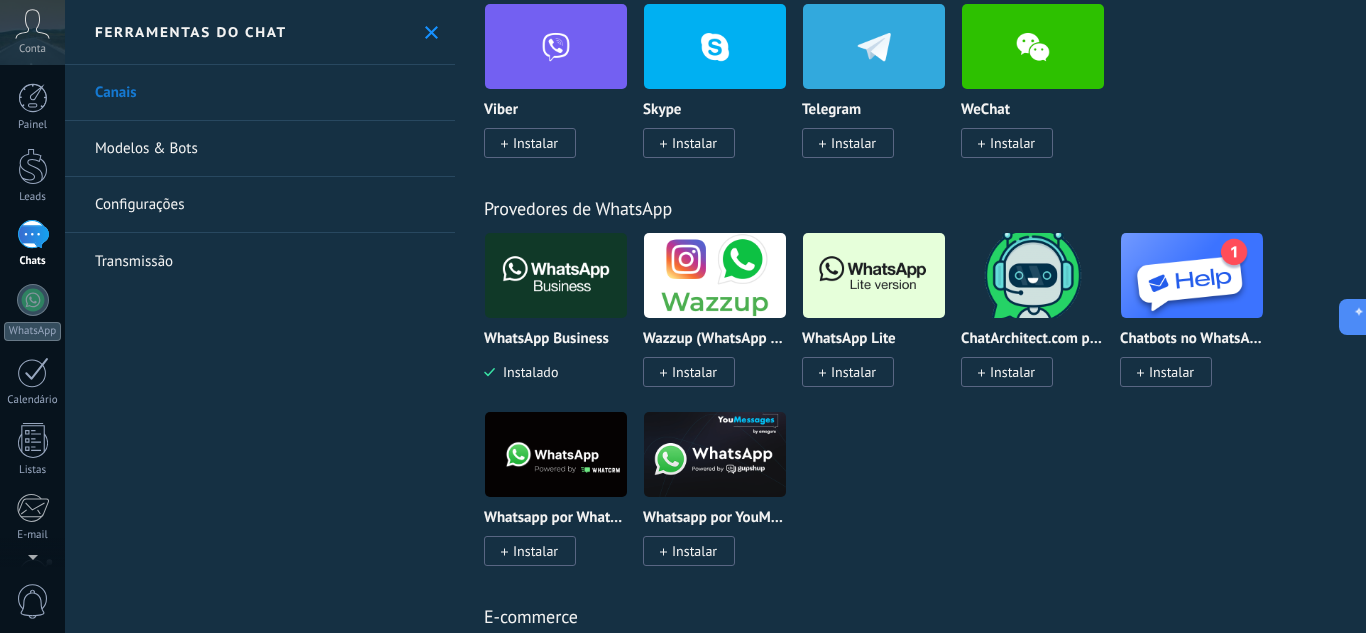 scroll, scrollTop: 0, scrollLeft: 0, axis: both 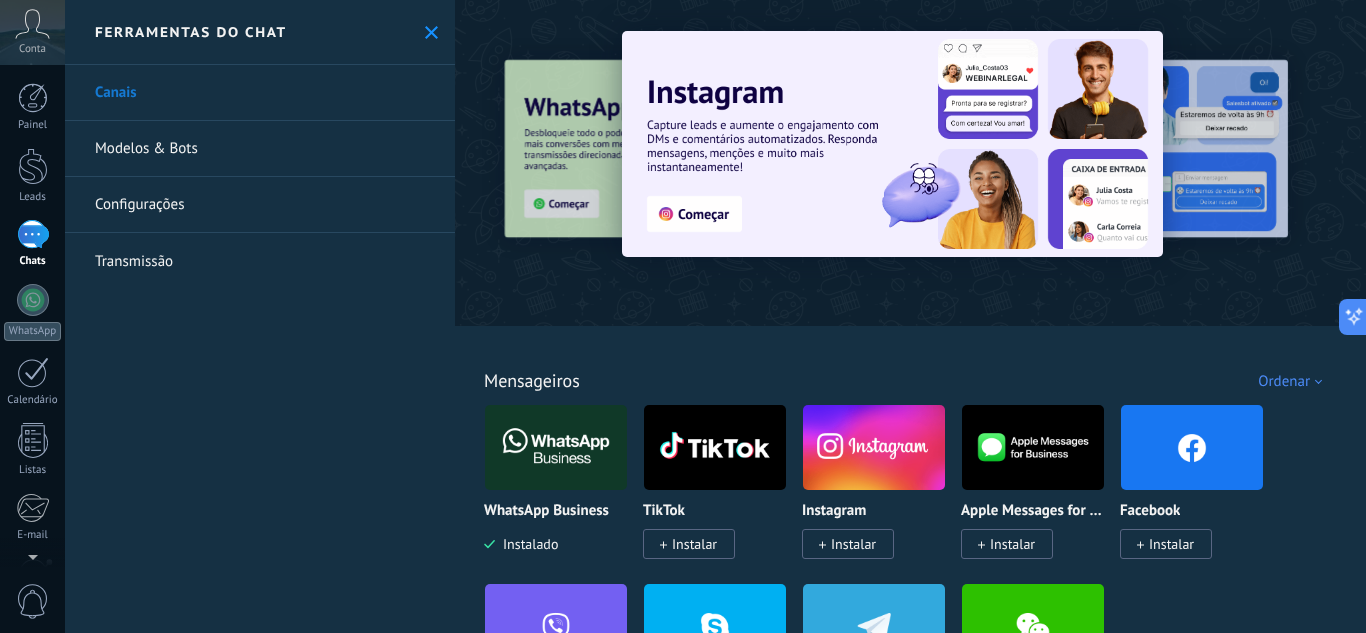 click on "Configurações" at bounding box center [260, 205] 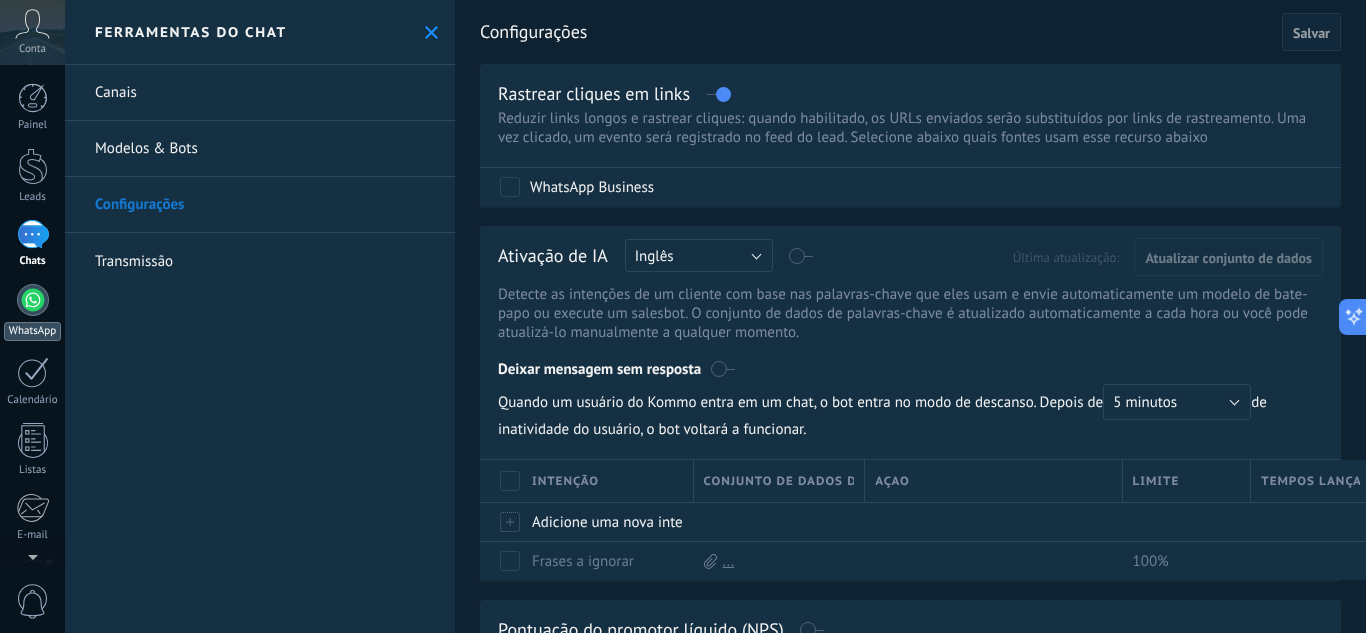 click on "WhatsApp" at bounding box center [32, 312] 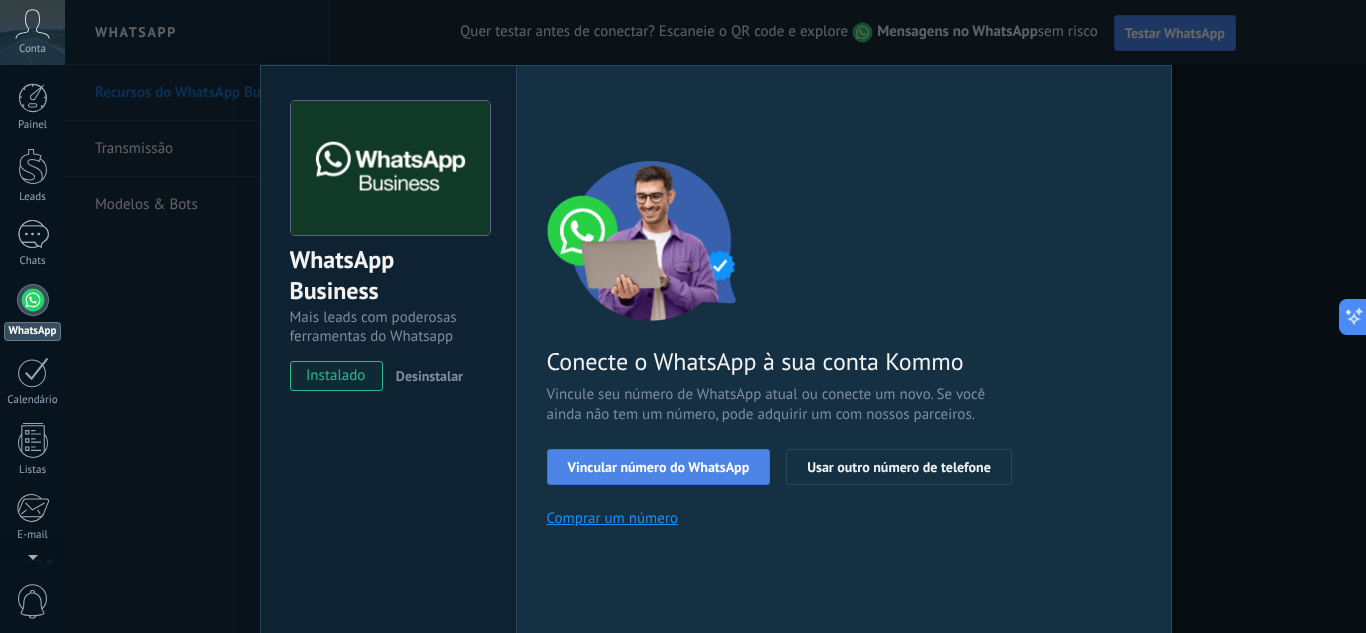click on "Vincular número do WhatsApp" at bounding box center [659, 467] 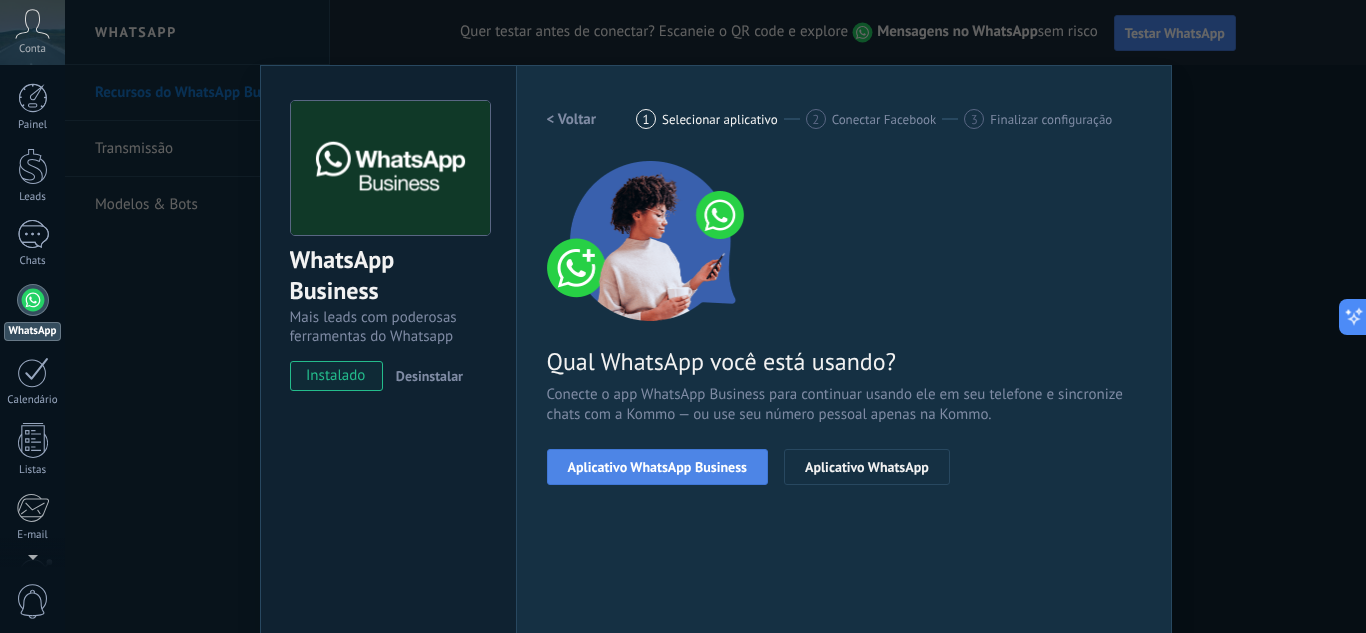 click on "Aplicativo WhatsApp Business" at bounding box center [657, 467] 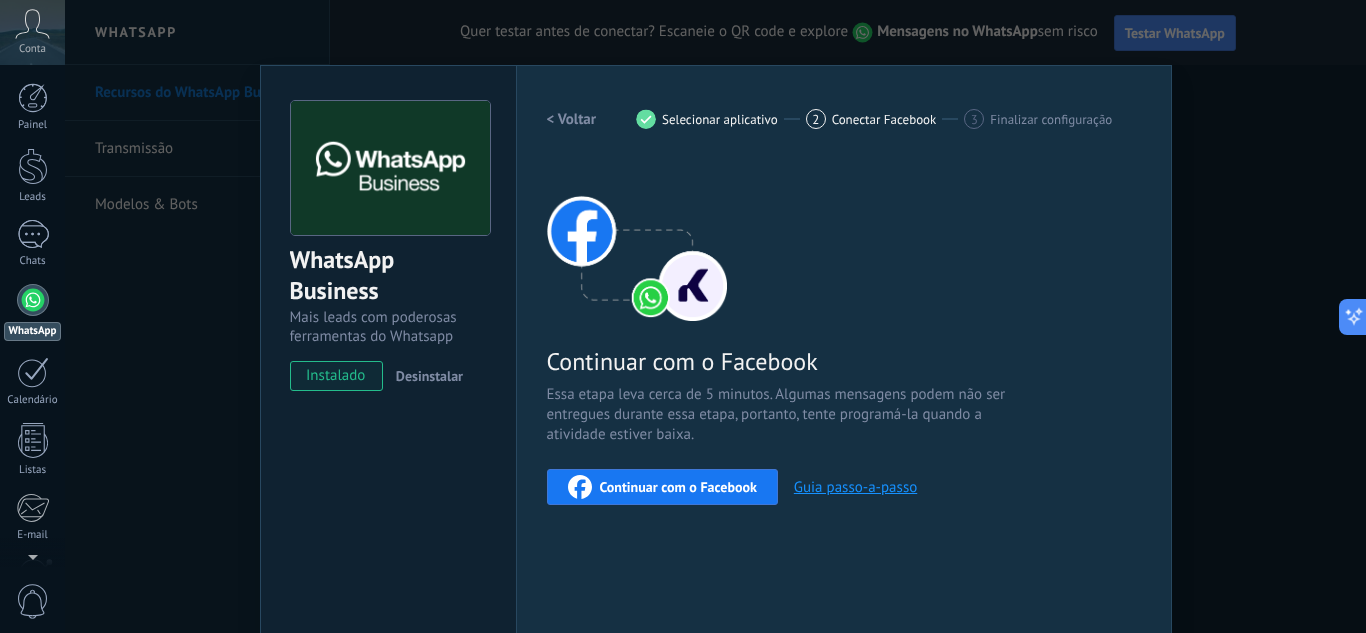 click on "WhatsApp Business Mais leads com poderosas ferramentas do Whatsapp instalado Desinstalar Quer testar a integração antes? Escaneie o QR code e veja como funciona. Configurações Autorização Esta aba registra os usuários que permitiram acesso à esta conta. Se você quiser remover a possibilidade de um usuário de enviar solicitações para a conta em relação a esta integração, você pode revogar o acesso. Se o acesso de todos os usuários for revogado, a integração parará de funcionar. Este app está instalado, mas ninguém concedeu acesso ainda. WhatsApp Cloud API Mais _: Salvar < Voltar 1 Selecionar aplicativo 2 Conectar Facebook 3 Finalizar configuração Continuar com o Facebook Essa etapa leva cerca de 5 minutos. Algumas mensagens podem não ser entregues durante essa etapa, portanto, tente programá-la quando a atividade estiver baixa. Continuar com o Facebook Guia passo-a-passo Precisa de ajuda?" at bounding box center (715, 316) 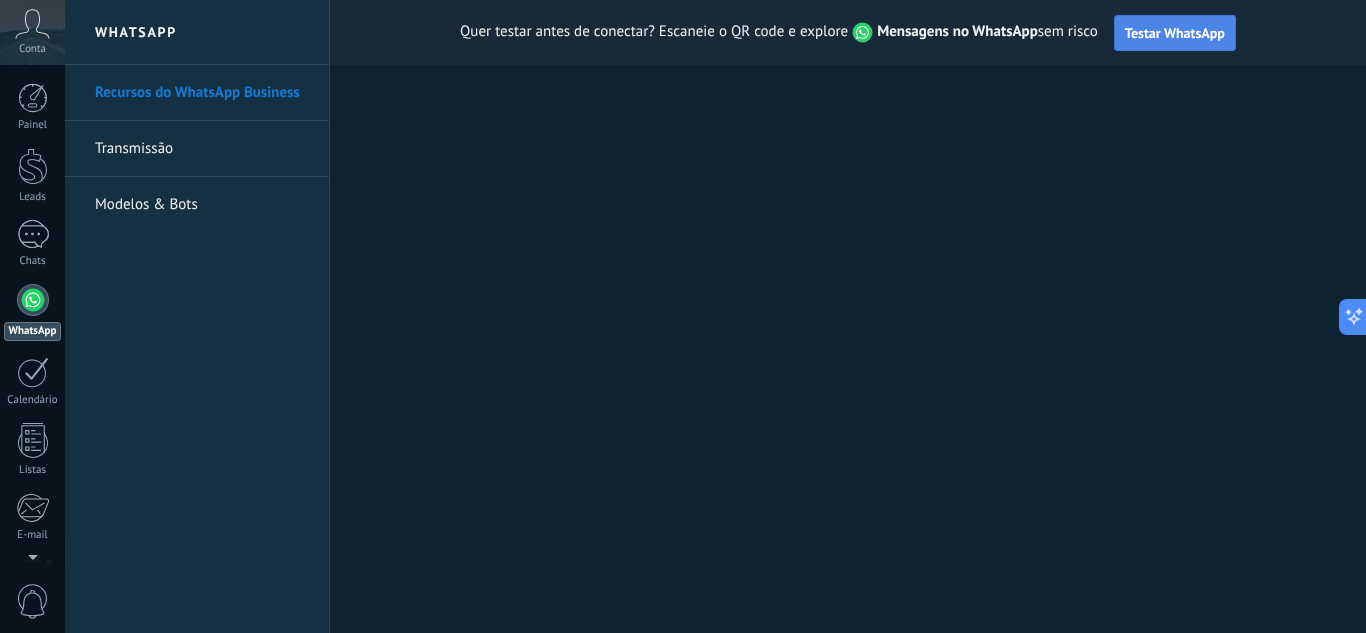 click on "Testar WhatsApp" at bounding box center (1175, 33) 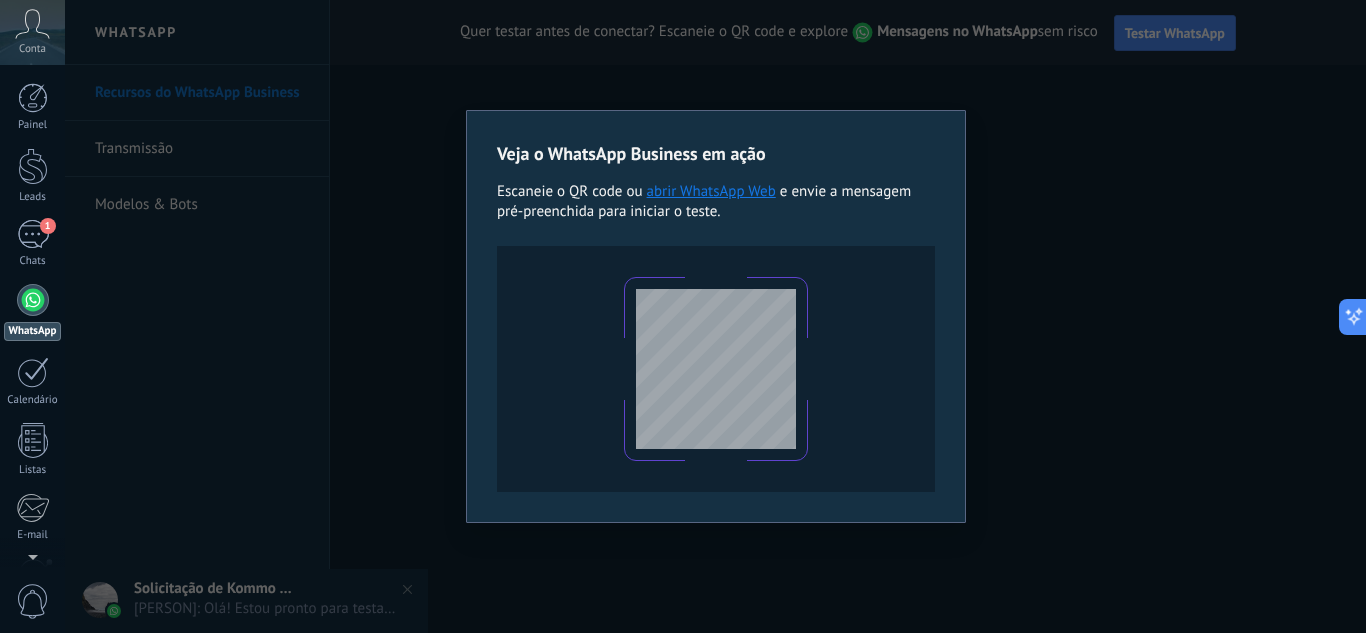 click on "Veja o WhatsApp Business em ação Escaneie o QR code ou   abrir WhatsApp Web   e envie a mensagem pré-preenchida para iniciar o teste." at bounding box center [715, 316] 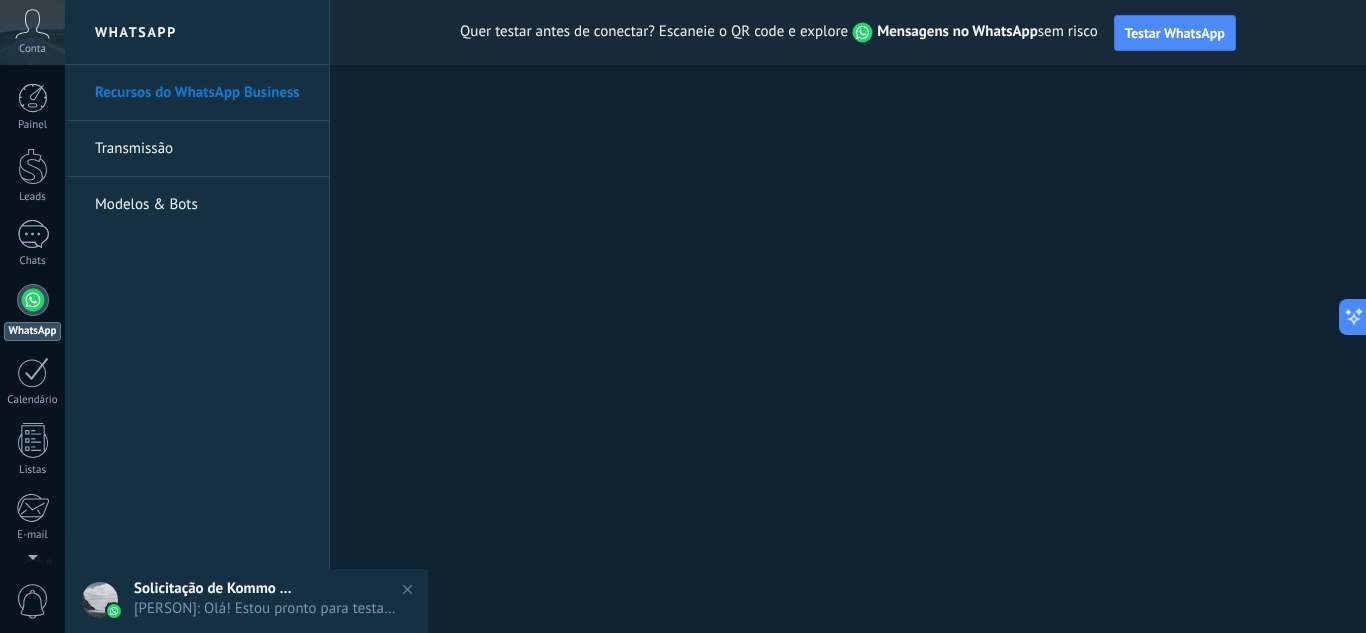 click on "[PERSON]: Olá! Estou pronto para testar o WhatsApp na Kommo. Meu código de verificação é VtlLwY" at bounding box center (266, 608) 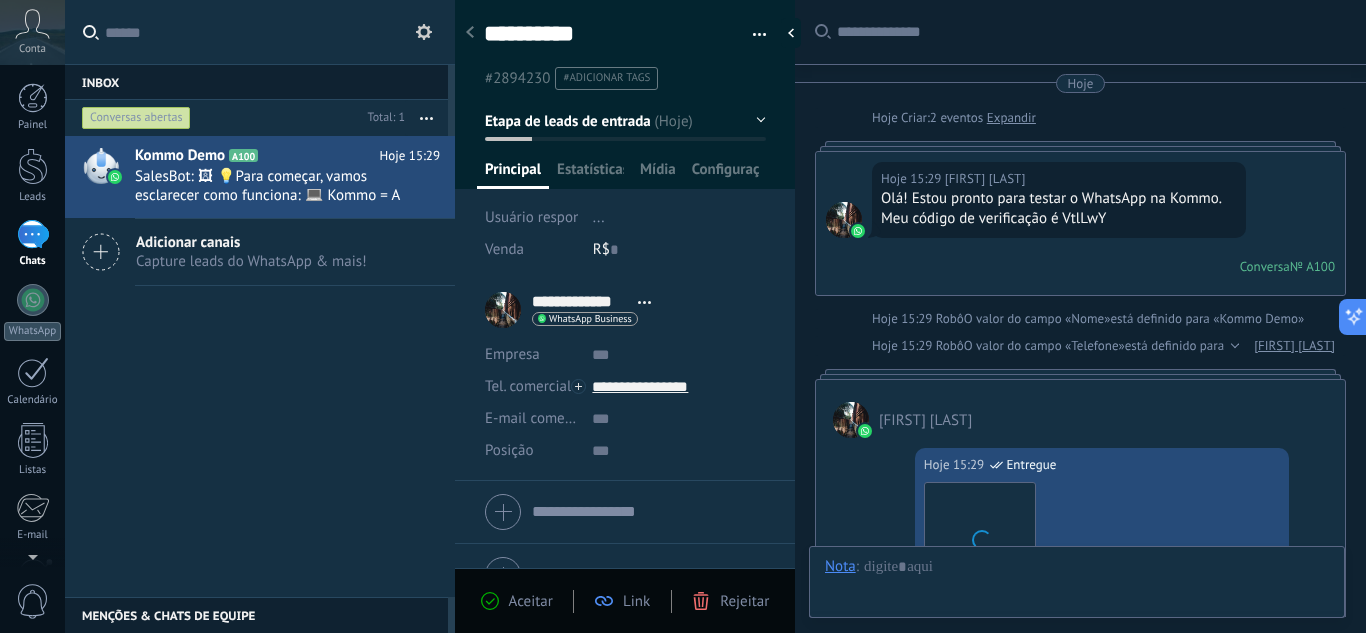 scroll, scrollTop: 769, scrollLeft: 0, axis: vertical 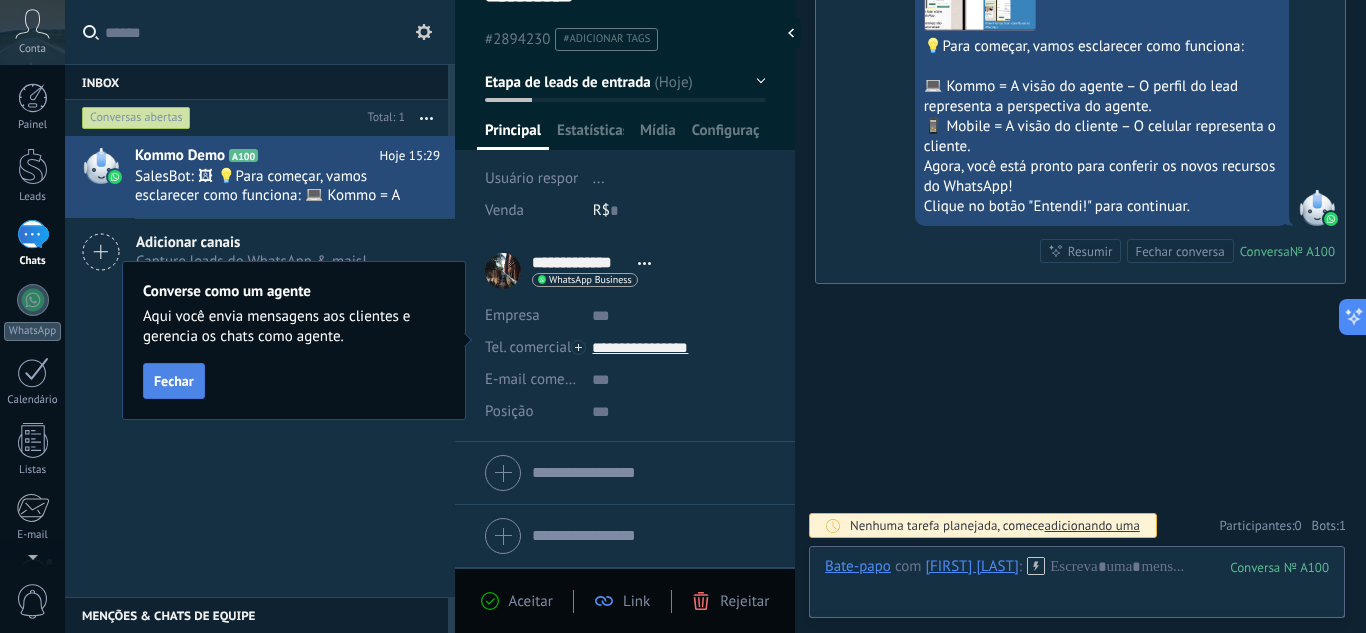 click on "Fechar" at bounding box center (174, 381) 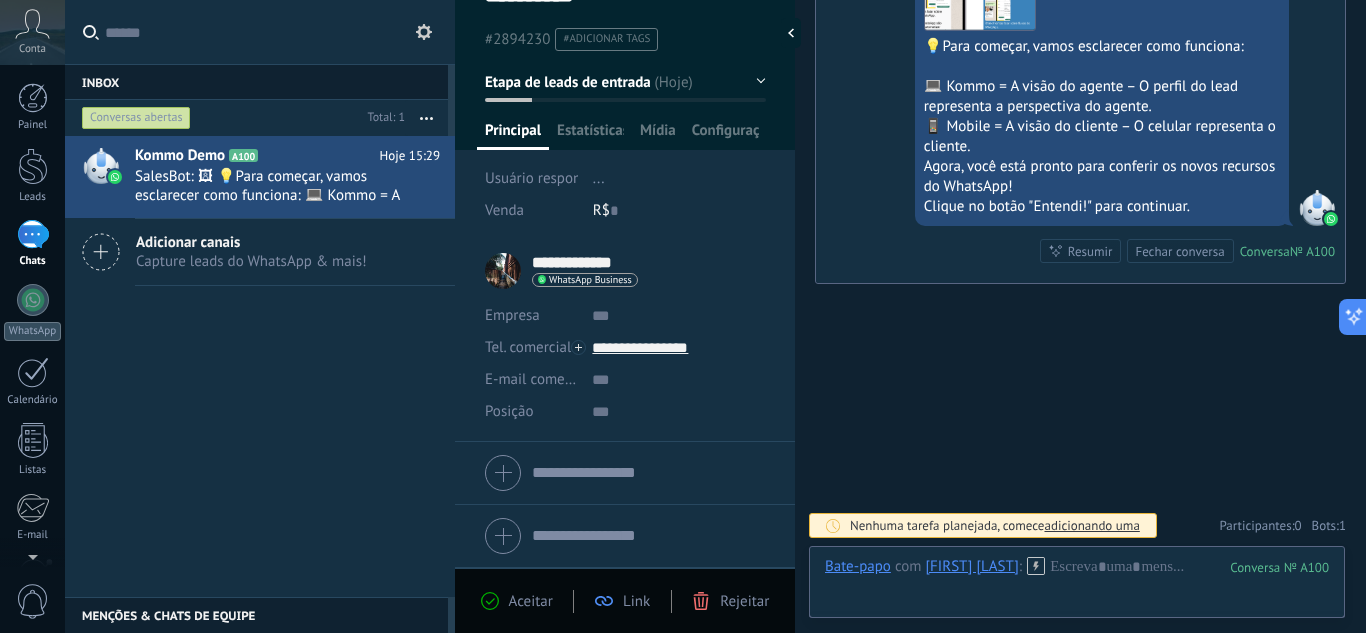 click on "**********" at bounding box center [580, 263] 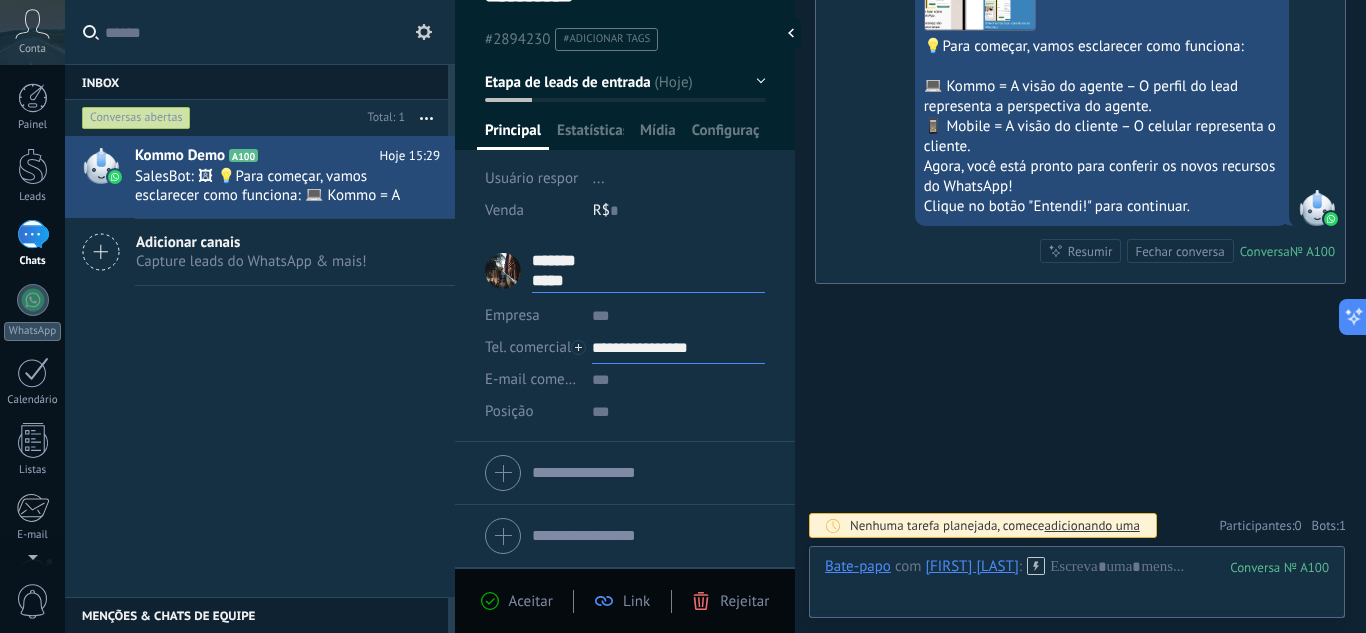 click on "**********" at bounding box center (678, 348) 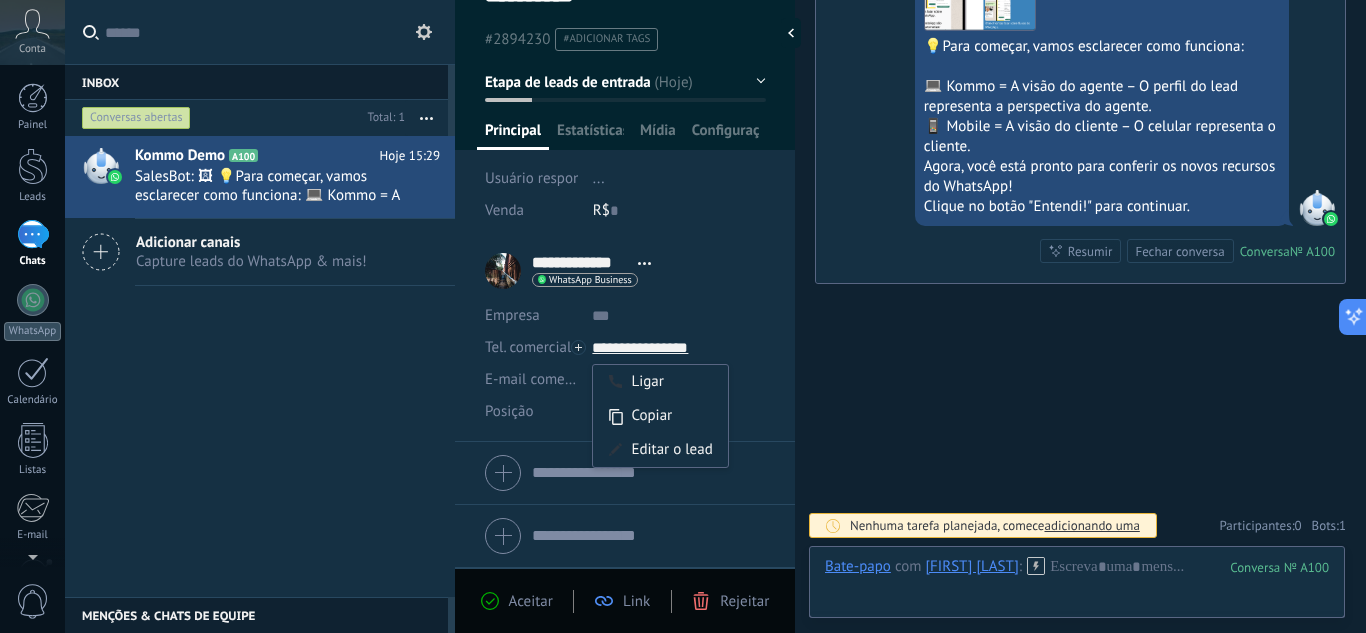 click on "Buscar Carregar mais Hoje Hoje Criar: 2 eventos Expandir Hoje 15:29 [FIRST] [LAST] Olá! Estou pronto para testar o WhatsApp na Kommo. Meu código de verificação é VtlLwY Conversa № A100 Conversa № A100 Hoje 15:29 Robô O valor do campo «Nome» está definido para «Kommo Demo» Hoje 15:29 Robô O valor do campo «Telefone» está definido para «+55 [PHONE]» [FIRST] [LAST] [FIRST] [LAST] Hoje 15:29 SalesBot (TestBot) Entregue Download Olá! Estou pronto para testar a API de Nuvem do WhatsApp e receber respostas do número de teste. Hoje 15:29 SalesBot (TestBot) Entregue Download 💡Para começar, vamos esclarecer como funciona: 💻 Kommo = A visão do agente – O perfil do lead representa a perspectiva do agente. 📱 Mobile = A visão do cliente – O celular representa o cliente. Agora, você está pronto para conferir os novos recursos do WhatsApp! Clique no botão "Entendi!" para continuar. Conversa № A100 Conversa № A100 Resumir Resumir Fechar conversa 0 1" at bounding box center [1080, -68] 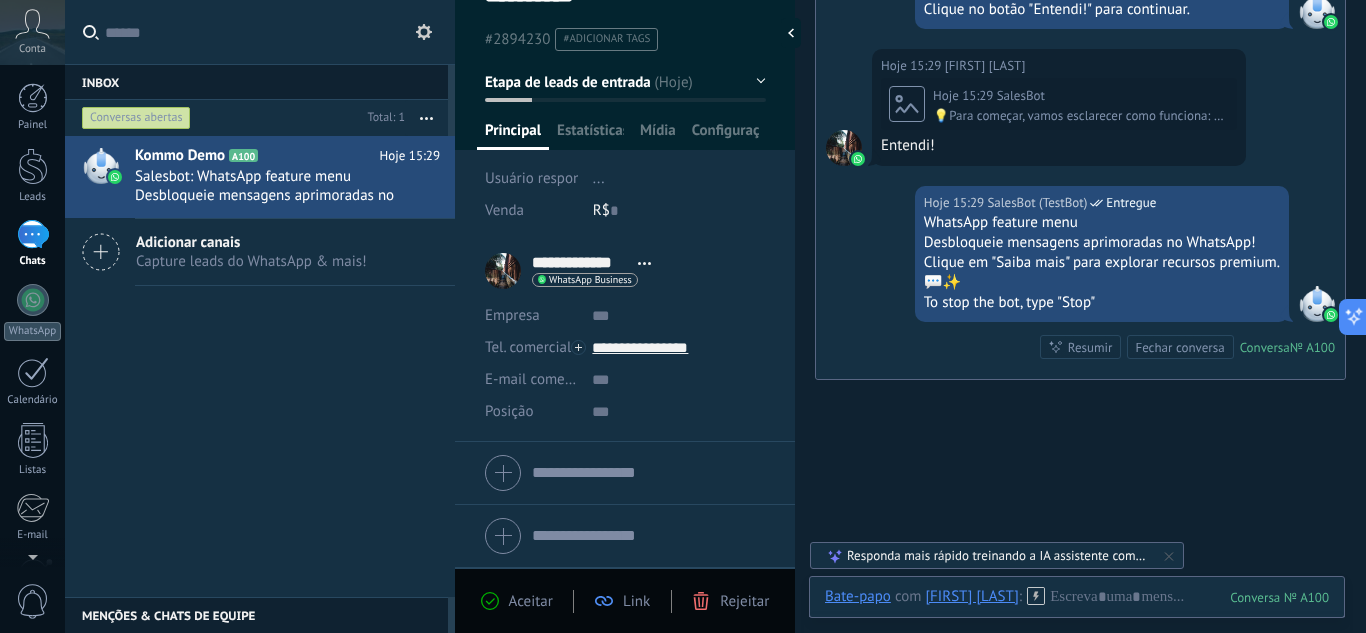 scroll, scrollTop: 1062, scrollLeft: 0, axis: vertical 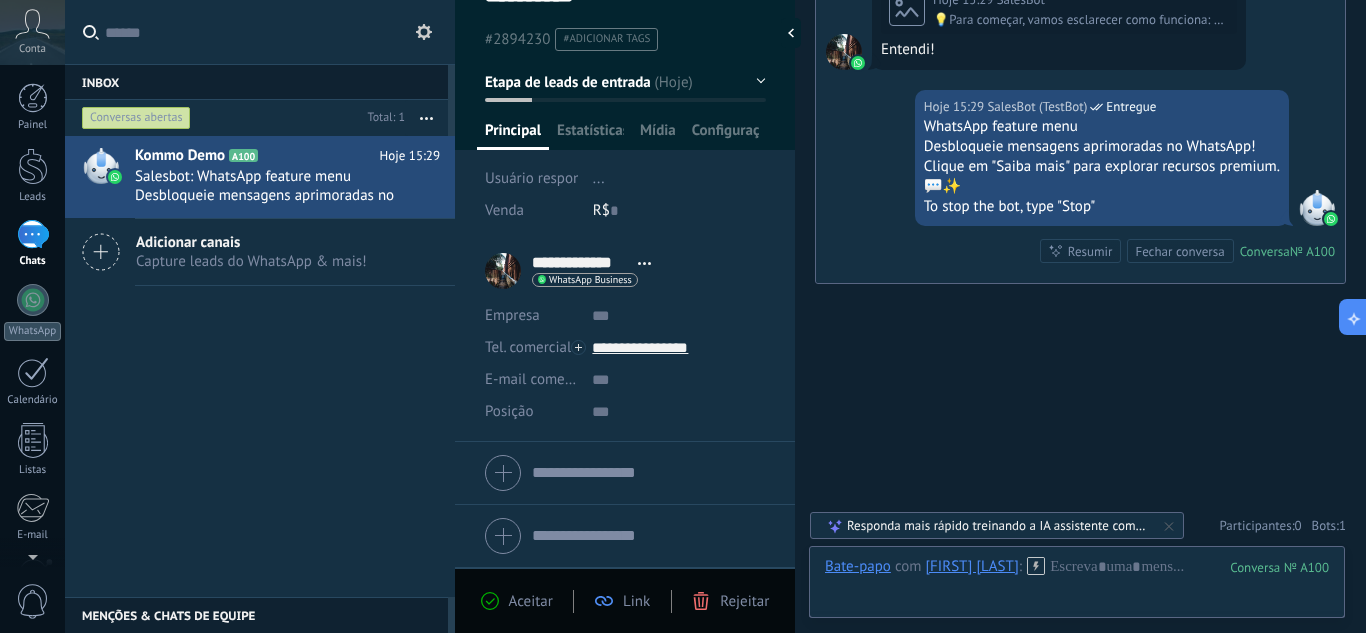 click on "Adicionar canais" at bounding box center (251, 242) 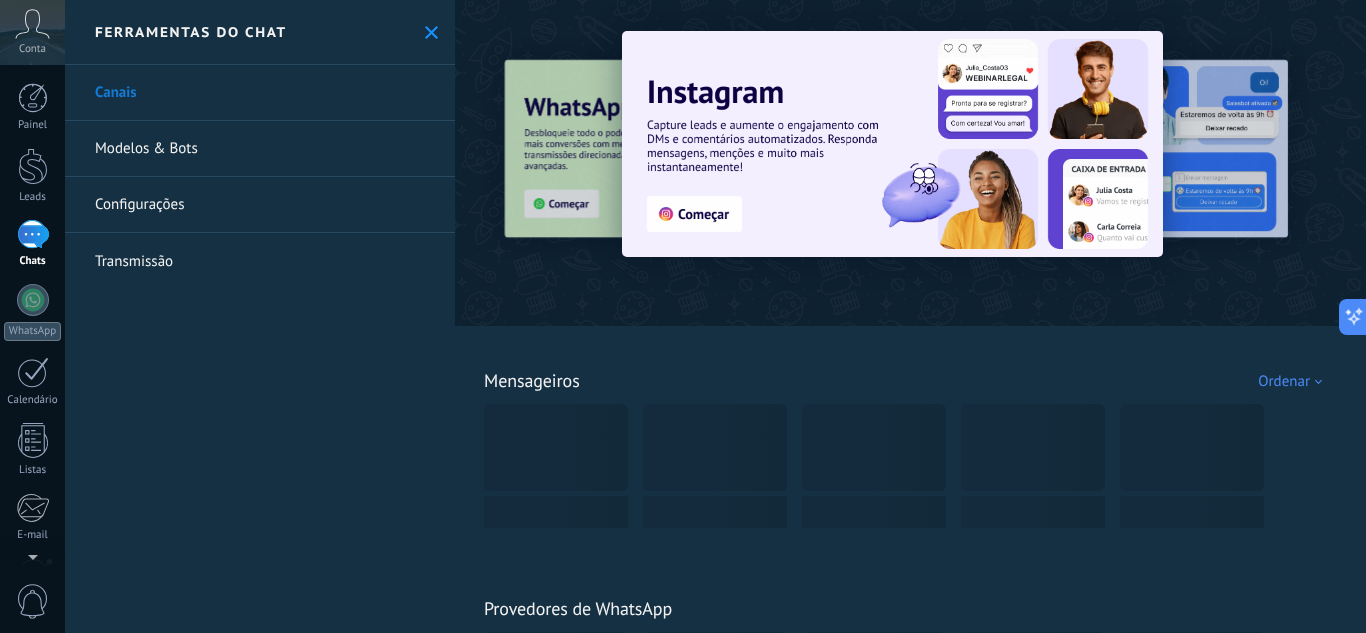 click at bounding box center (431, 32) 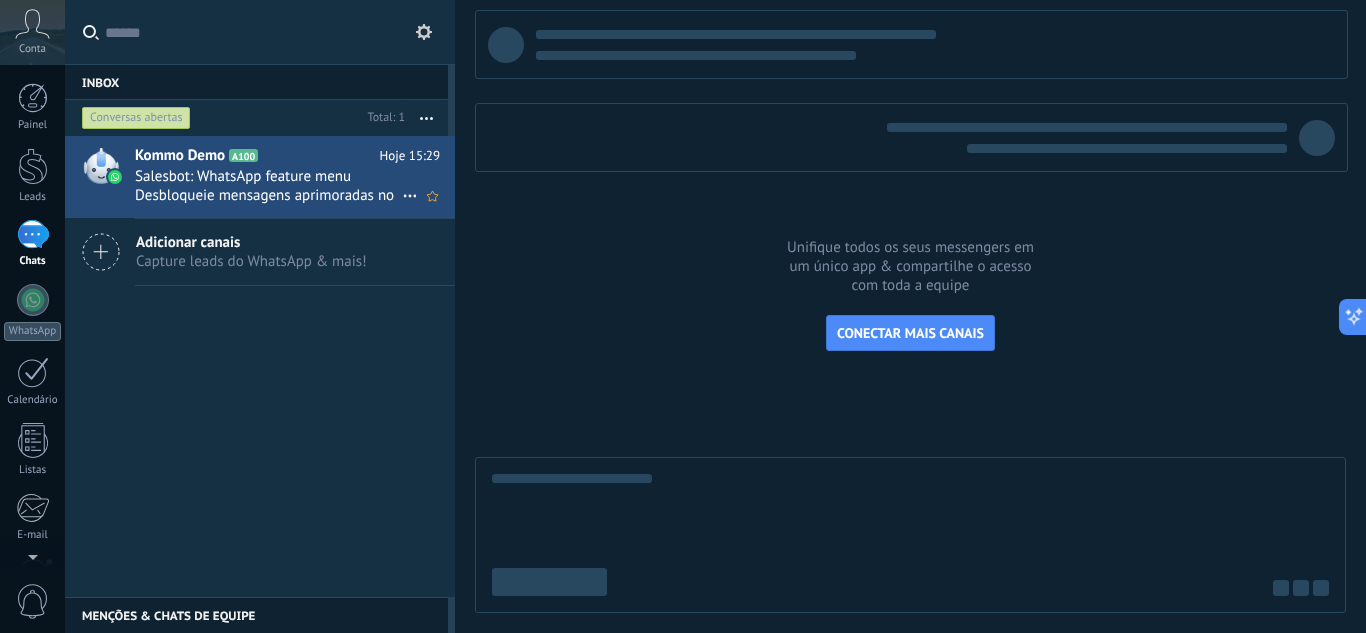 click on "Salesbot: WhatsApp feature menu
Desbloqueie mensagens aprimoradas no WhatsApp! Clique em "Saiba mais" para explorar recursos premium. 💬✨
To stop the bot, type "Stop"" at bounding box center (268, 186) 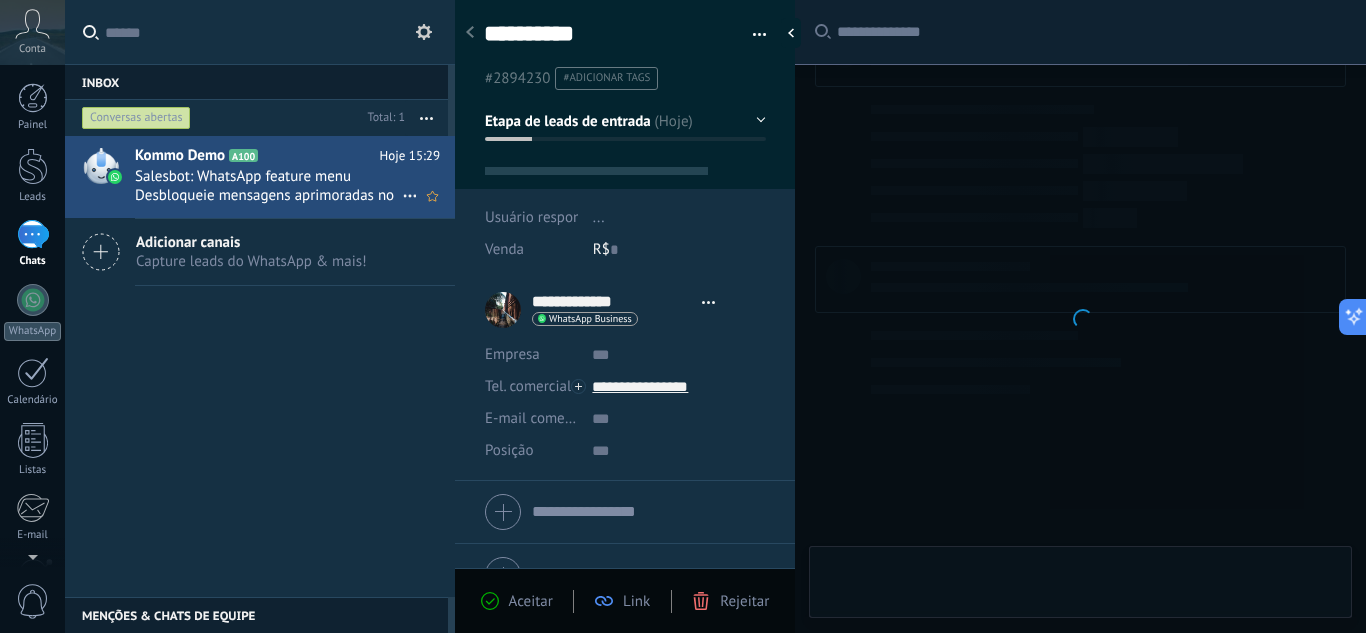 scroll, scrollTop: 932, scrollLeft: 0, axis: vertical 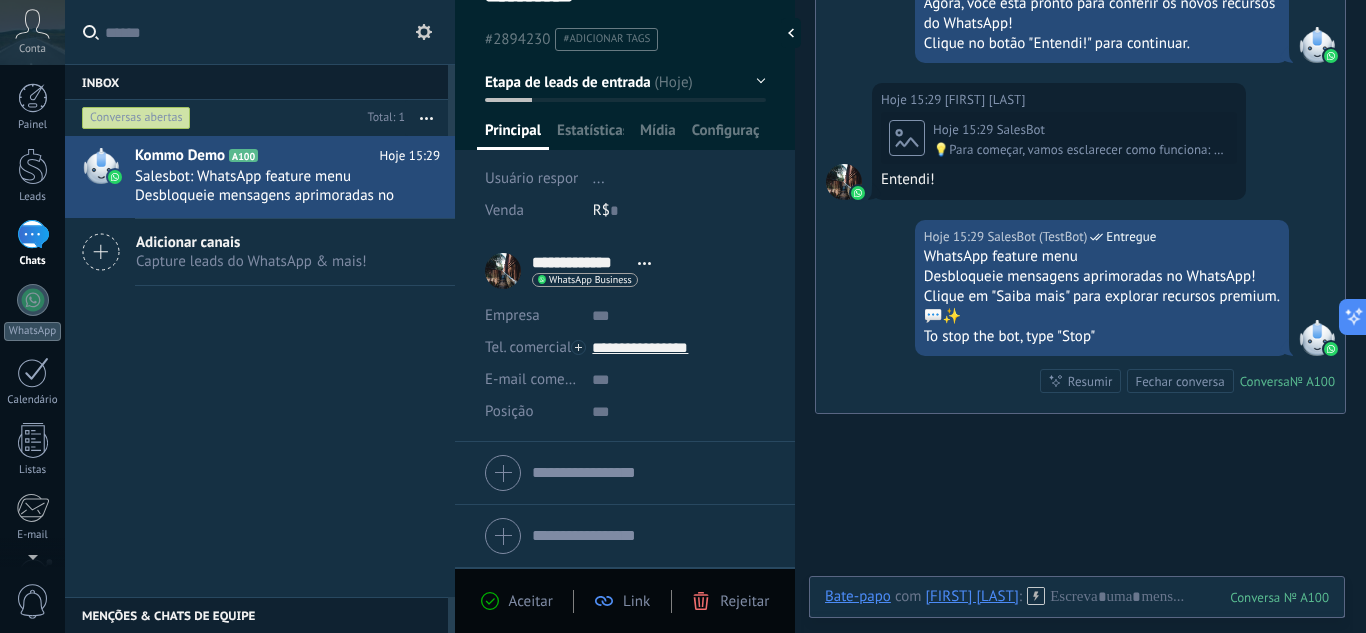 drag, startPoint x: 1118, startPoint y: 585, endPoint x: 1113, endPoint y: 601, distance: 16.763054 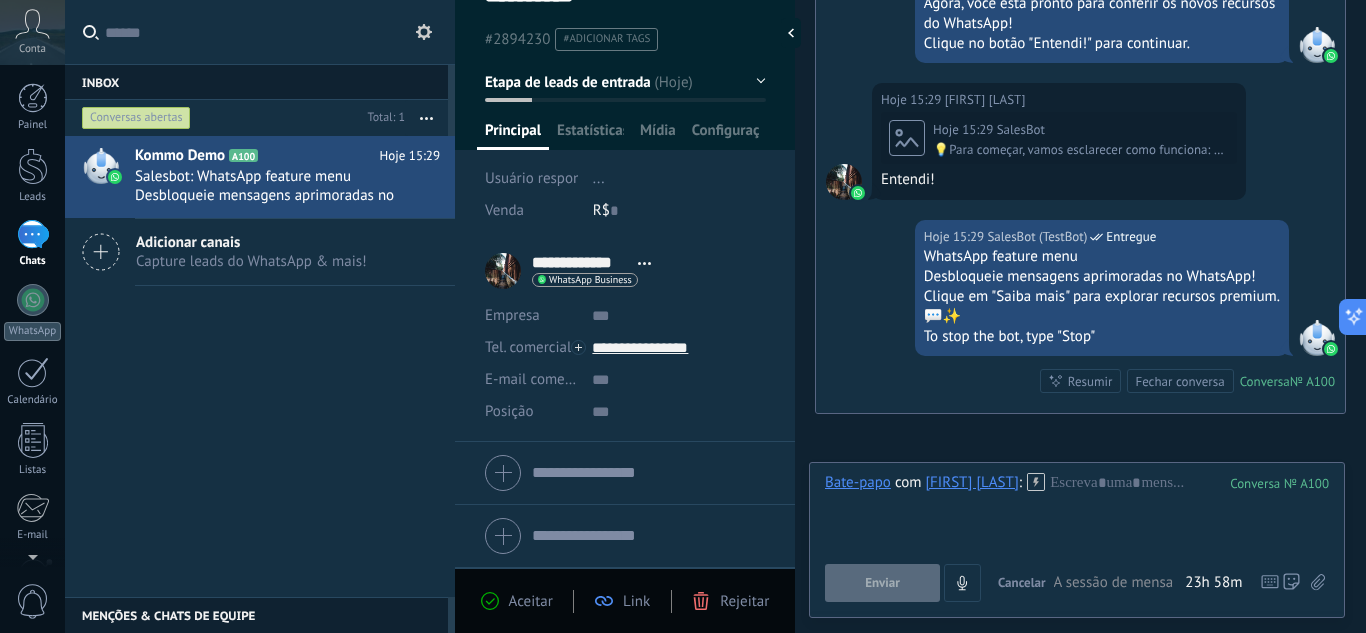 click on "Enviar Cancelar Rastrear cliques em links ? Reduzir links longos e rastrear cliques: quando habilitado, os URLs enviados serão substituídos por links de rastreamento. Uma vez clicado, um evento será registrado no feed do lead. Selecione abaixo quais fontes usam esse  em Configurações Os modelos não podem ser editados 23h 58m A sessão de mensagens termina em: Atalhos – execute bots e modelos – selecione ação – mencione membro da equipe – selecione o destinatário – insira o valor do campo Kommo IA Beta Corrija a gramática e ortografia Torne-o profissional Torne-o amigável Torne-o divertido Torne-o mais longo Torne-o mais curto Torne-o mais simples" at bounding box center (1077, 583) 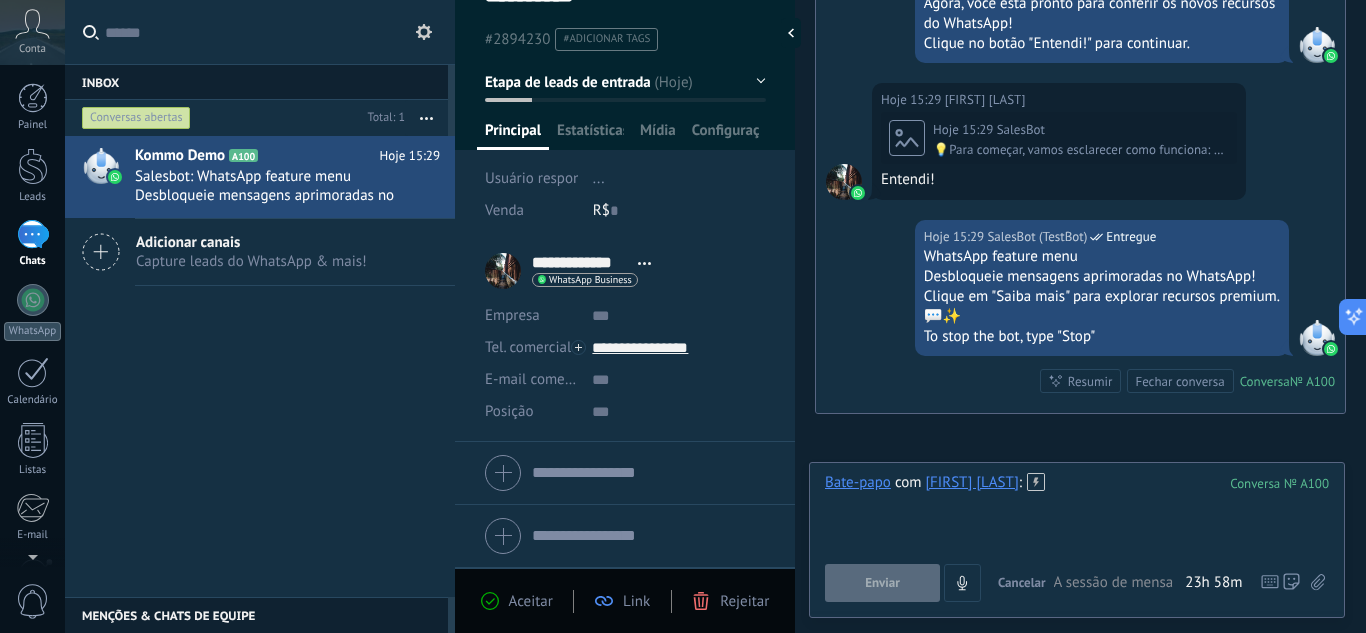 click at bounding box center [1077, 511] 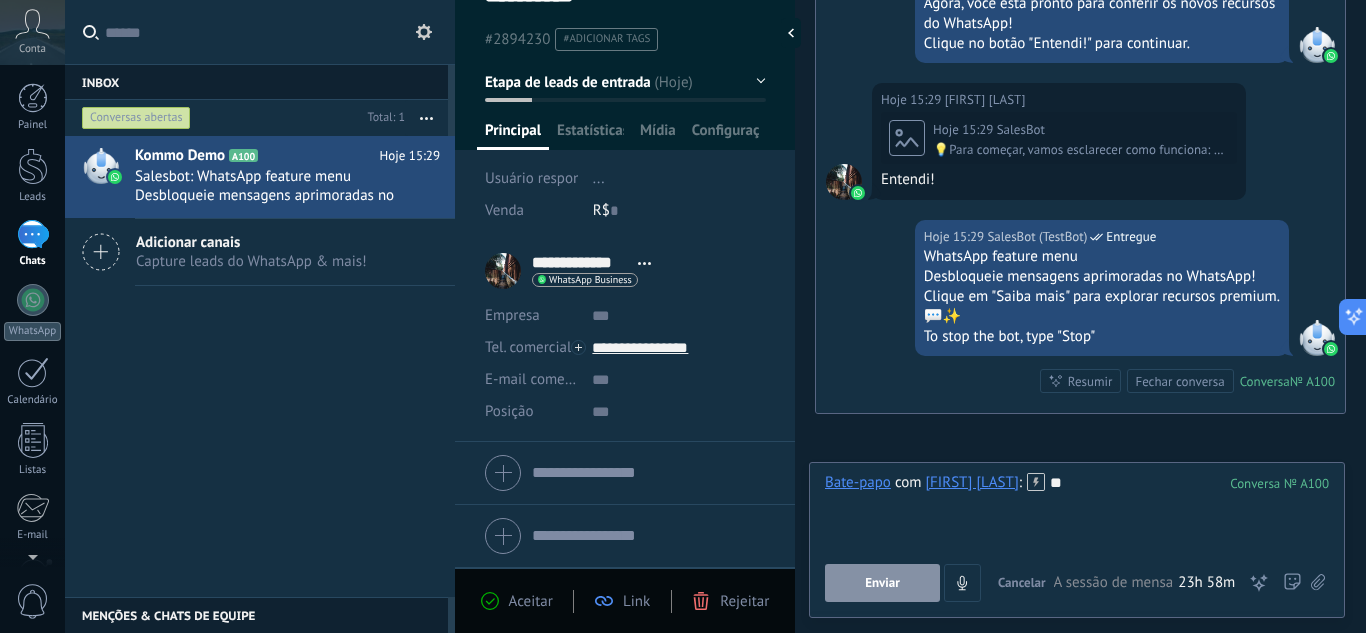 click on "Enviar" at bounding box center (882, 583) 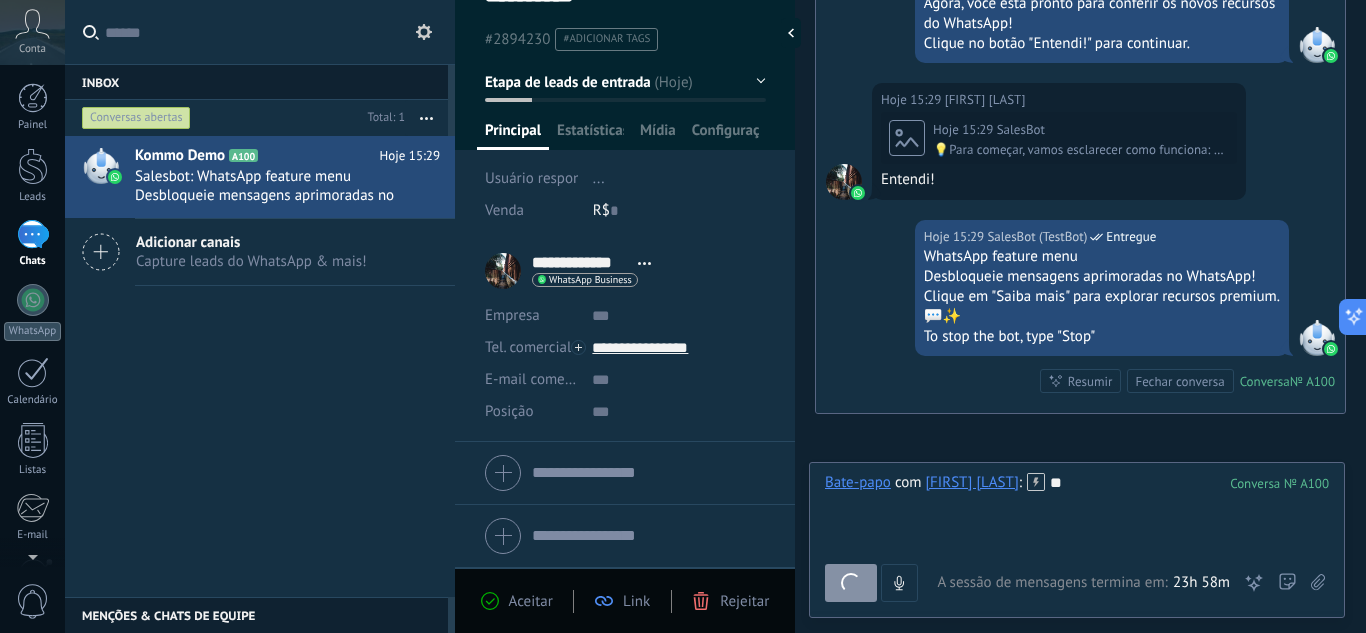 scroll, scrollTop: 1138, scrollLeft: 0, axis: vertical 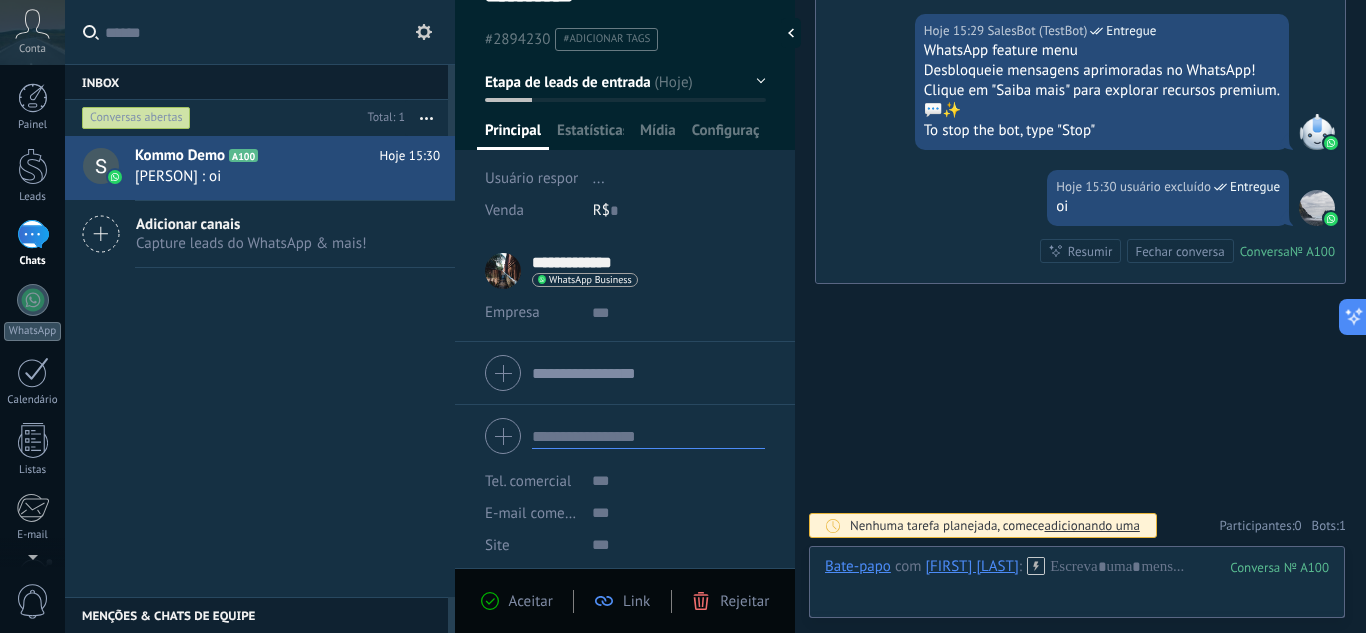click on "Tel. comercial
Comercial direto
Celular
Faz
Casa
Outros
Tel. comercial
Ligar
Copiar
Editar o lead
E-mail comercial
Email privado
Outro email
E-mail comercial
Escrever
Enviar da Kommo
Site Endereço" at bounding box center [625, 512] 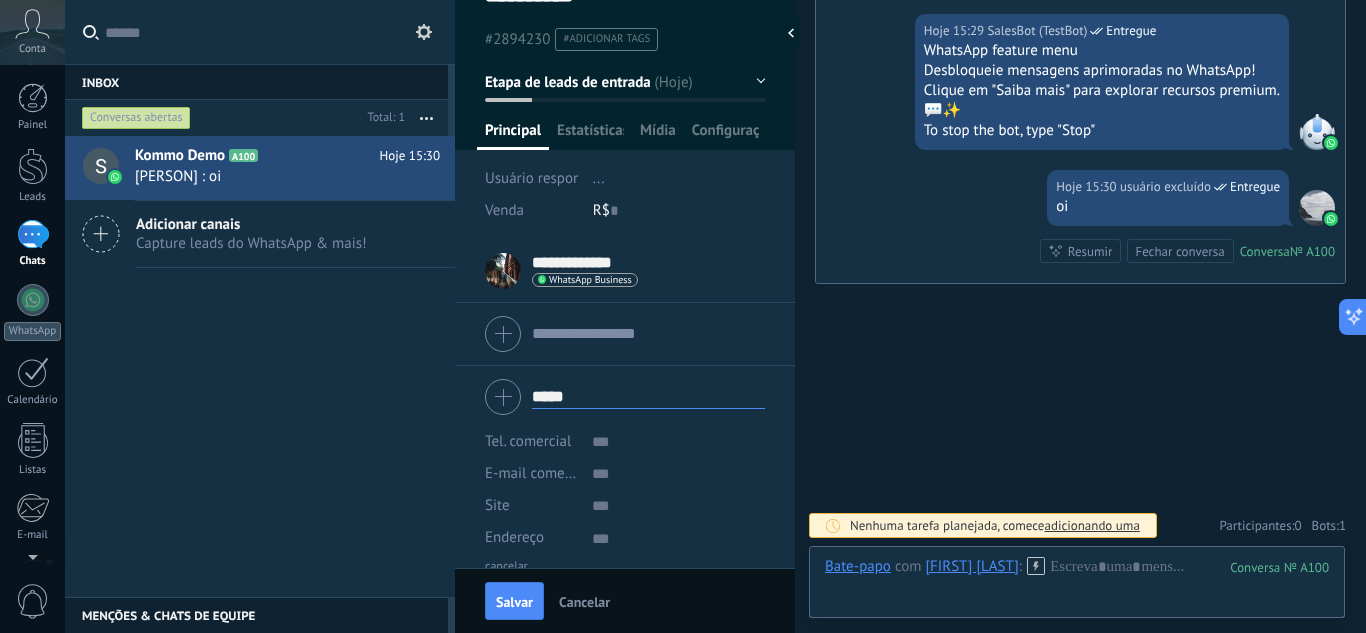 type on "****" 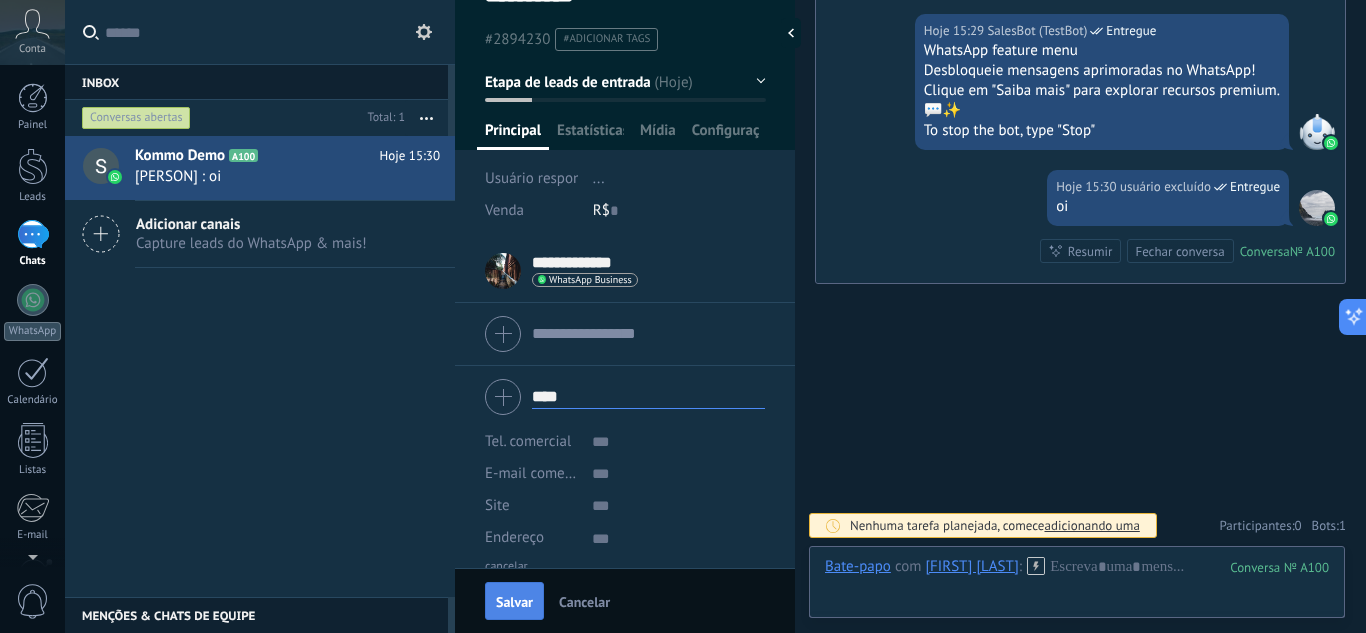 click on "Salvar" at bounding box center (514, 601) 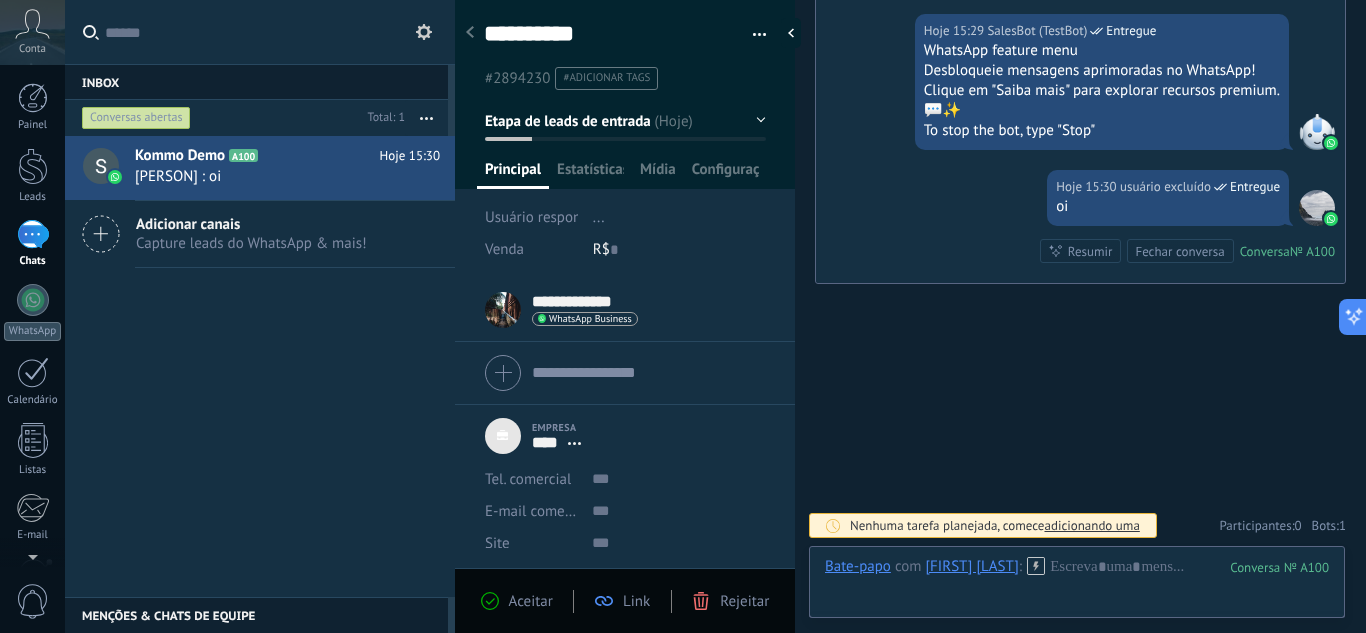 scroll, scrollTop: 20, scrollLeft: 0, axis: vertical 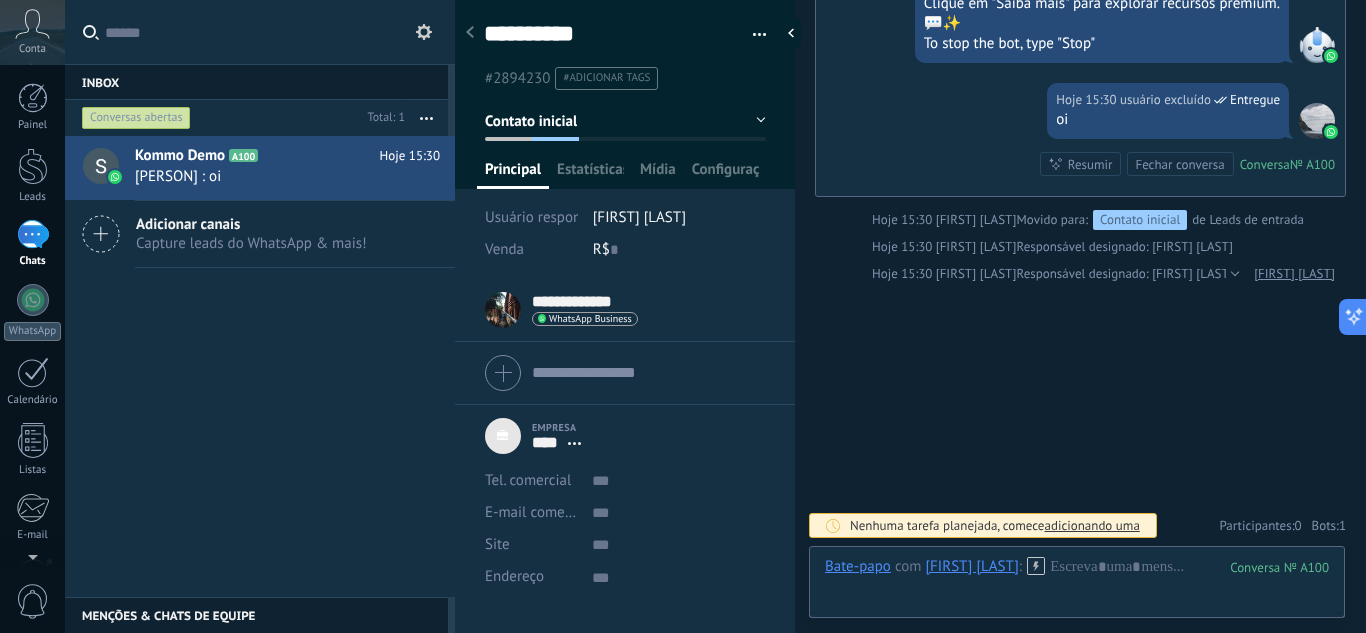 click on "Etapa de leads de entrada" at bounding box center [625, 121] 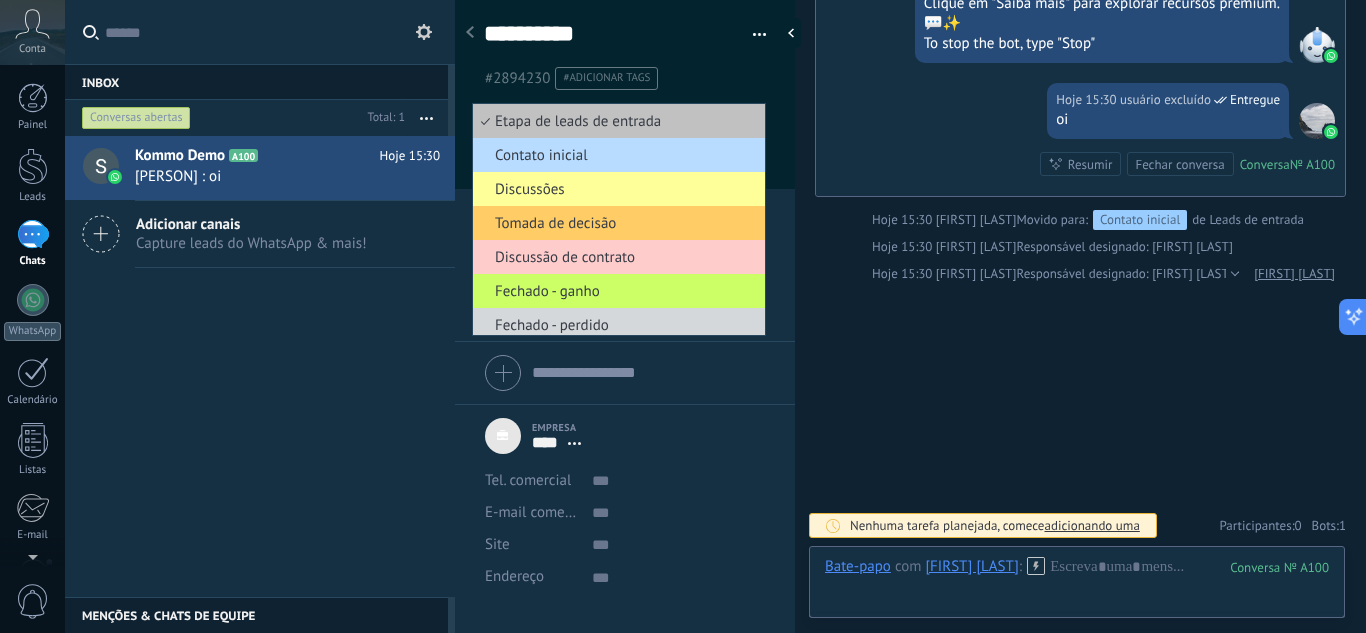 click on "Contato inicial" at bounding box center (616, 121) 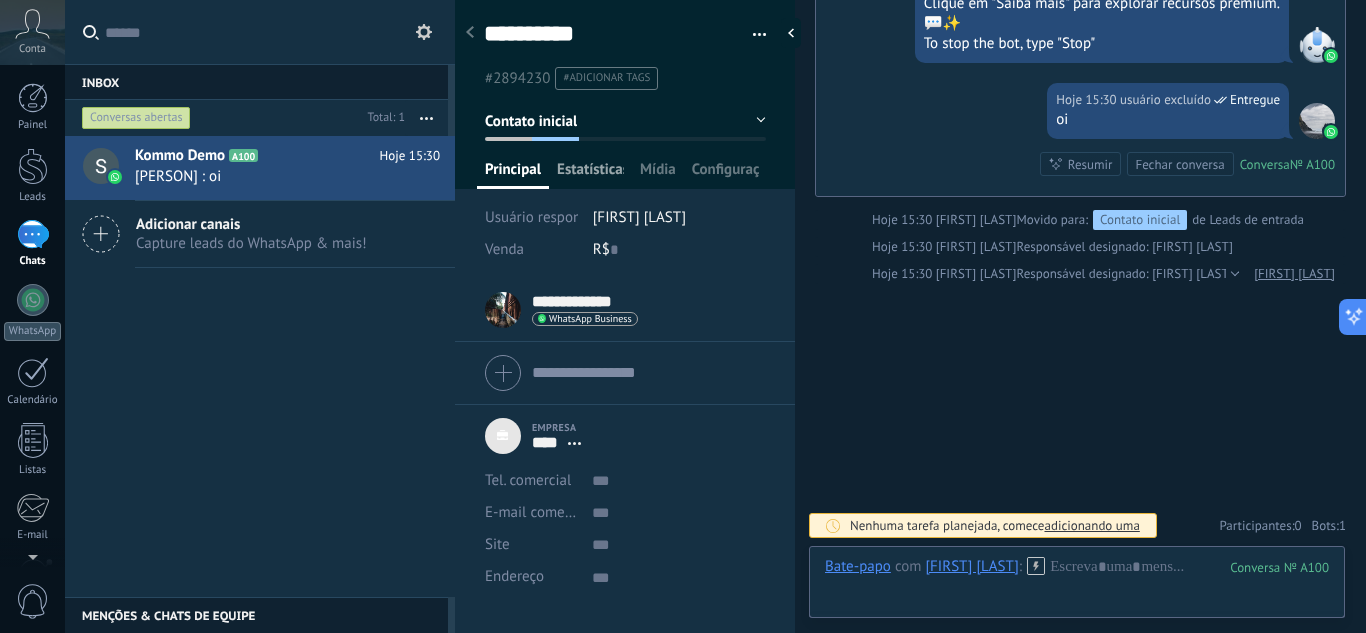 click on "Estatísticas" at bounding box center [513, 174] 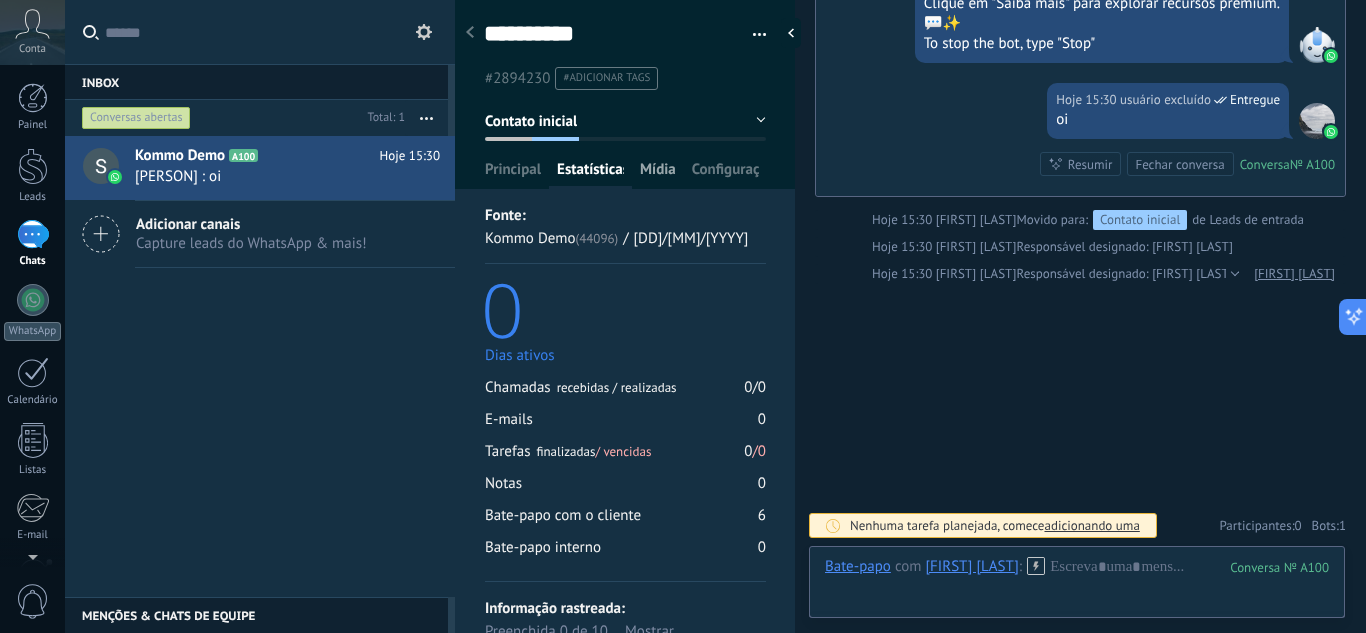 click on "Mídia" at bounding box center (513, 174) 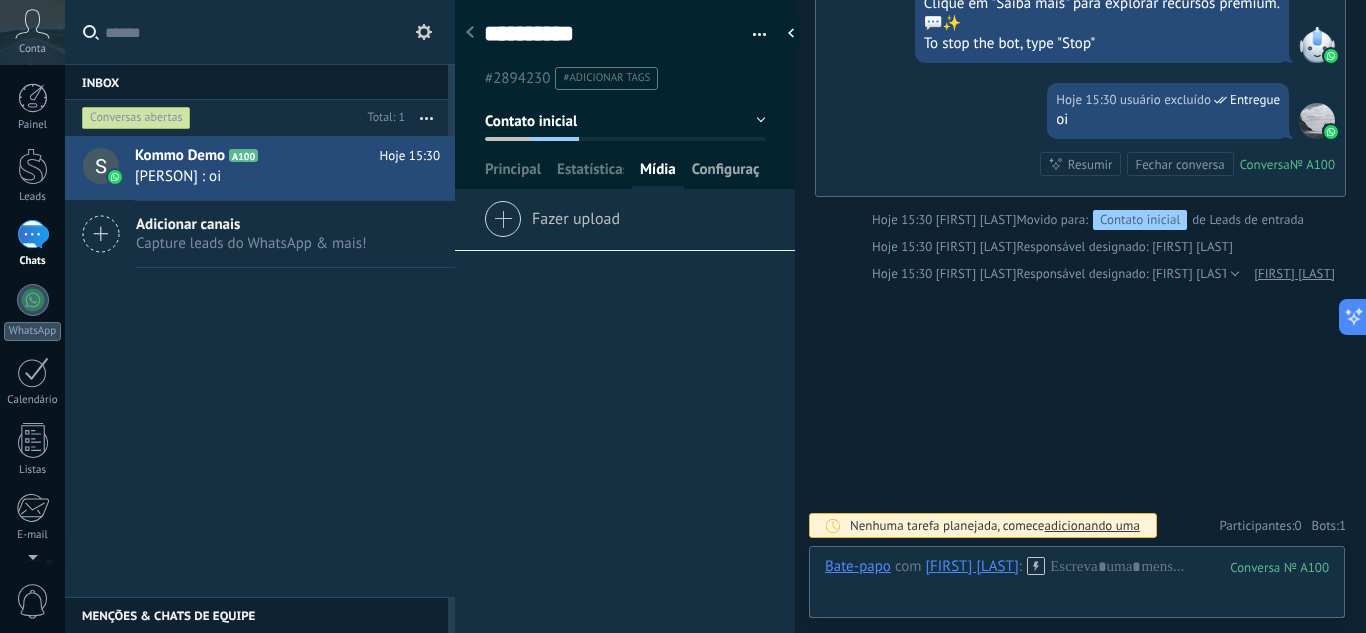 click on "Configurações" at bounding box center (513, 174) 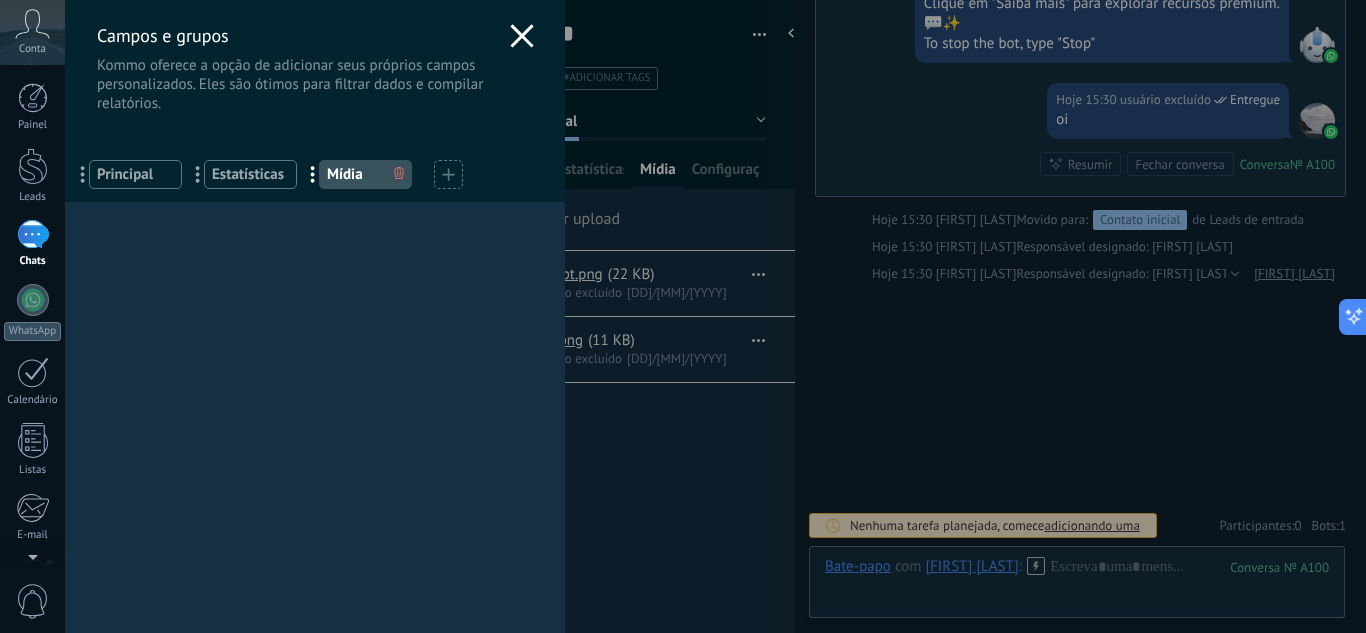 click on "Campos e grupos Kommo oferece a opção de adicionar seus próprios campos personalizados. Eles são ótimos para filtrar dados e compilar relatórios." at bounding box center (315, 56) 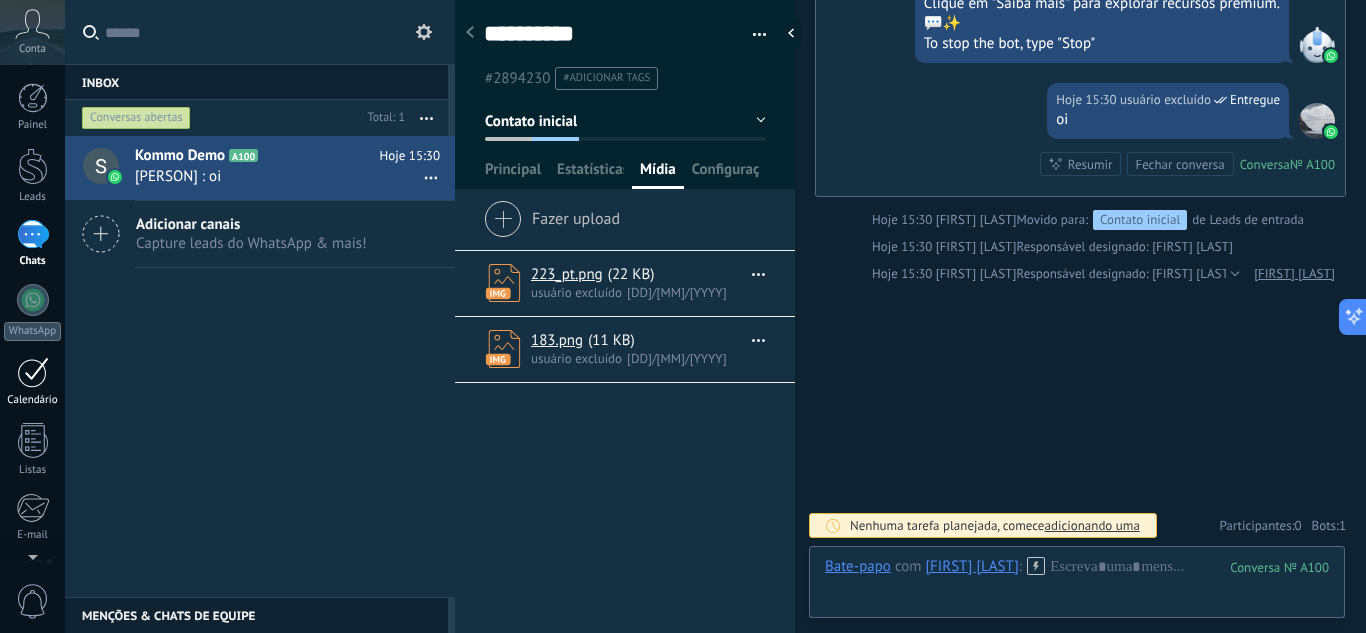 click at bounding box center [33, 372] 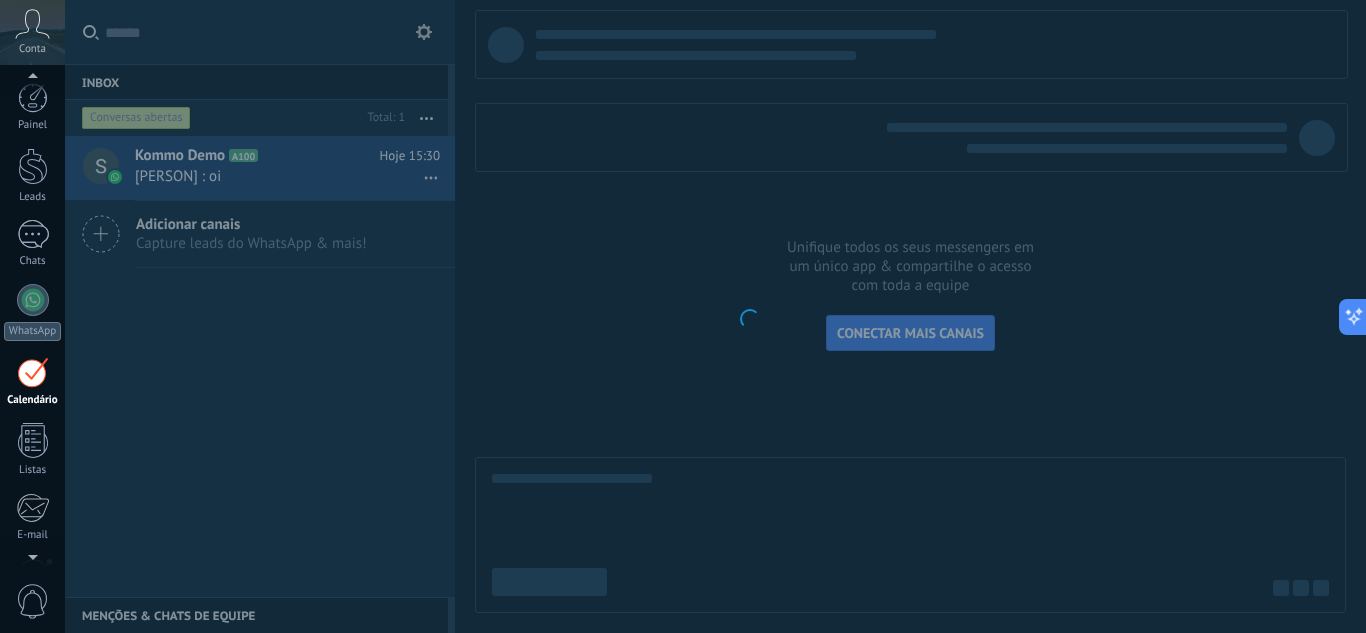 scroll, scrollTop: 58, scrollLeft: 0, axis: vertical 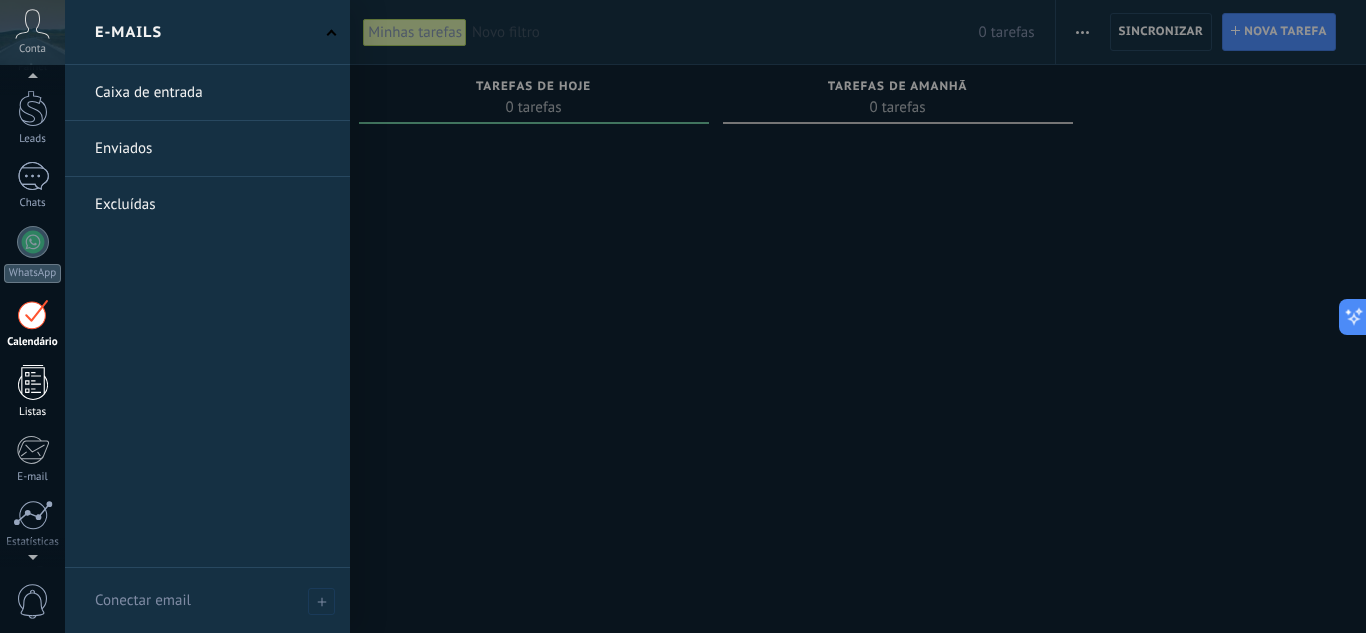 click at bounding box center [33, 382] 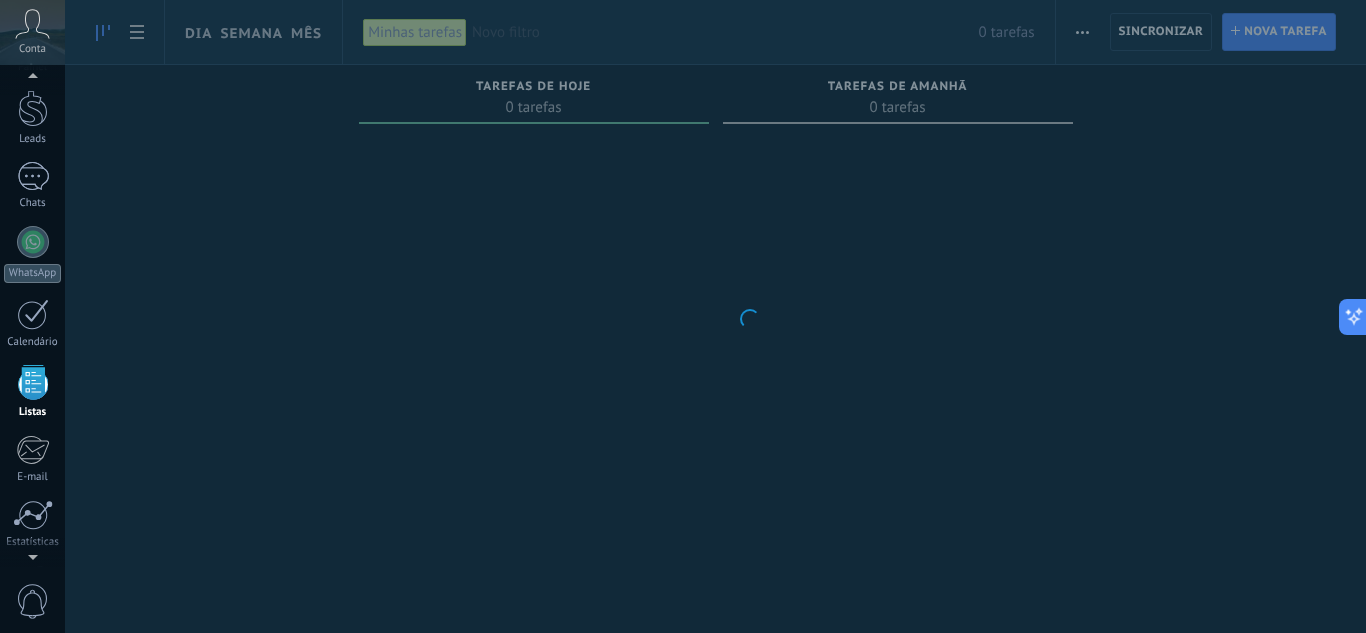 scroll, scrollTop: 124, scrollLeft: 0, axis: vertical 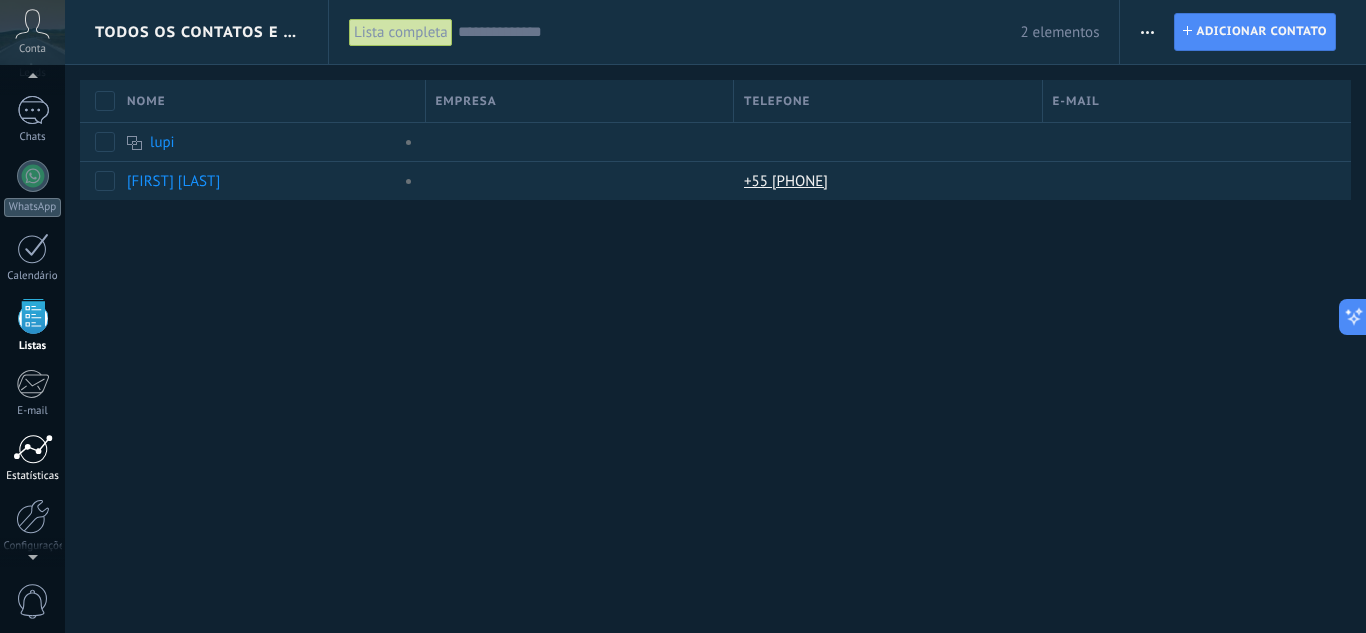 click at bounding box center (33, 449) 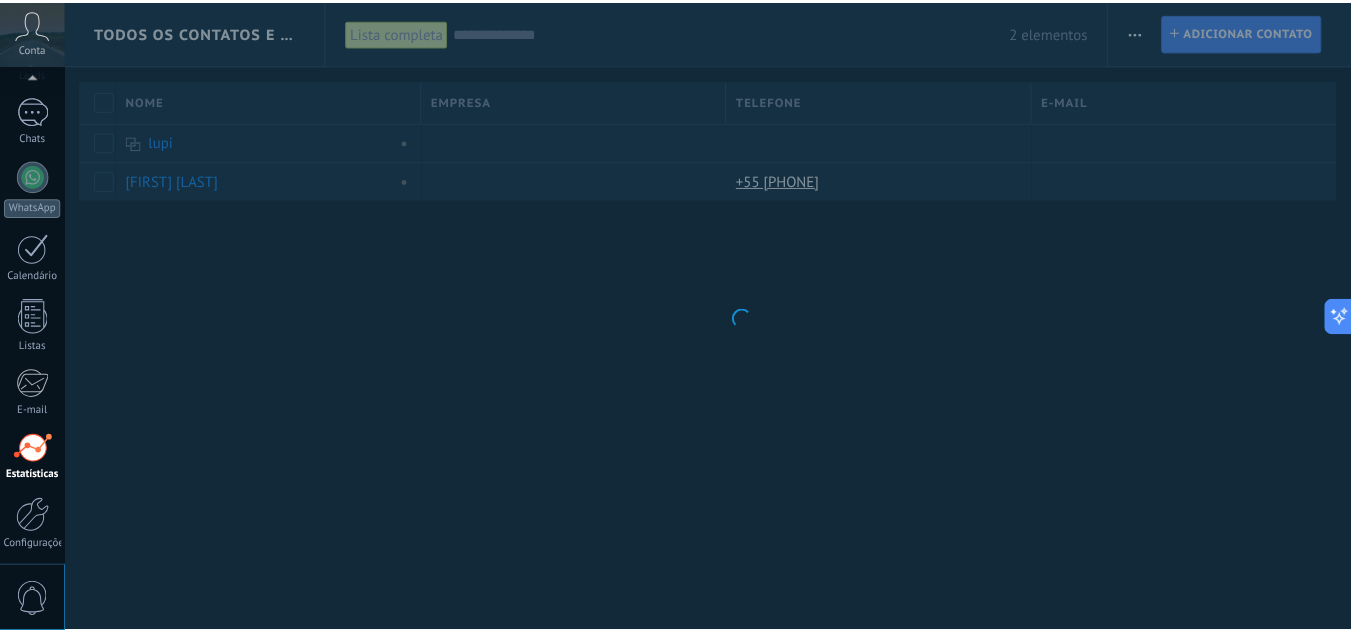 scroll, scrollTop: 199, scrollLeft: 0, axis: vertical 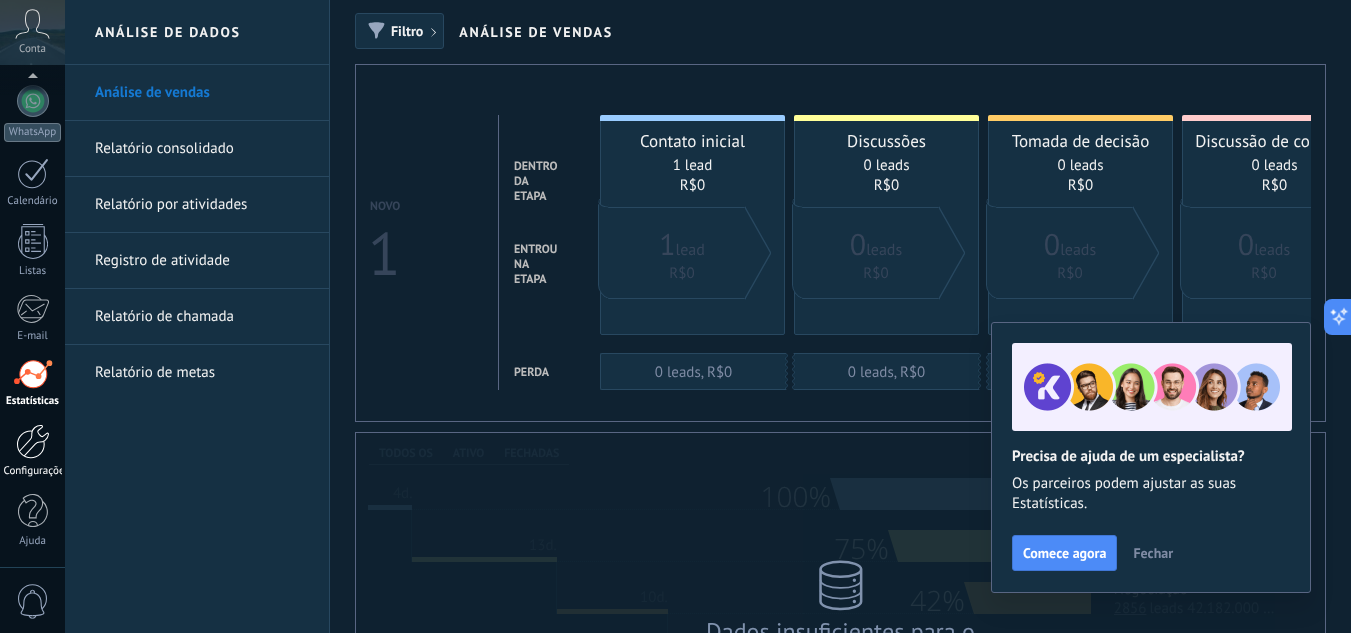 click on "Configurações" at bounding box center [33, 471] 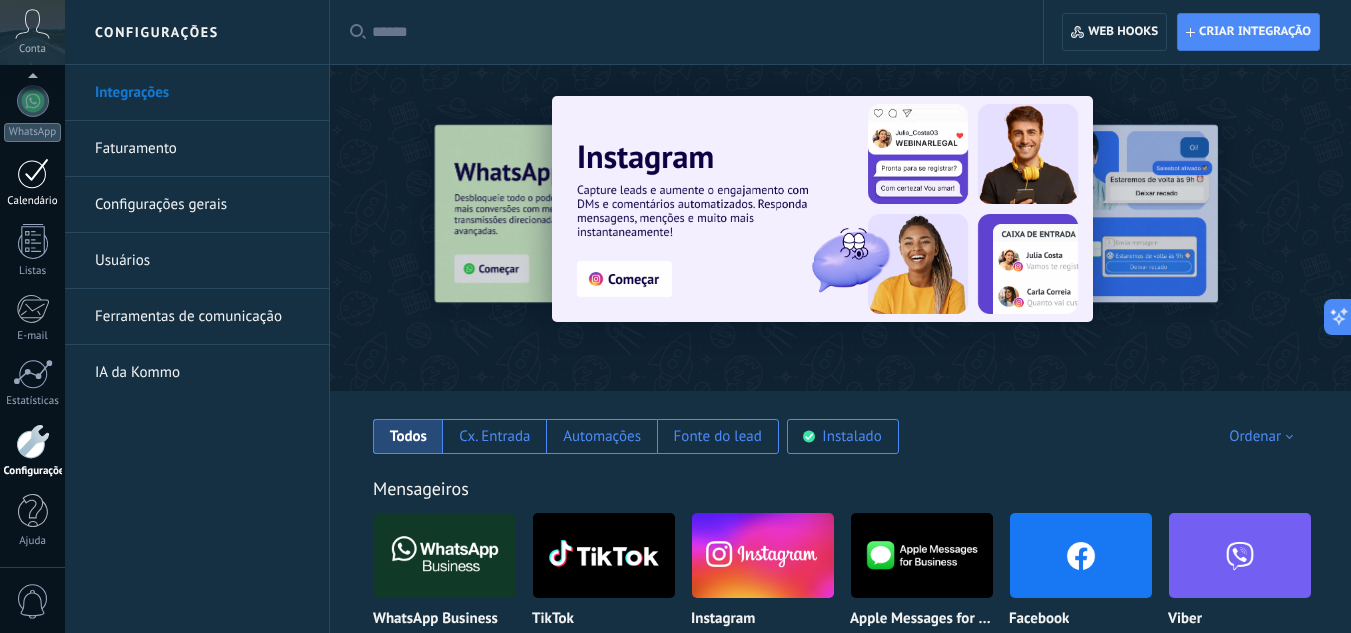 click on "Calendário" at bounding box center [33, 201] 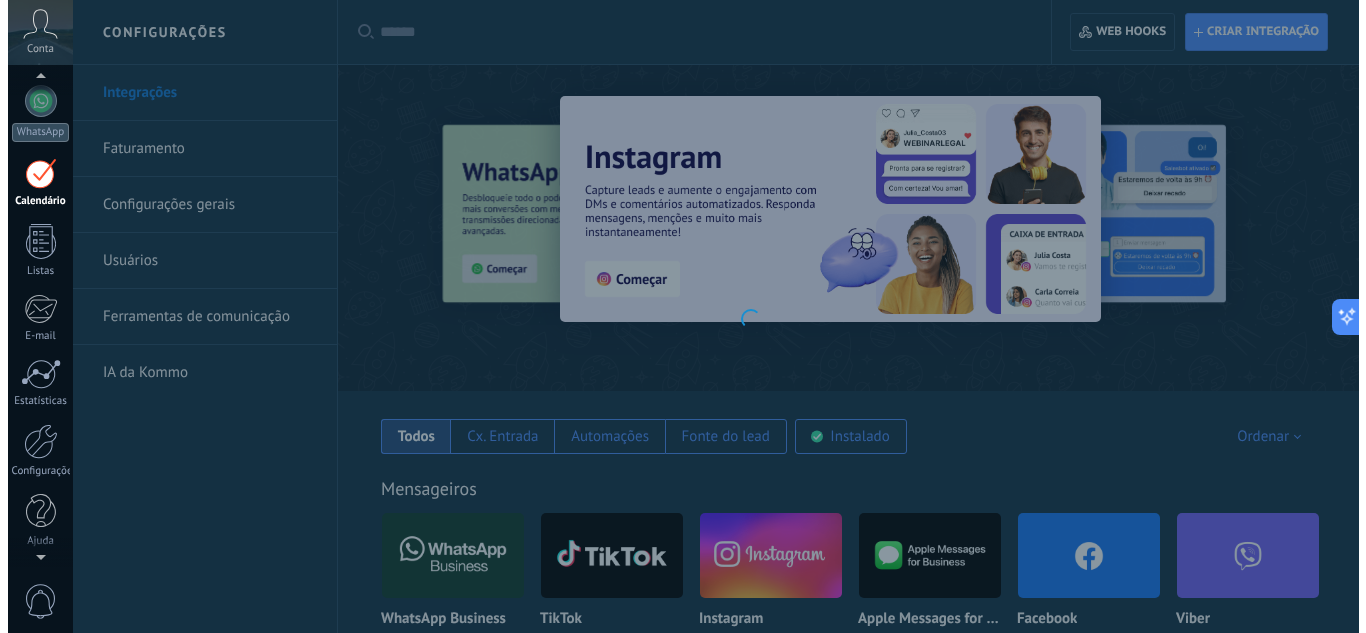 scroll, scrollTop: 58, scrollLeft: 0, axis: vertical 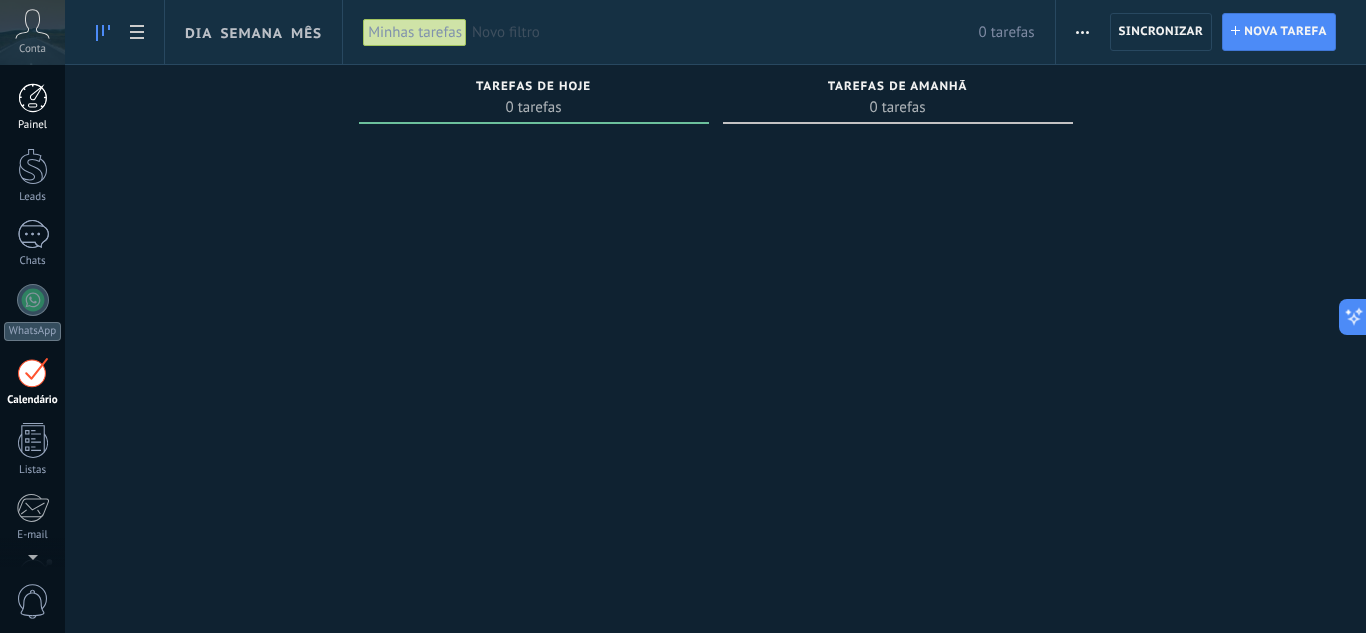 click on "Painel" at bounding box center (32, 107) 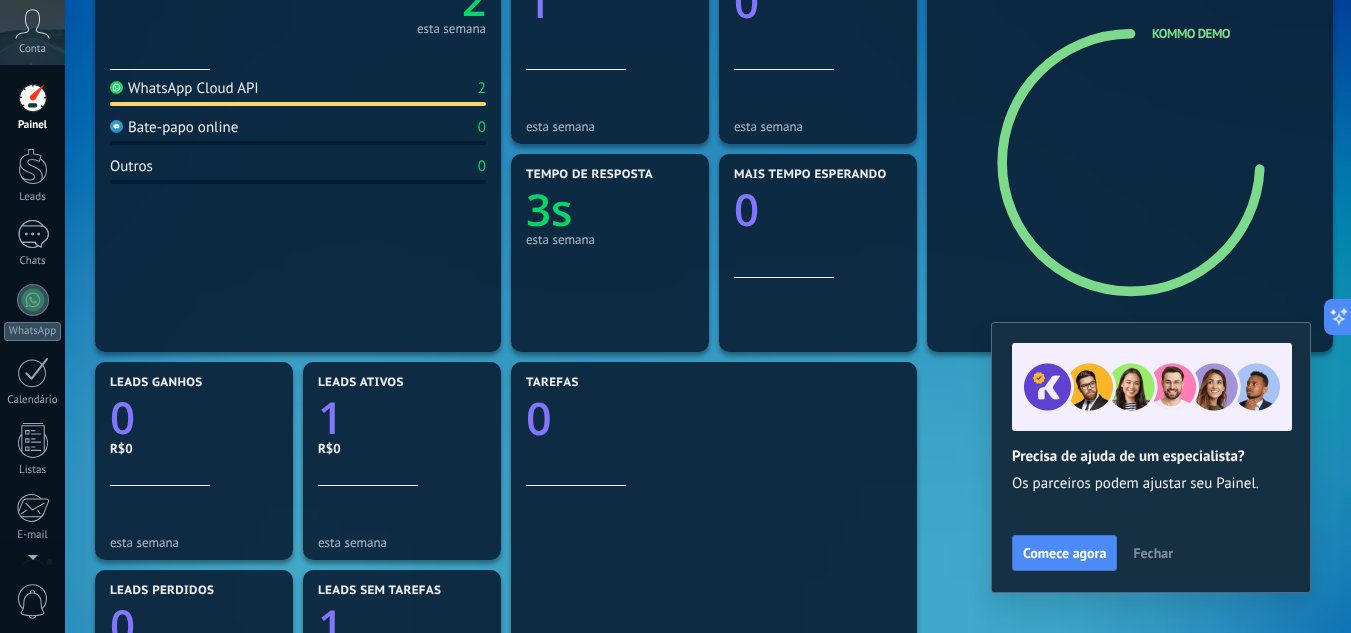 scroll, scrollTop: 314, scrollLeft: 0, axis: vertical 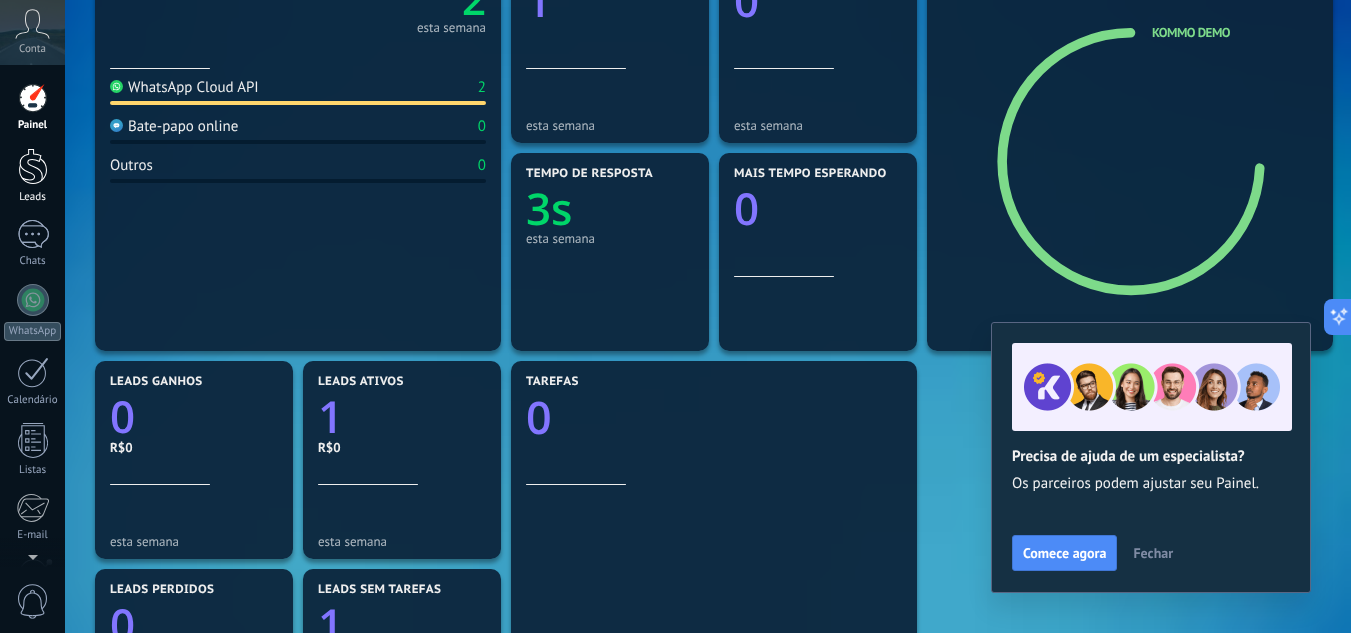 click on "Leads" at bounding box center [32, 176] 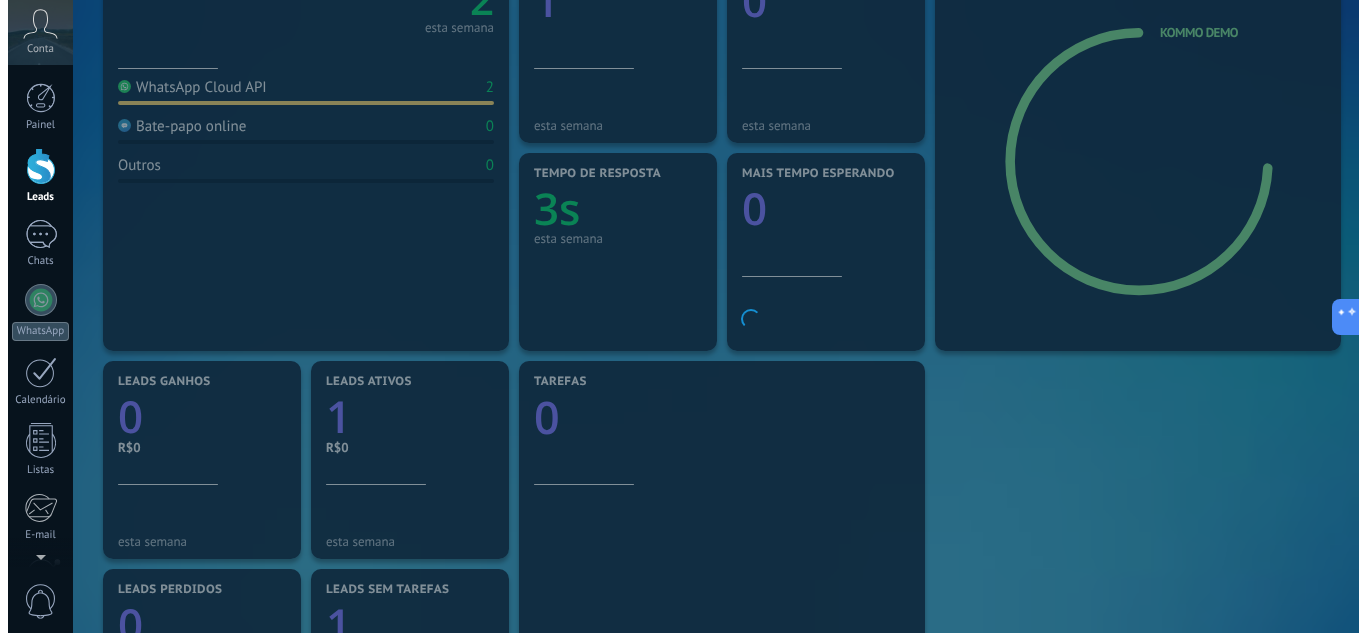 scroll, scrollTop: 0, scrollLeft: 0, axis: both 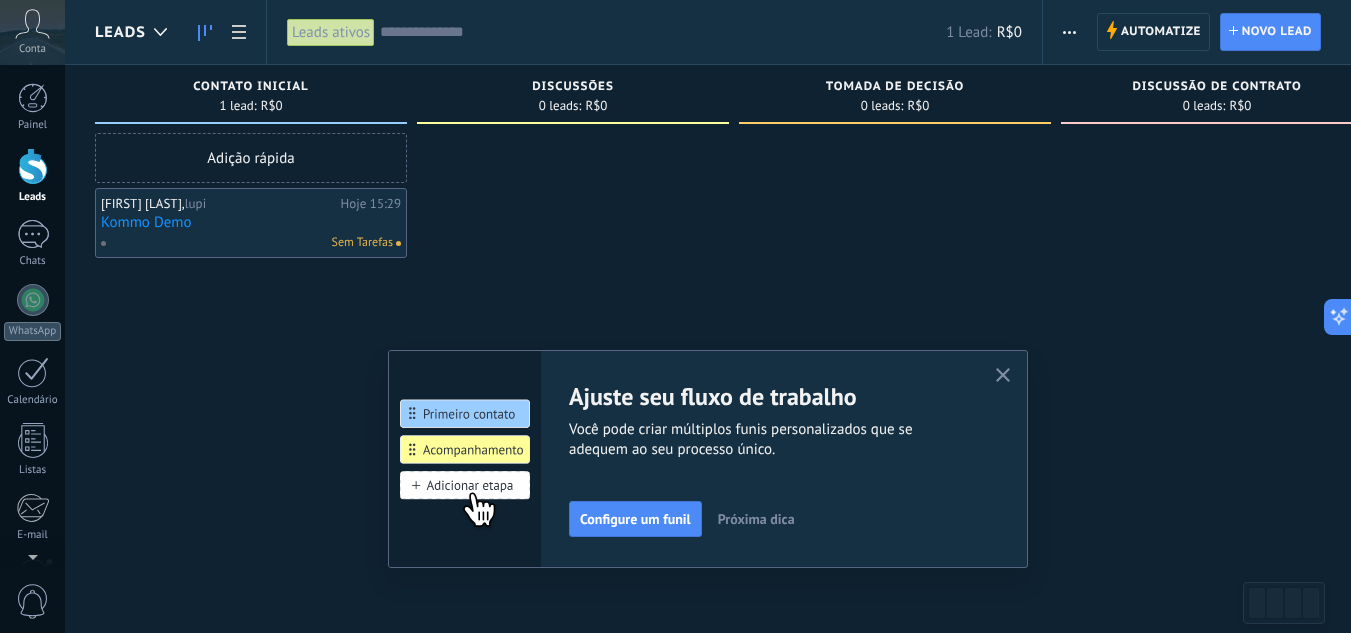 click on "Adição rápida" at bounding box center [251, 158] 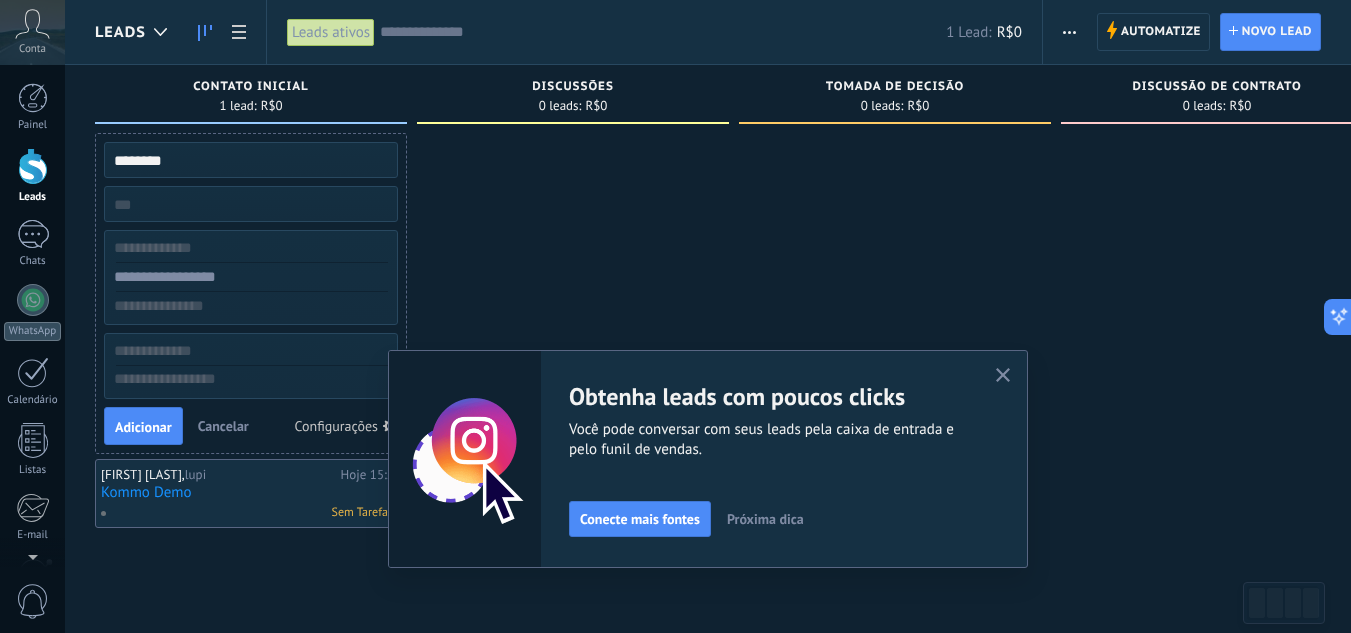 type on "*******" 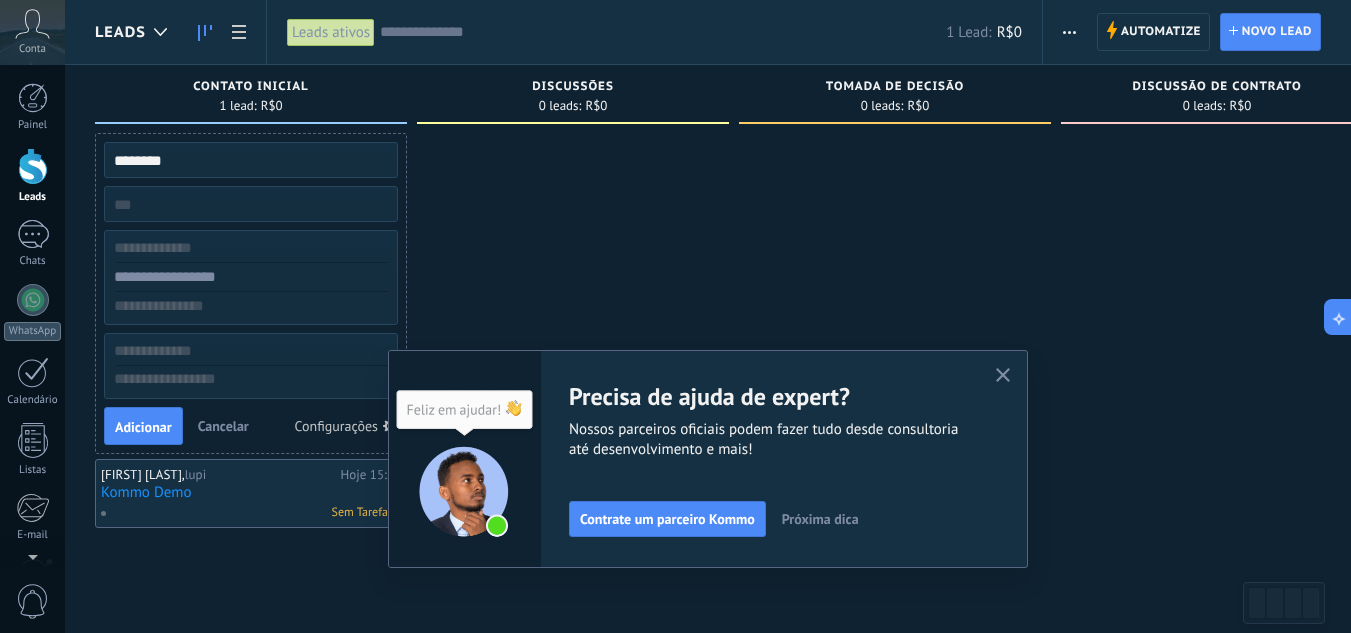 click at bounding box center [249, 277] 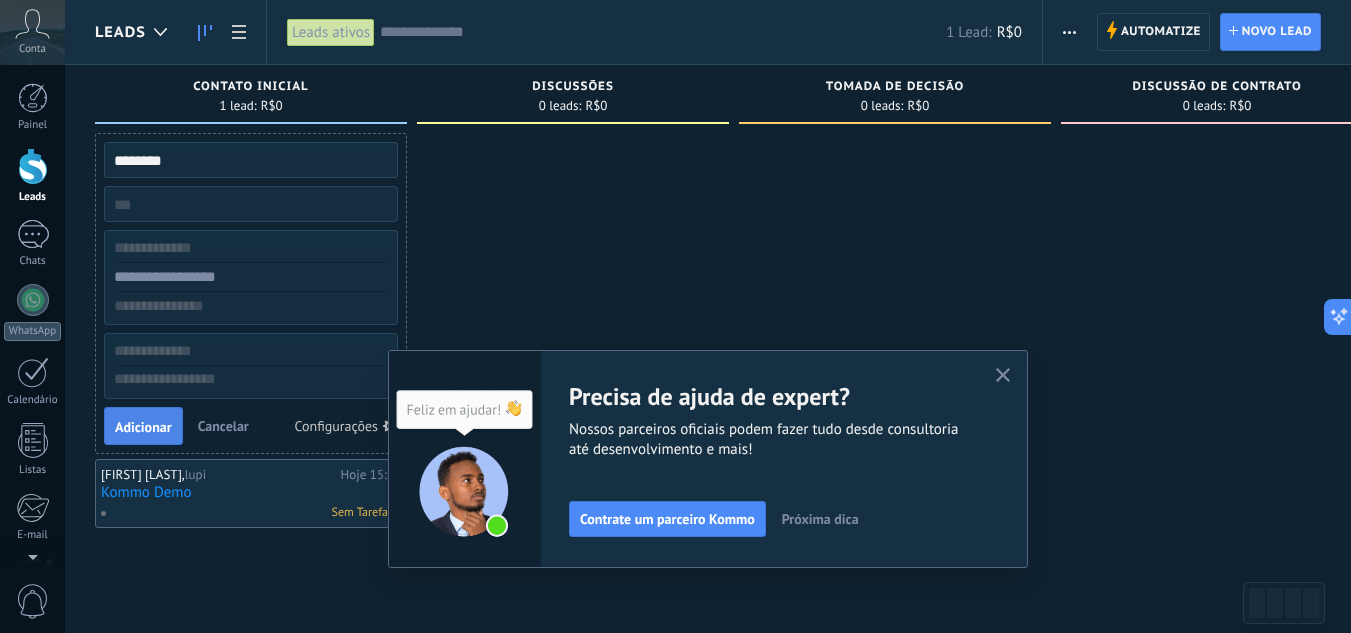 click on "Adicionar" at bounding box center (143, 427) 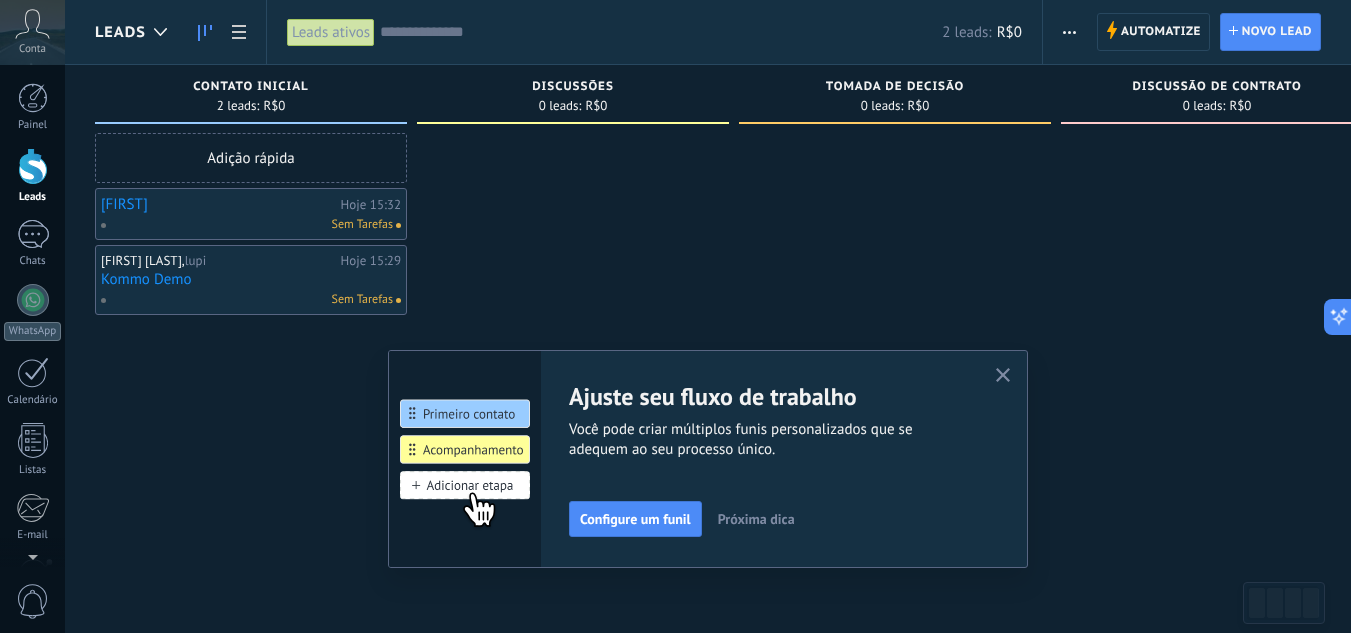 click on "[FIRST]" at bounding box center [218, 204] 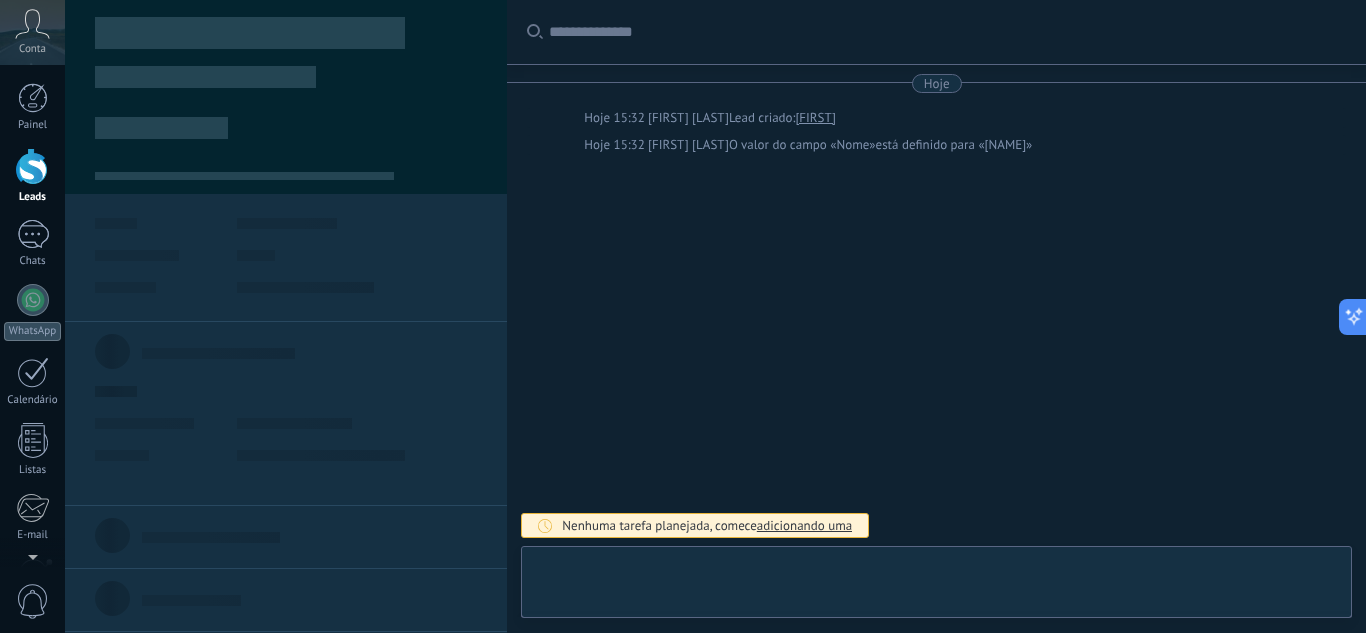 scroll, scrollTop: 30, scrollLeft: 0, axis: vertical 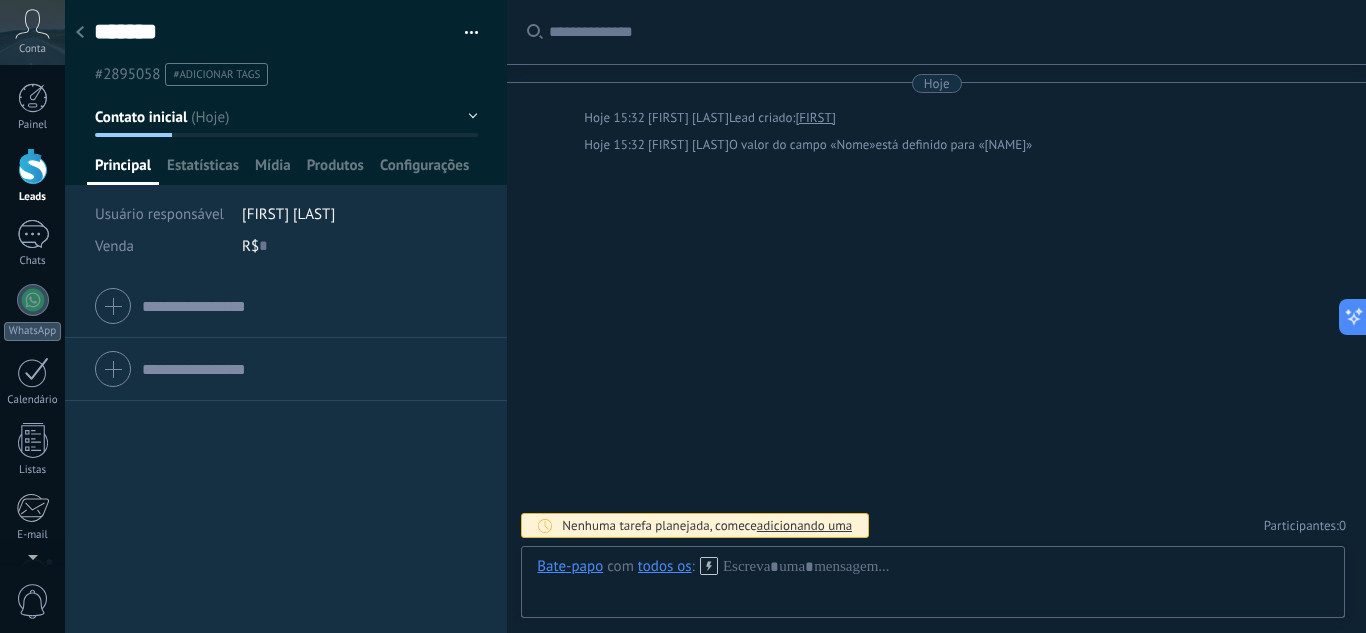 click on "adicionando uma" at bounding box center (804, 525) 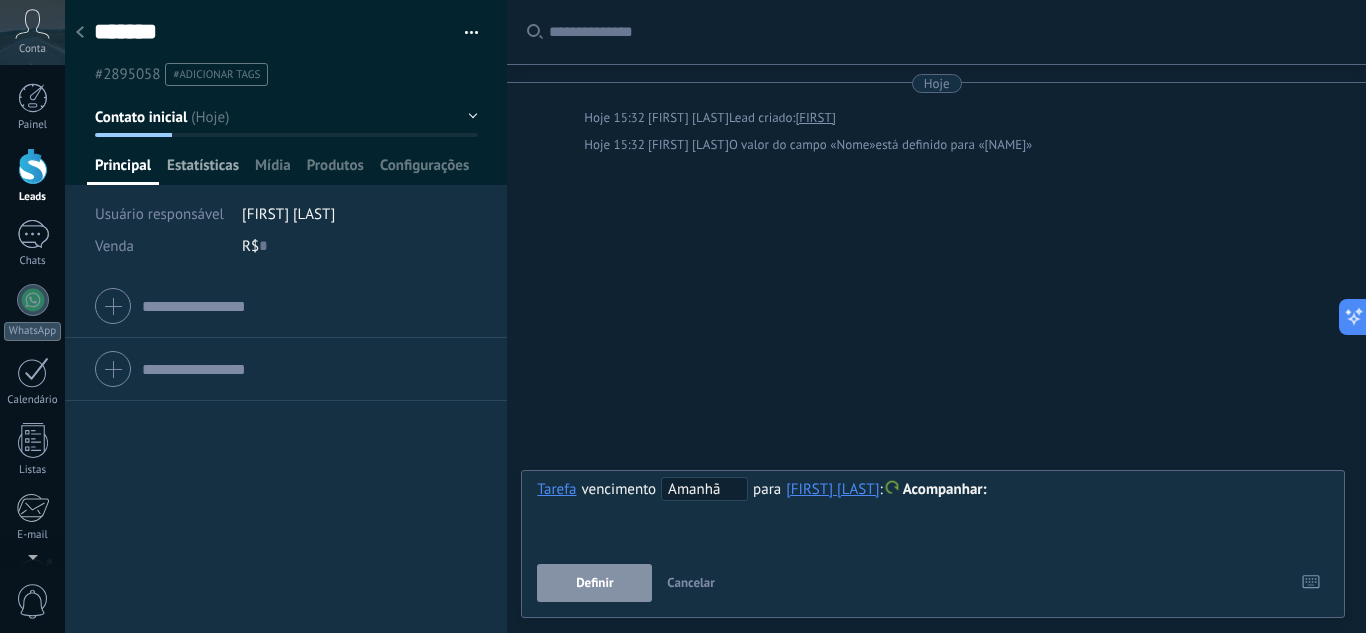 click on "Estatísticas" at bounding box center [123, 170] 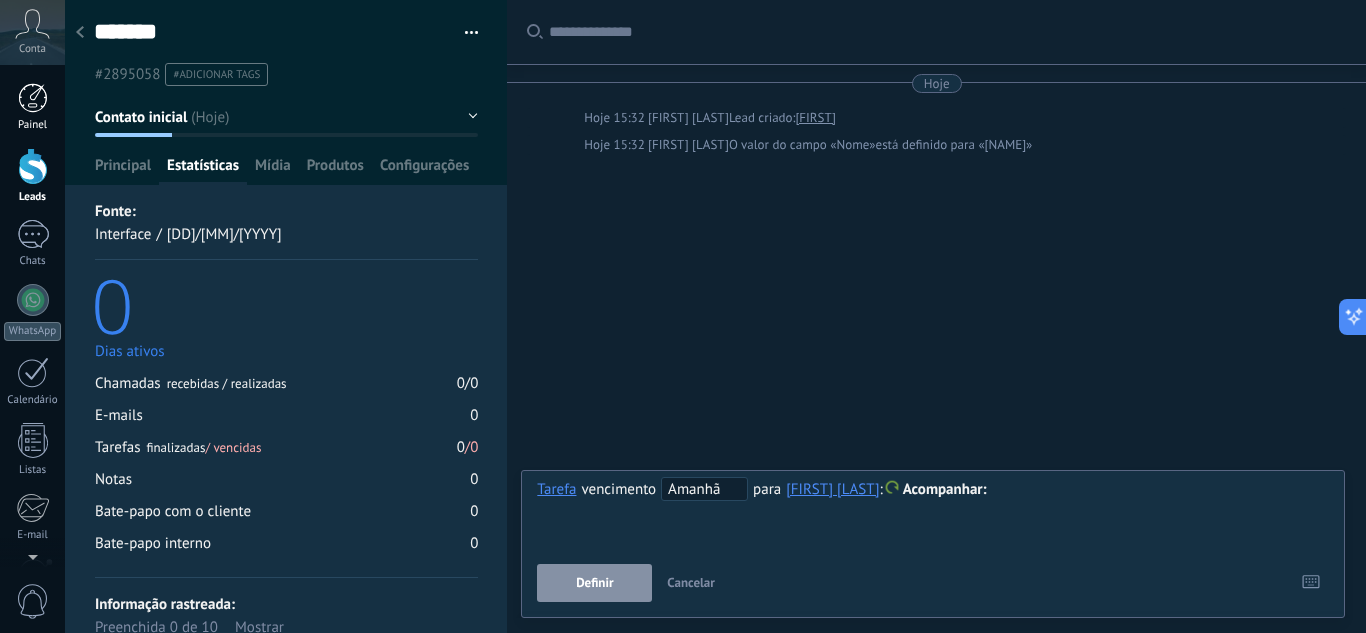 click at bounding box center [33, 98] 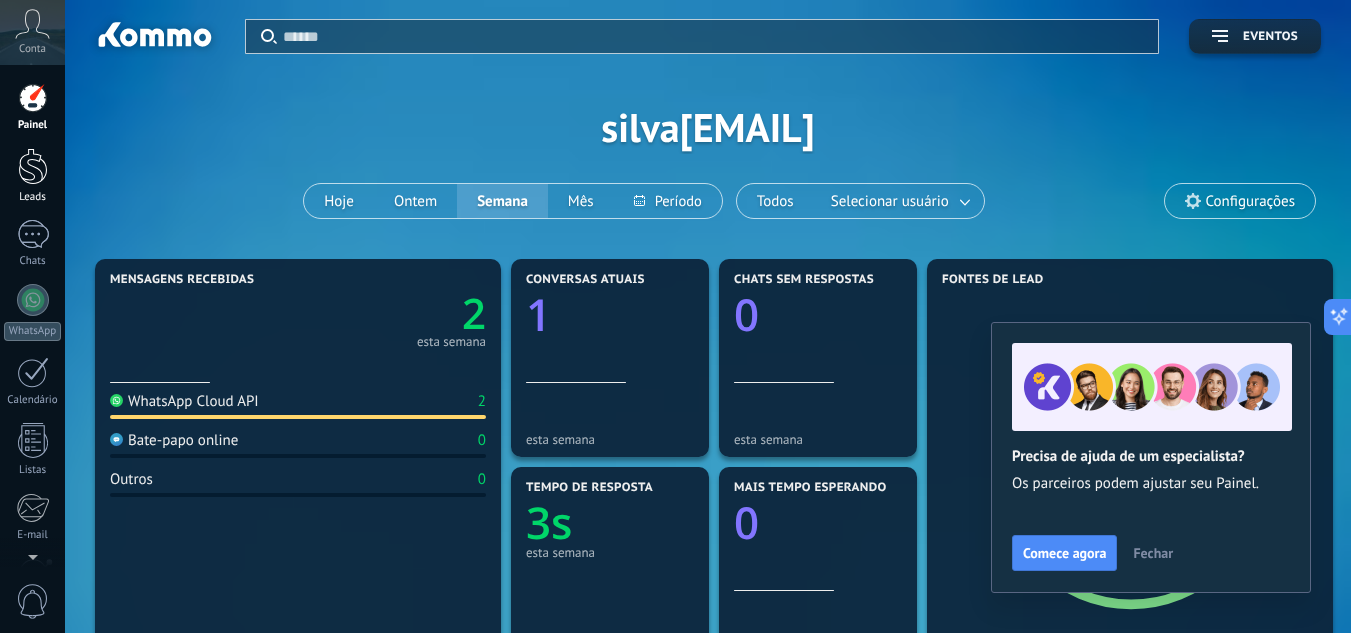 click at bounding box center (33, 166) 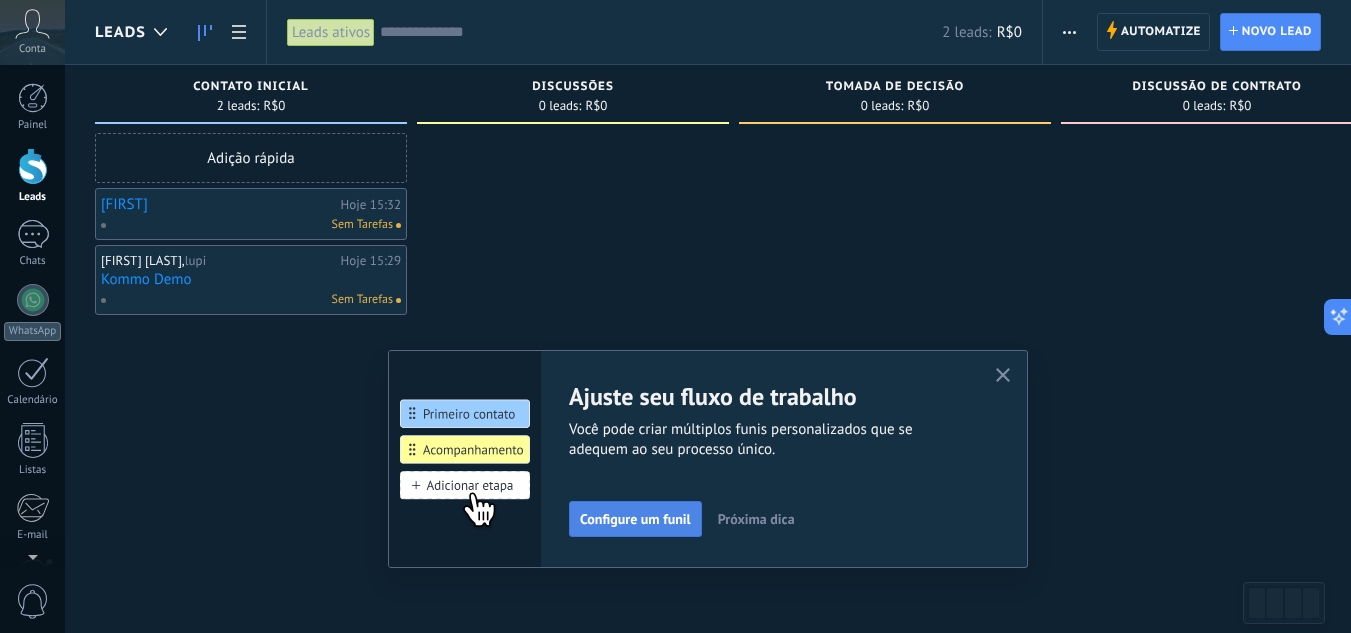 click on "Configure um funil" at bounding box center [635, 519] 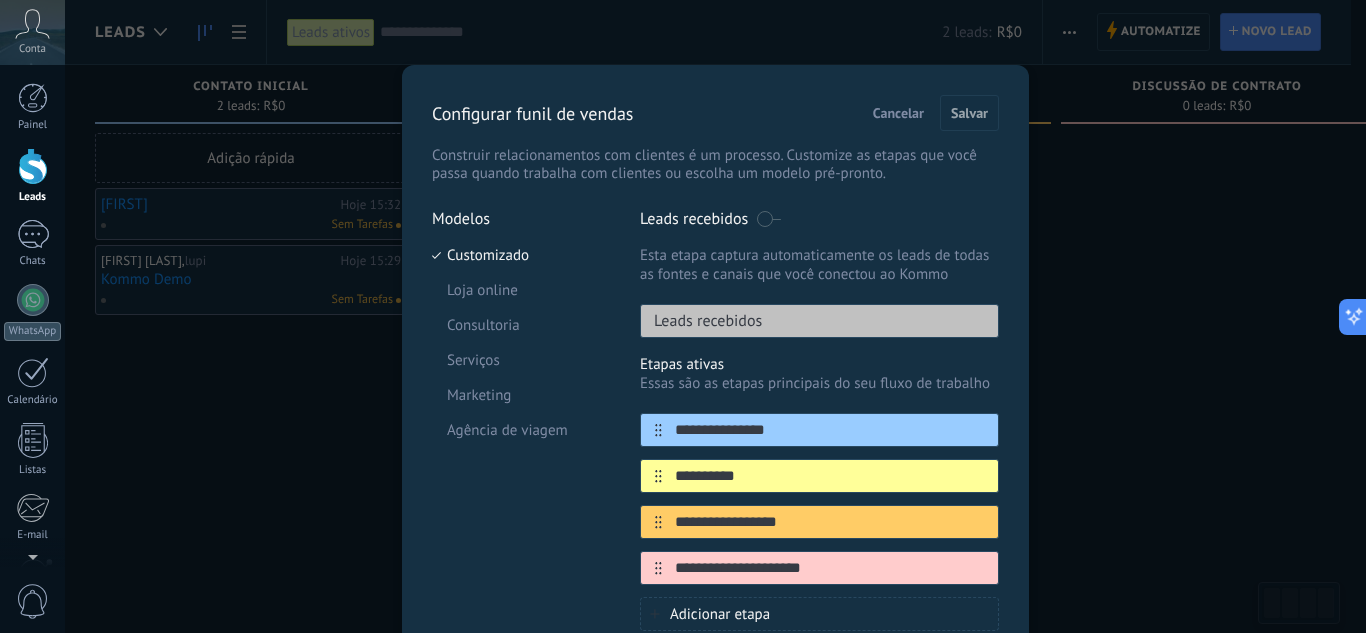 click on "Leads recebidos" at bounding box center [819, 321] 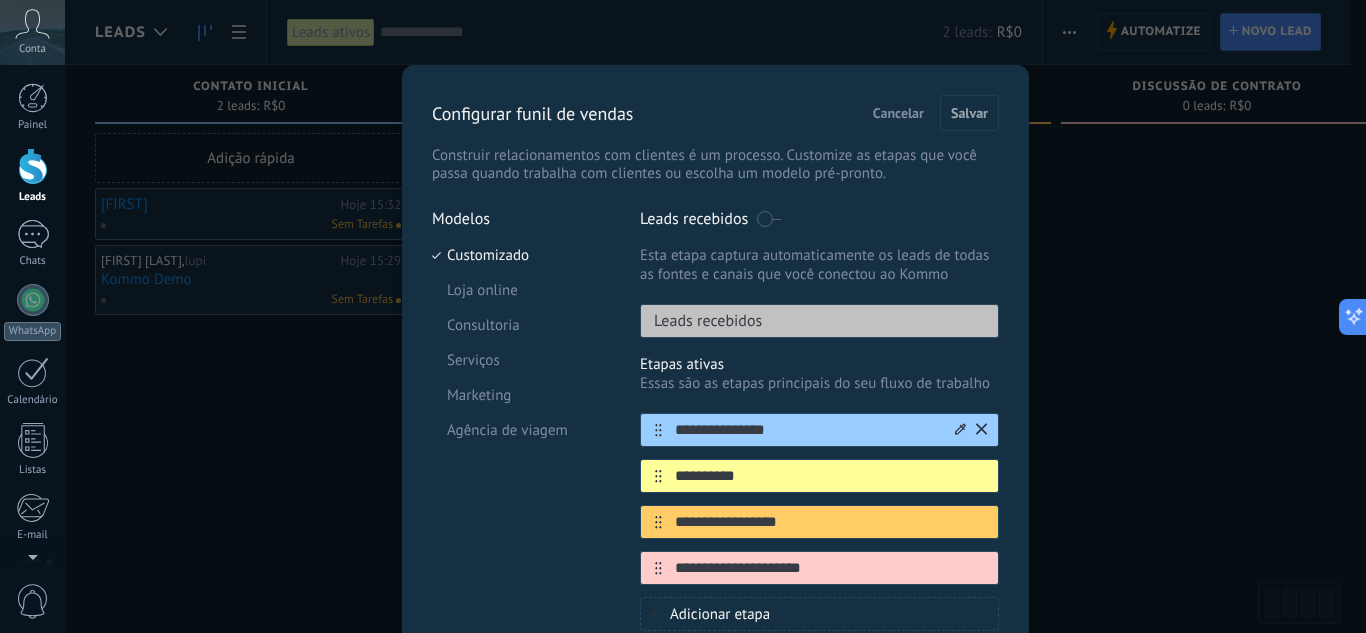 click on "**********" at bounding box center [819, 430] 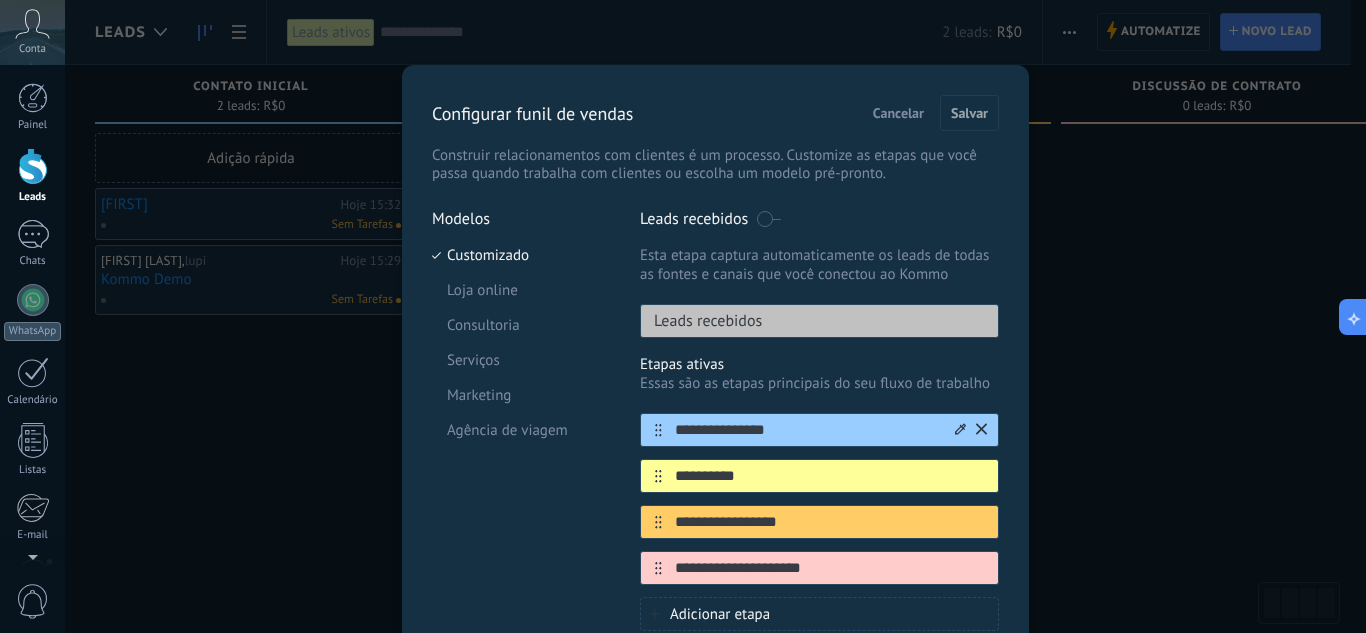click on "**********" at bounding box center [807, 430] 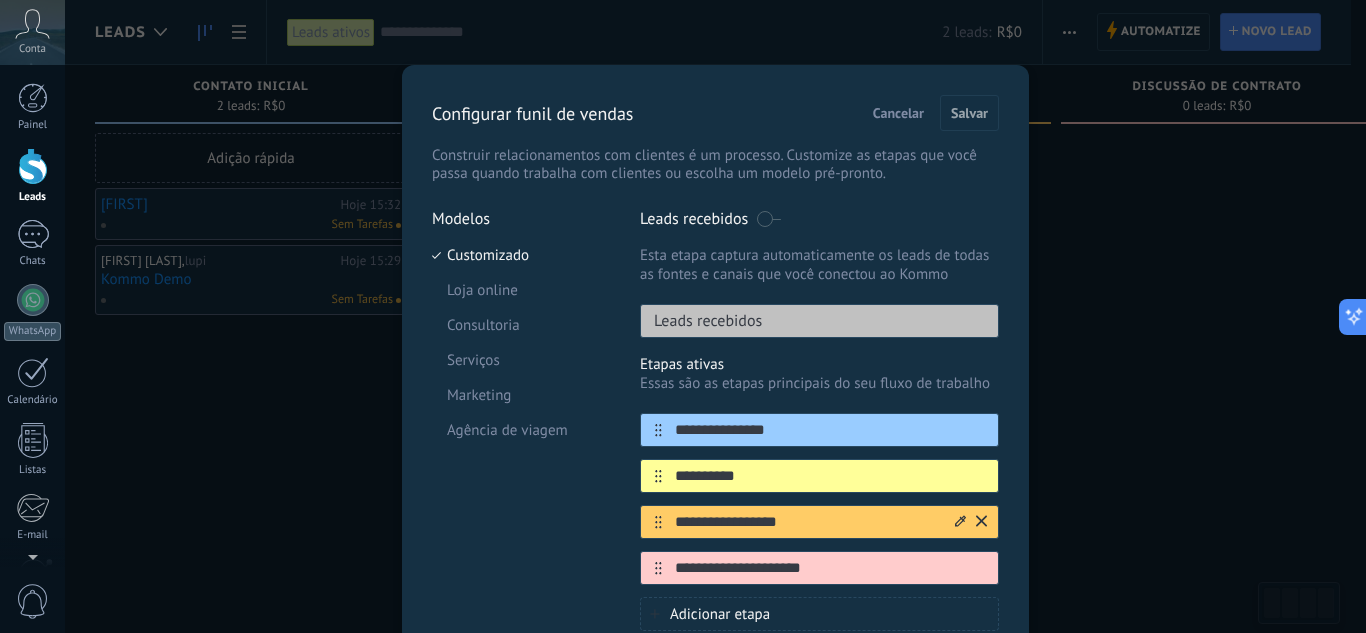 click on "**********" at bounding box center (830, 430) 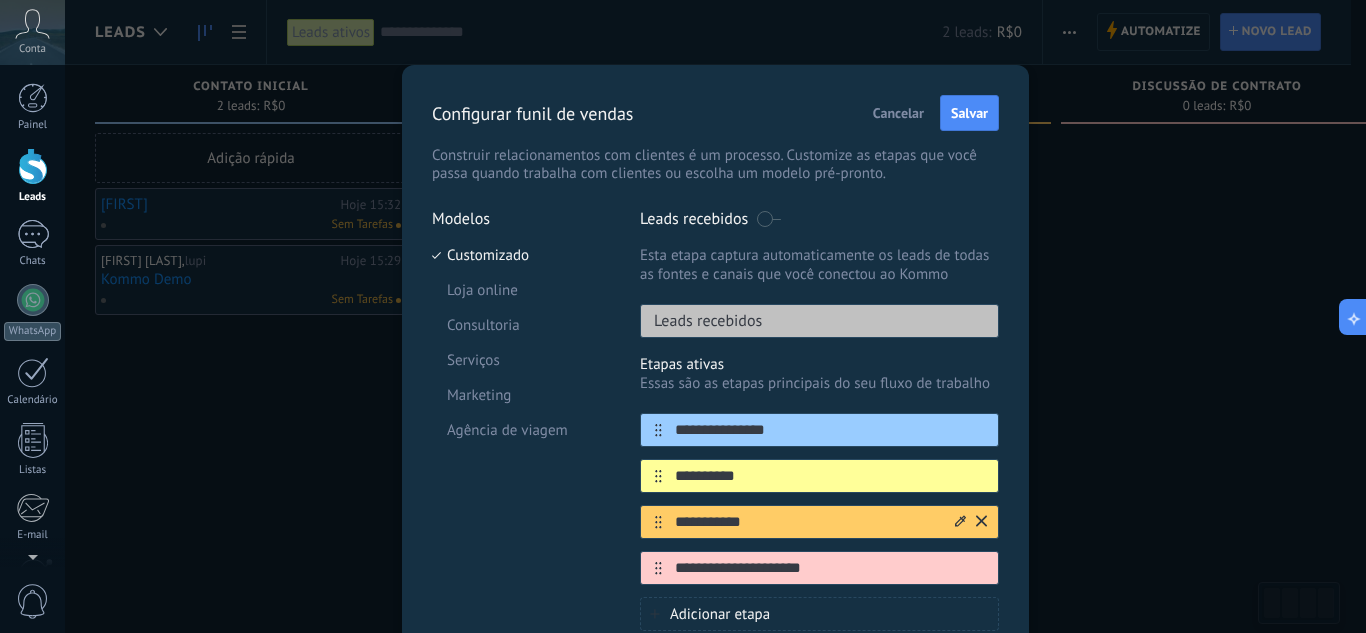 type on "**********" 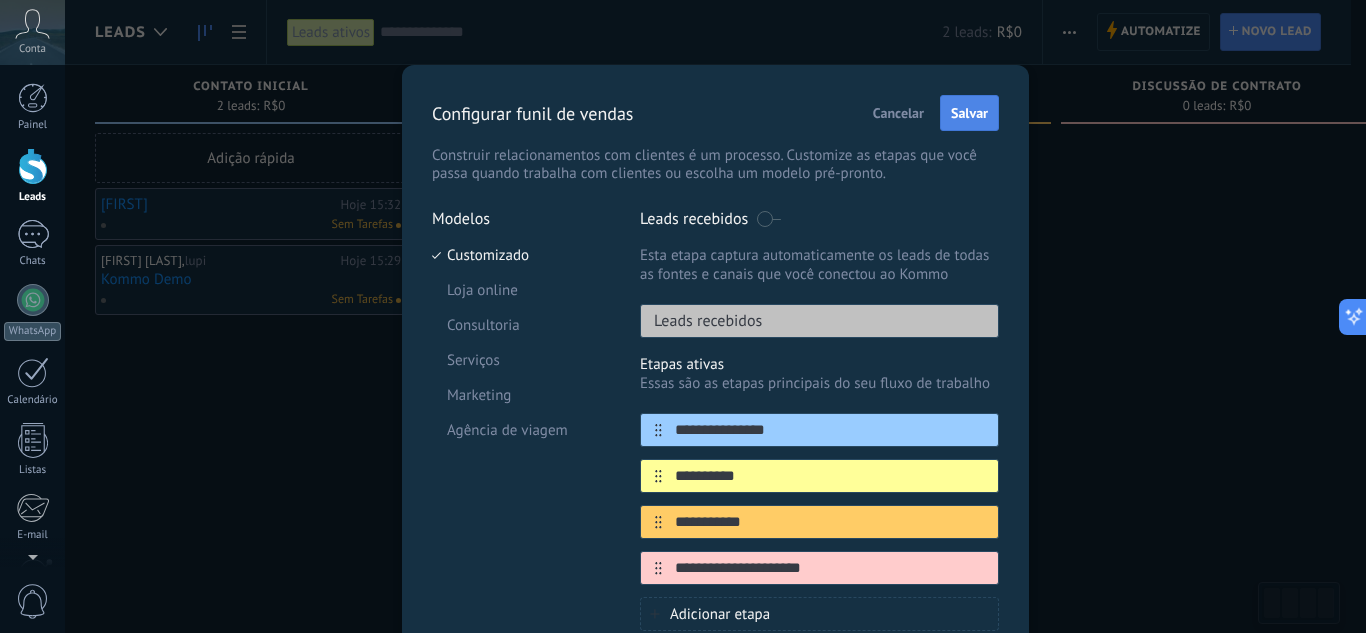 click on "Salvar" at bounding box center [969, 113] 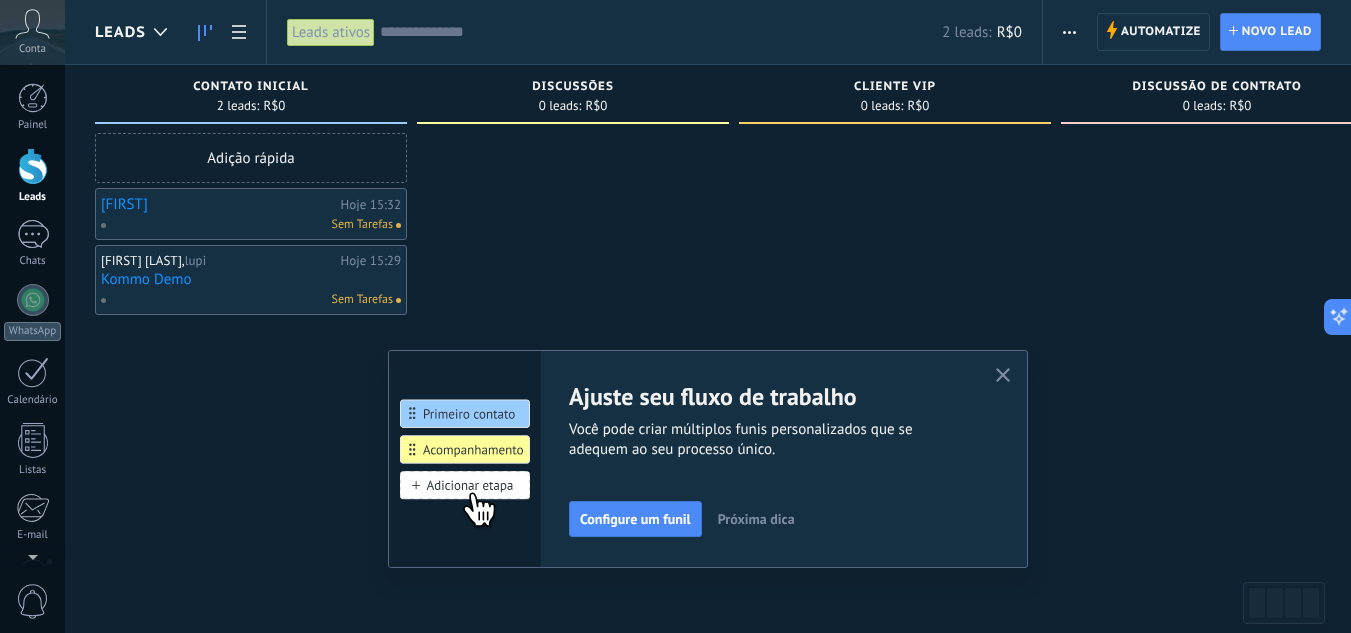 click on "Próxima dica" at bounding box center [756, 519] 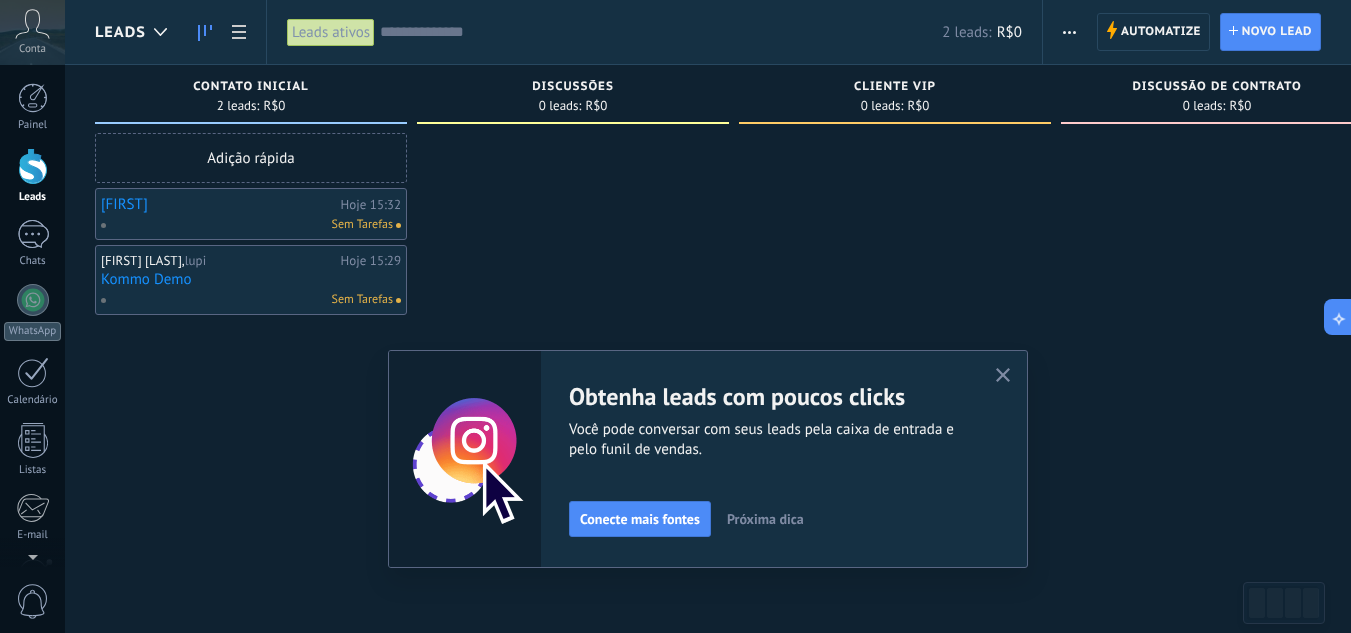 click on "Próxima dica" at bounding box center (765, 519) 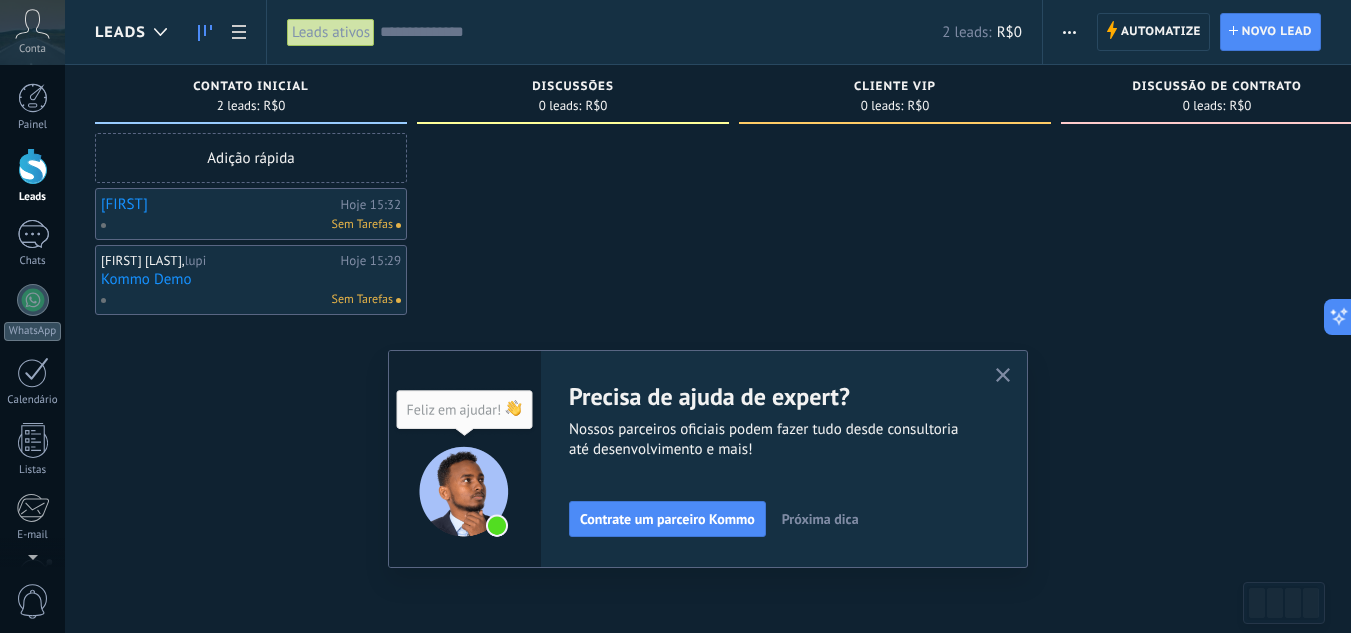 click on "Próxima dica" at bounding box center [820, 519] 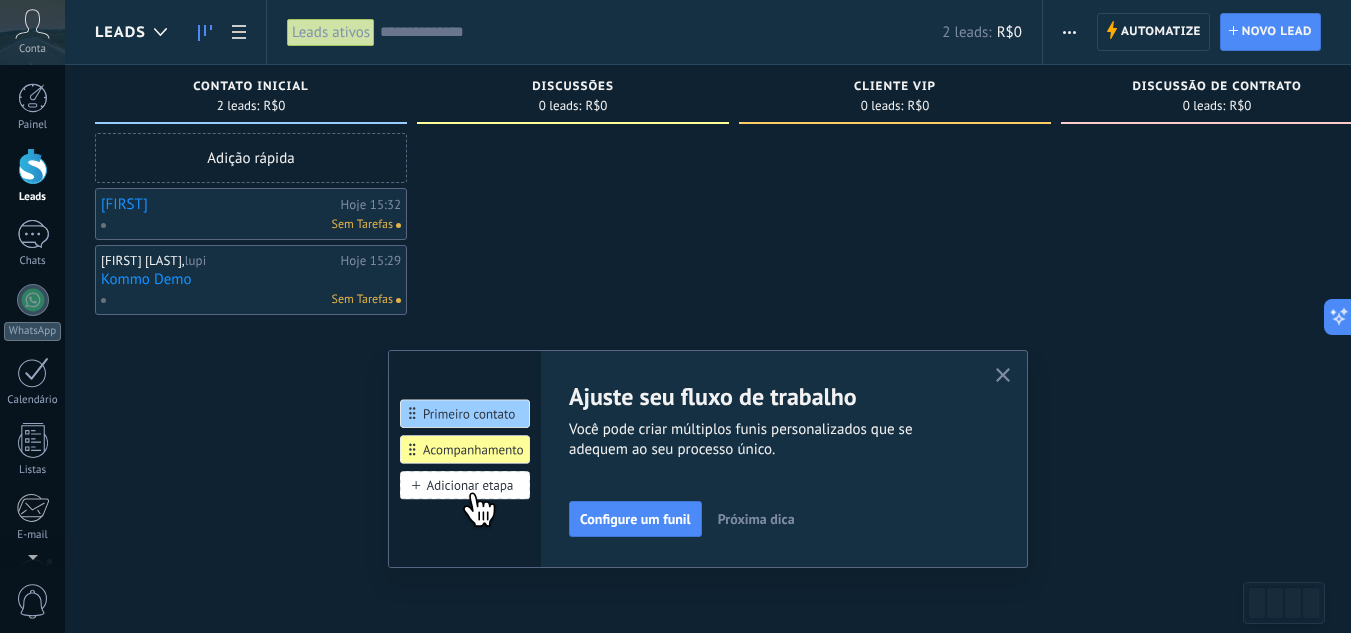 click on "Próxima dica" at bounding box center [756, 519] 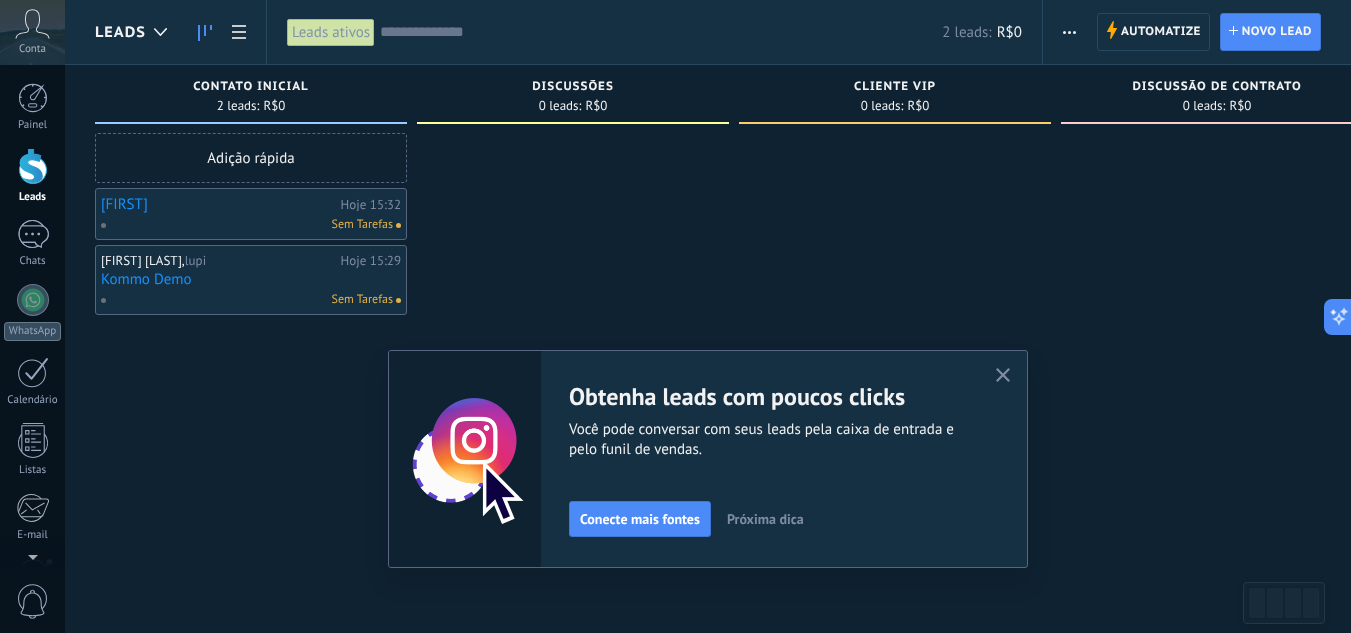 click on "Próxima dica" at bounding box center (765, 519) 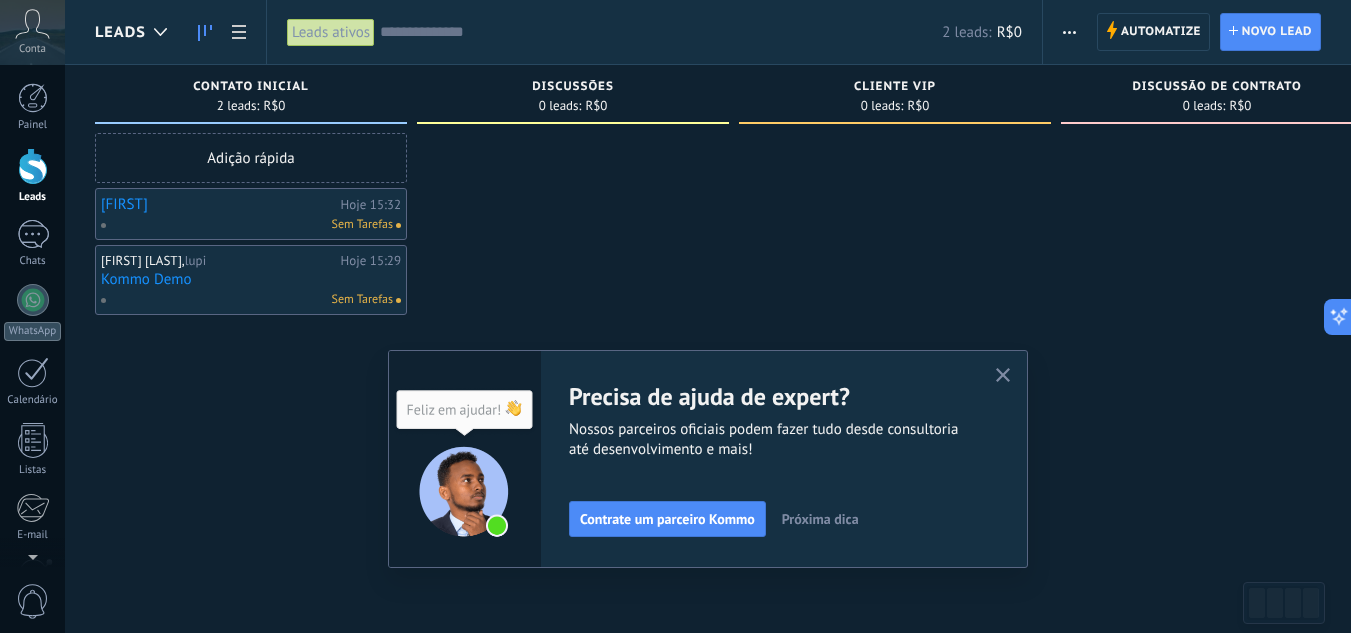 click on "Próxima dica" at bounding box center (820, 519) 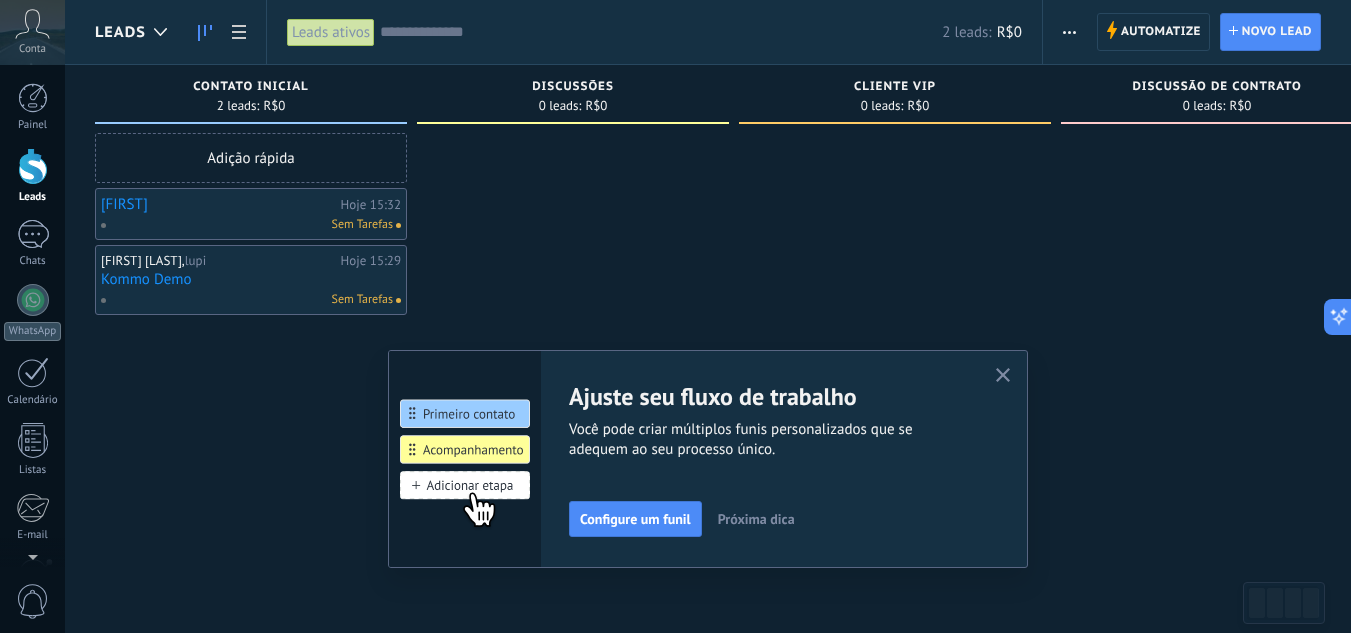 click on "Kommo Demo" at bounding box center [251, 279] 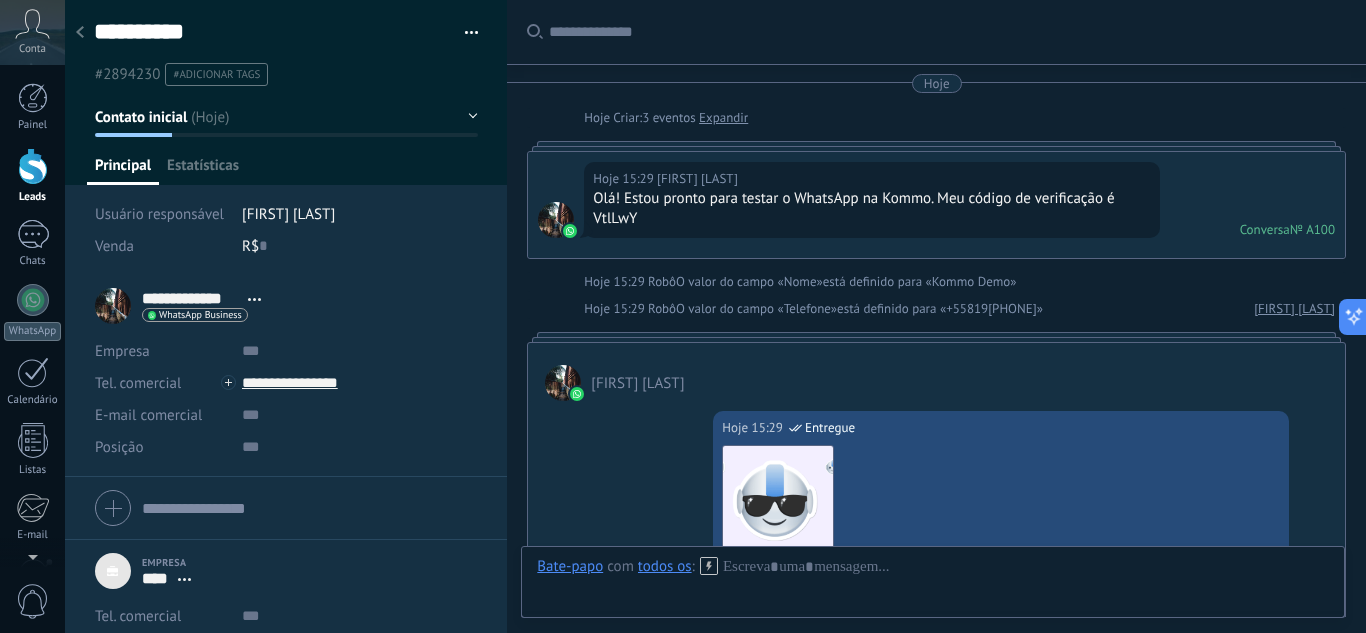 scroll, scrollTop: 20, scrollLeft: 0, axis: vertical 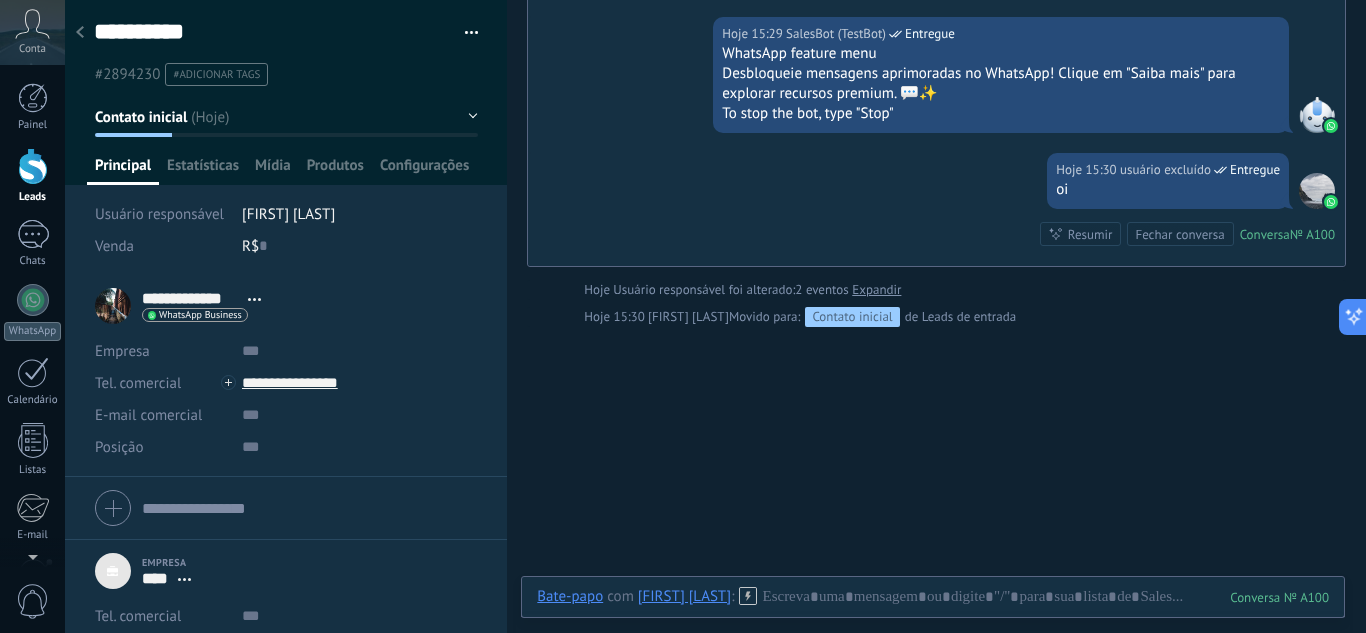 click at bounding box center (748, 596) 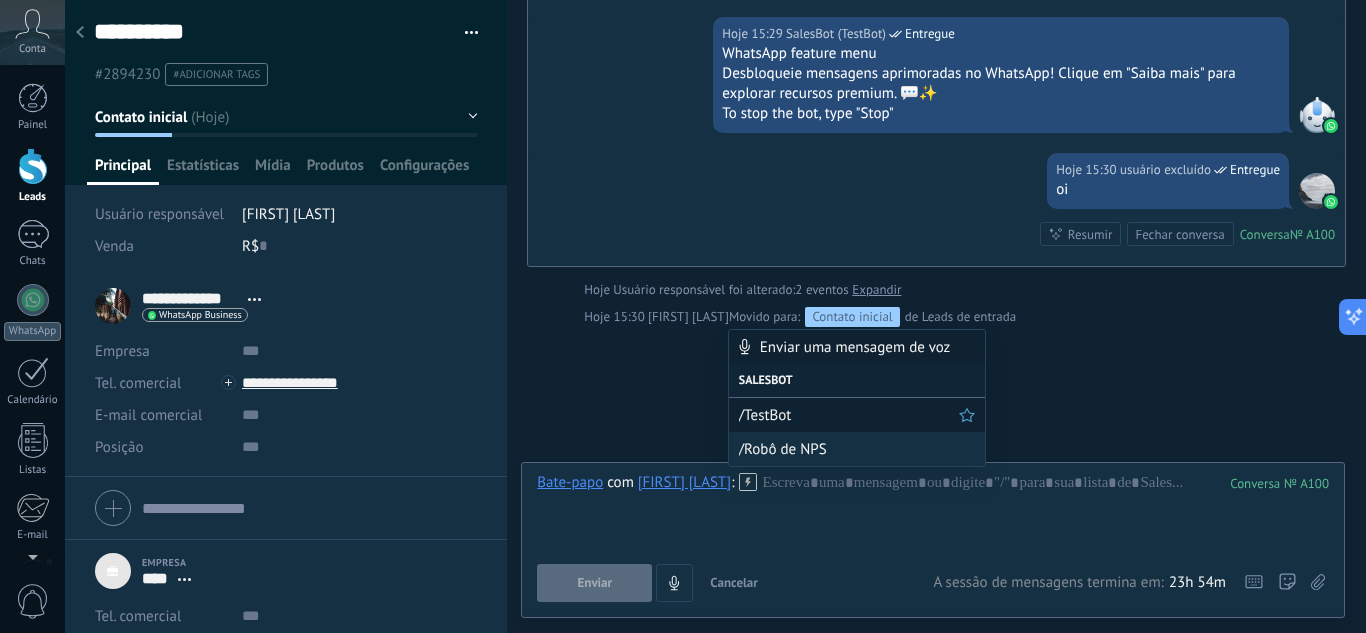 click on "/TestBot" at bounding box center [849, 415] 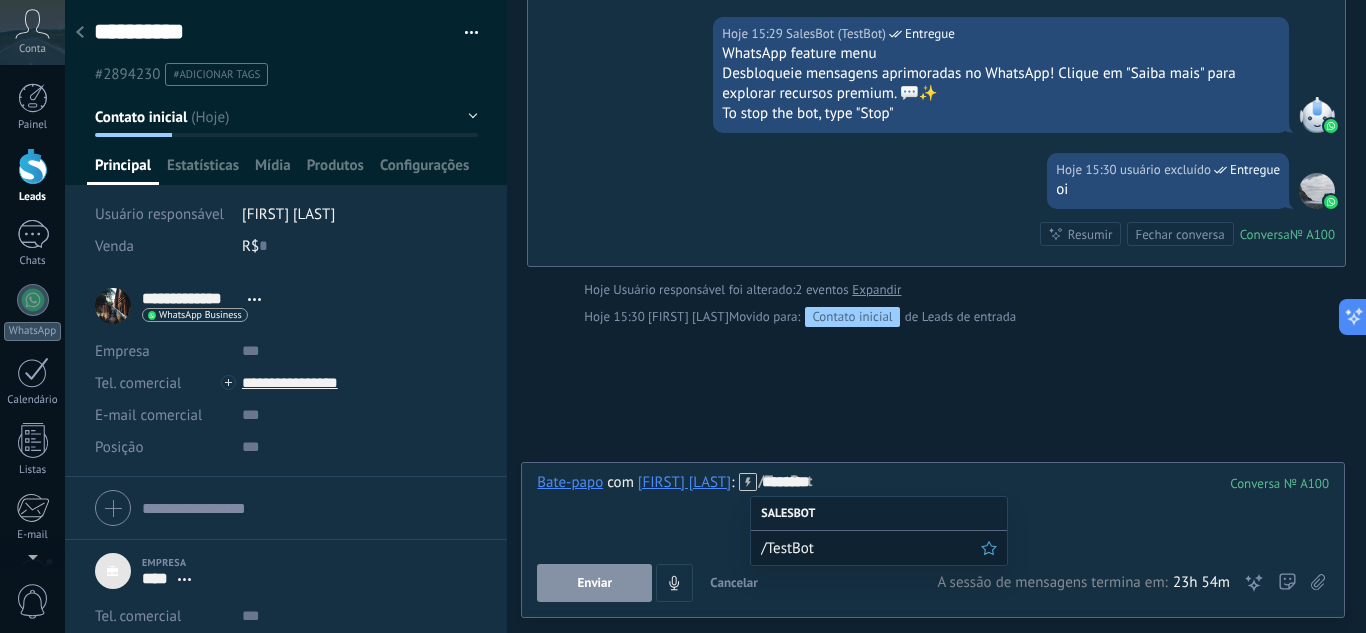 click on "/TestBot" at bounding box center [871, 548] 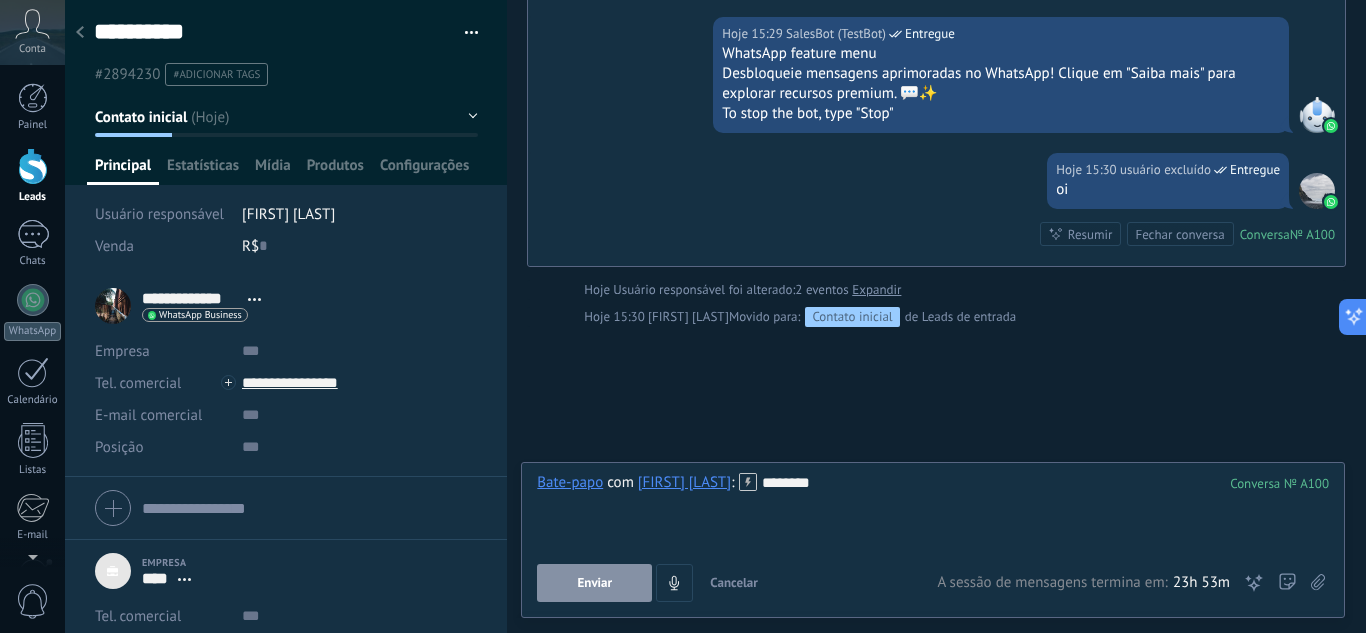 click on "Enviar" at bounding box center (594, 583) 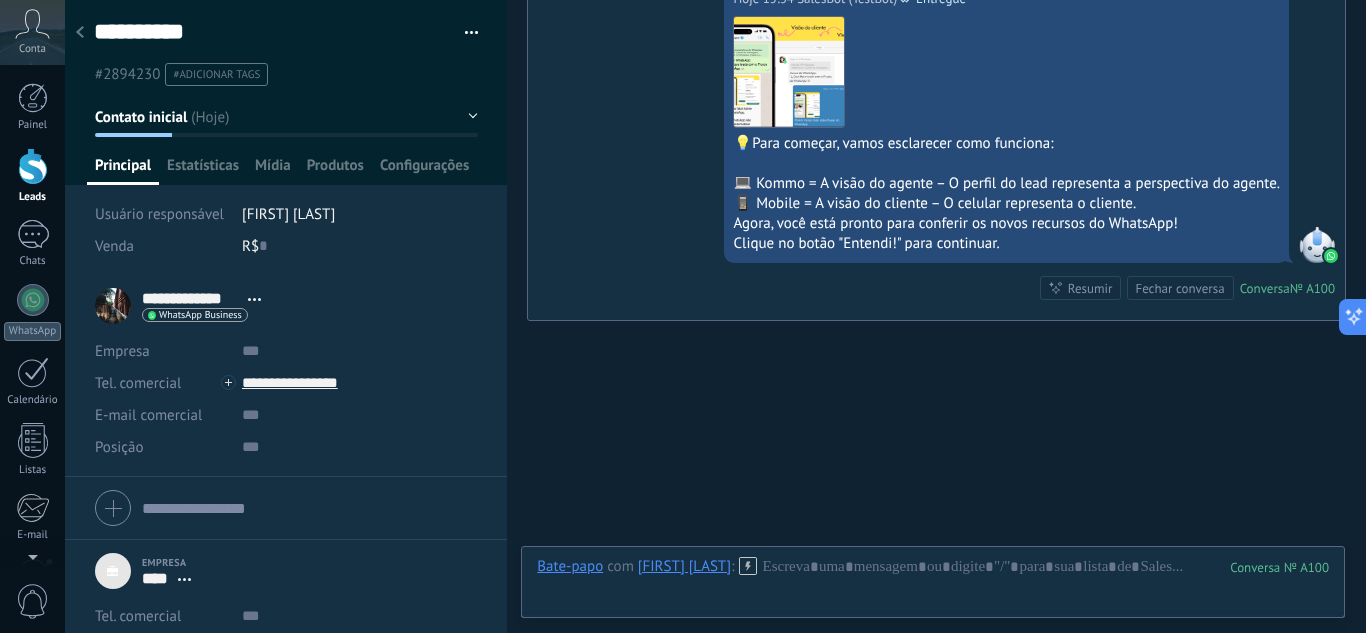 scroll, scrollTop: 1718, scrollLeft: 0, axis: vertical 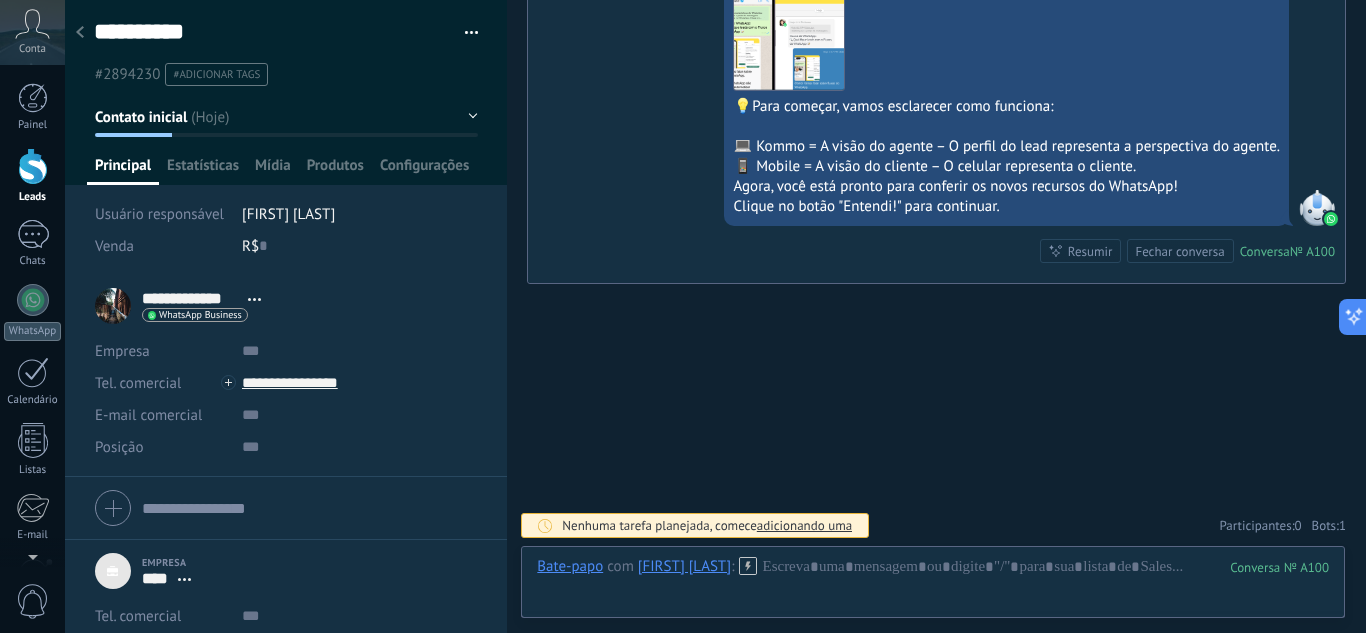 click on "adicionando uma" at bounding box center (804, 525) 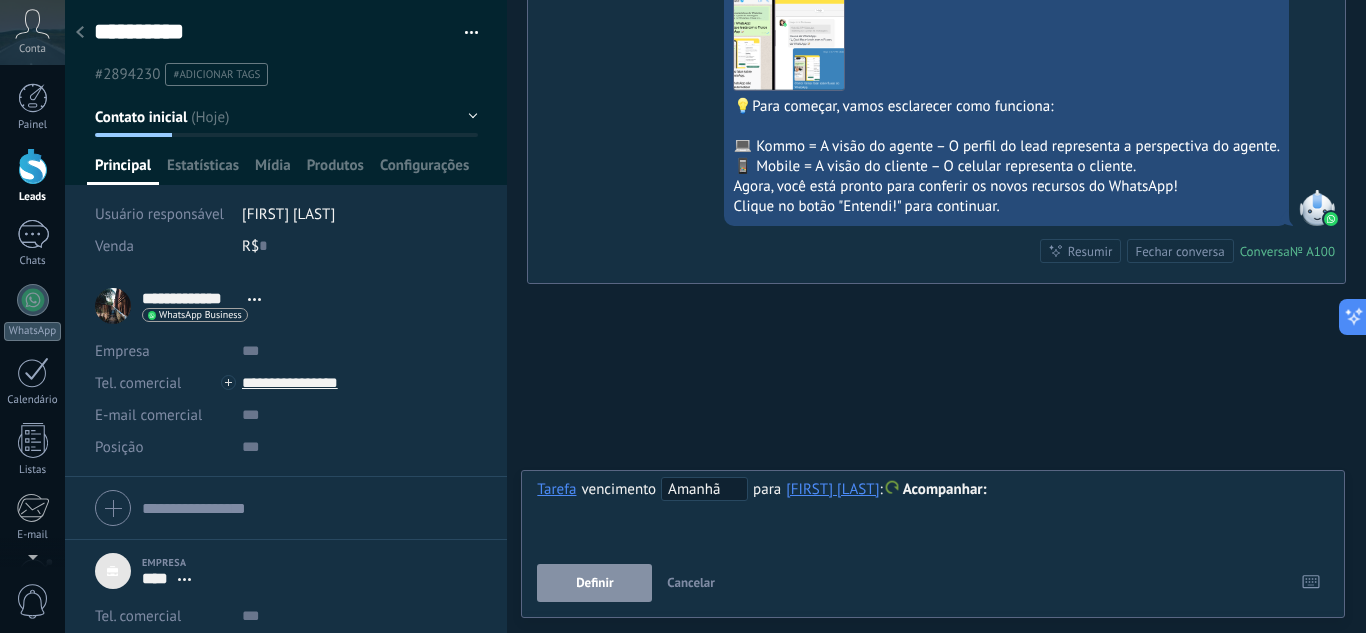 click on "Cancelar" at bounding box center [691, 582] 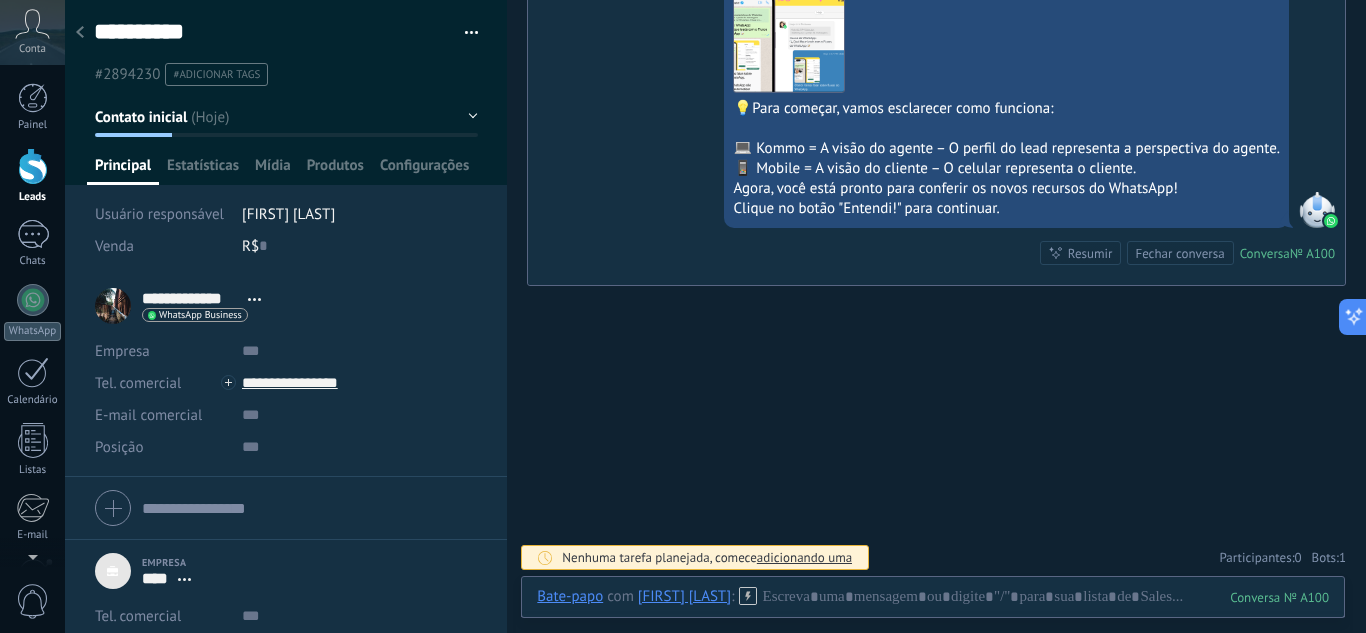 scroll, scrollTop: 1718, scrollLeft: 0, axis: vertical 